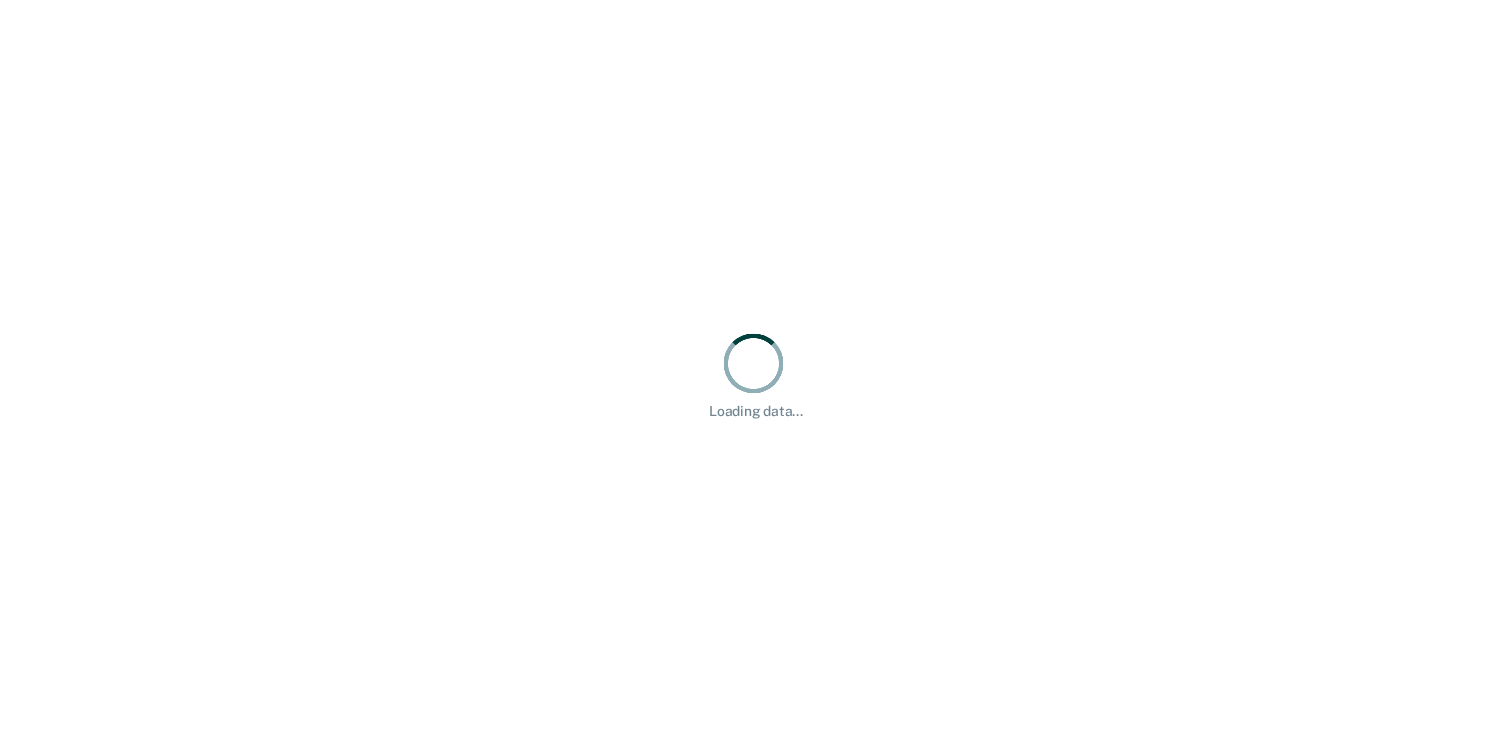scroll, scrollTop: 0, scrollLeft: 0, axis: both 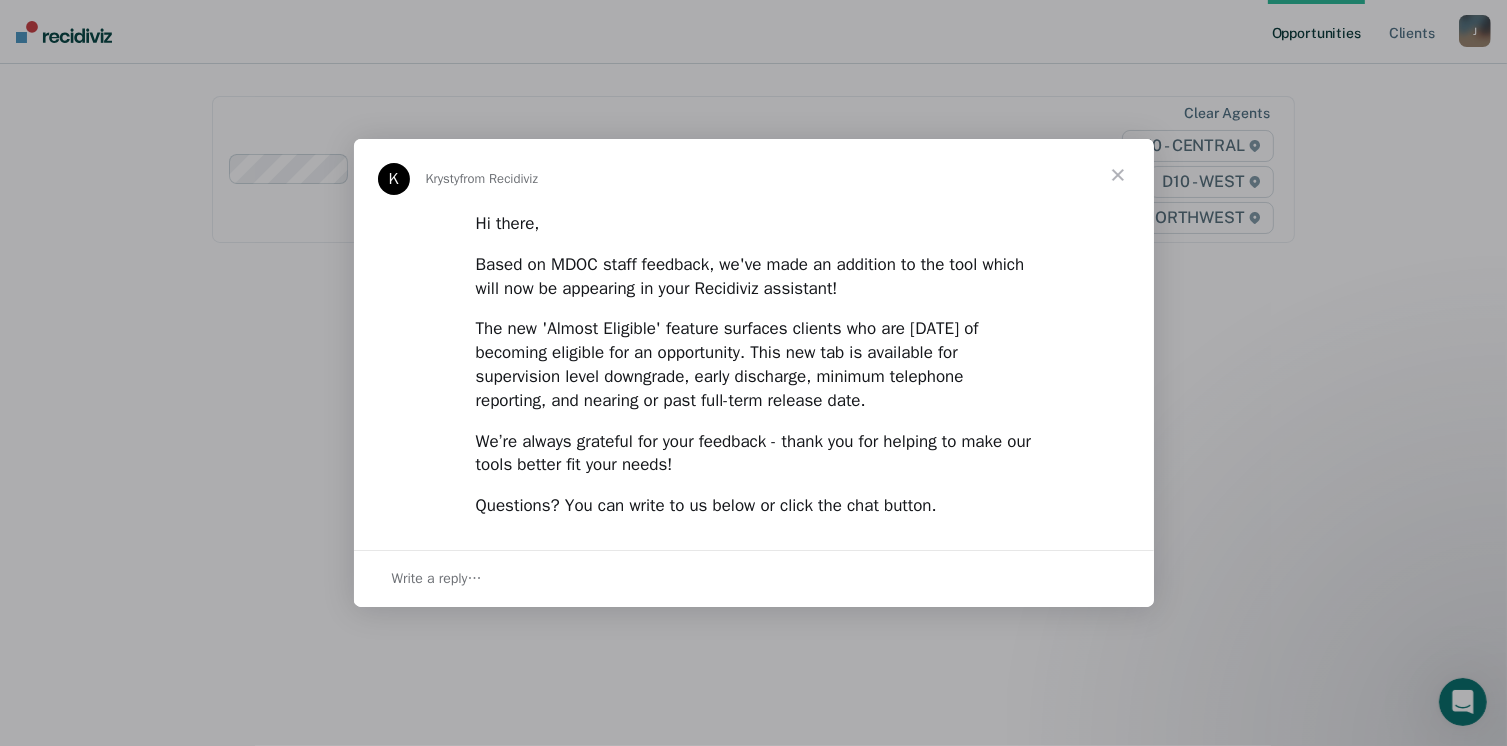 click at bounding box center (753, 373) 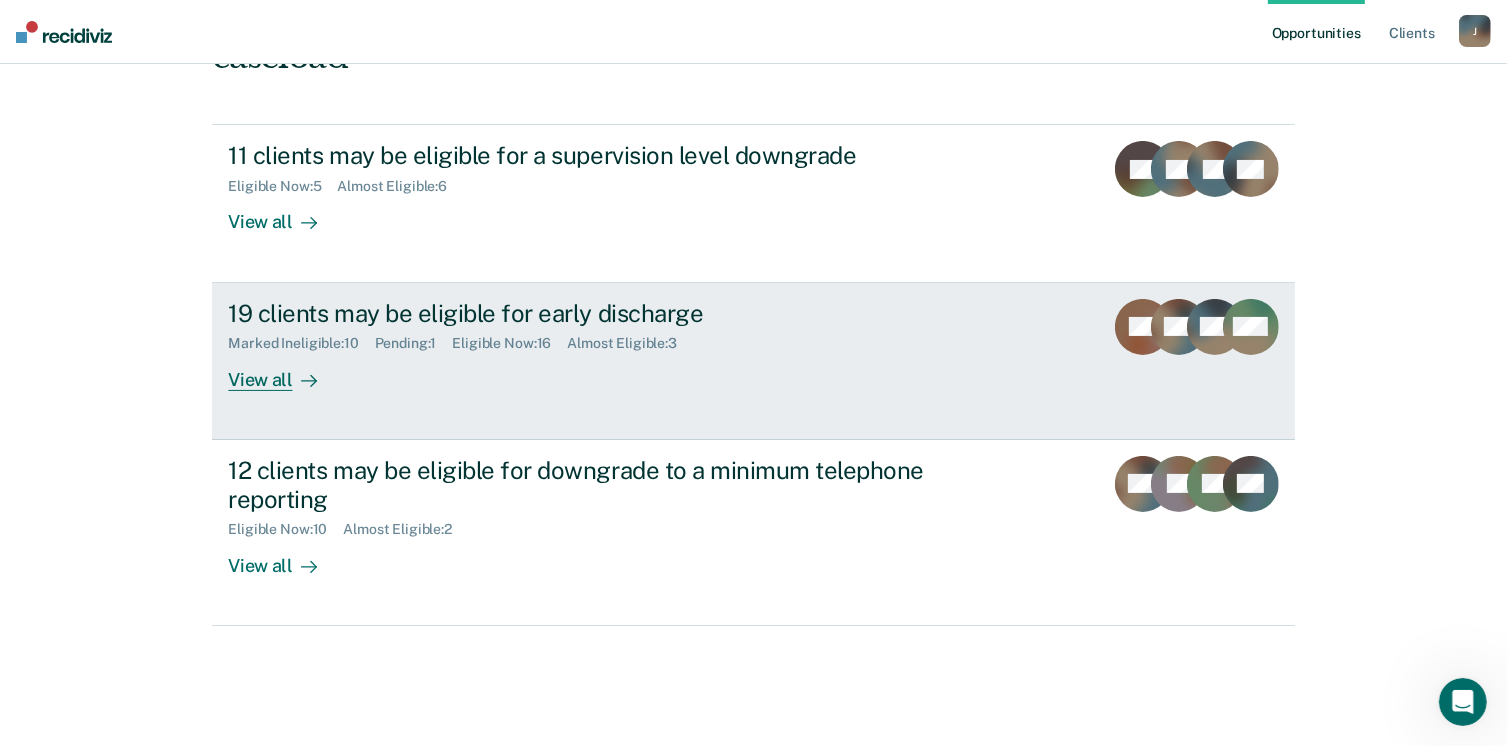 scroll, scrollTop: 172, scrollLeft: 0, axis: vertical 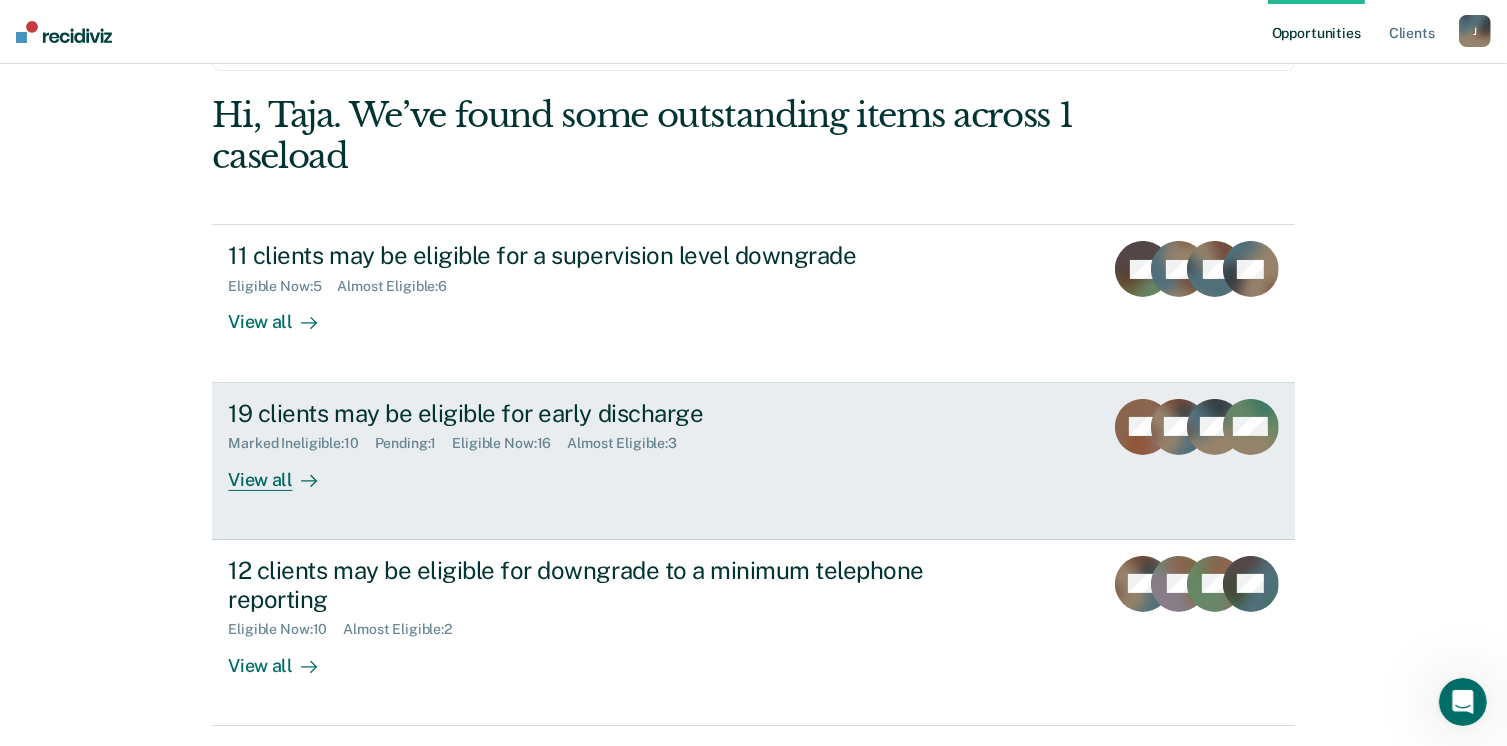 click on "Marked Ineligible :  10 Pending :  1 Eligible Now :  16 Almost Eligible :  3" at bounding box center [579, 439] 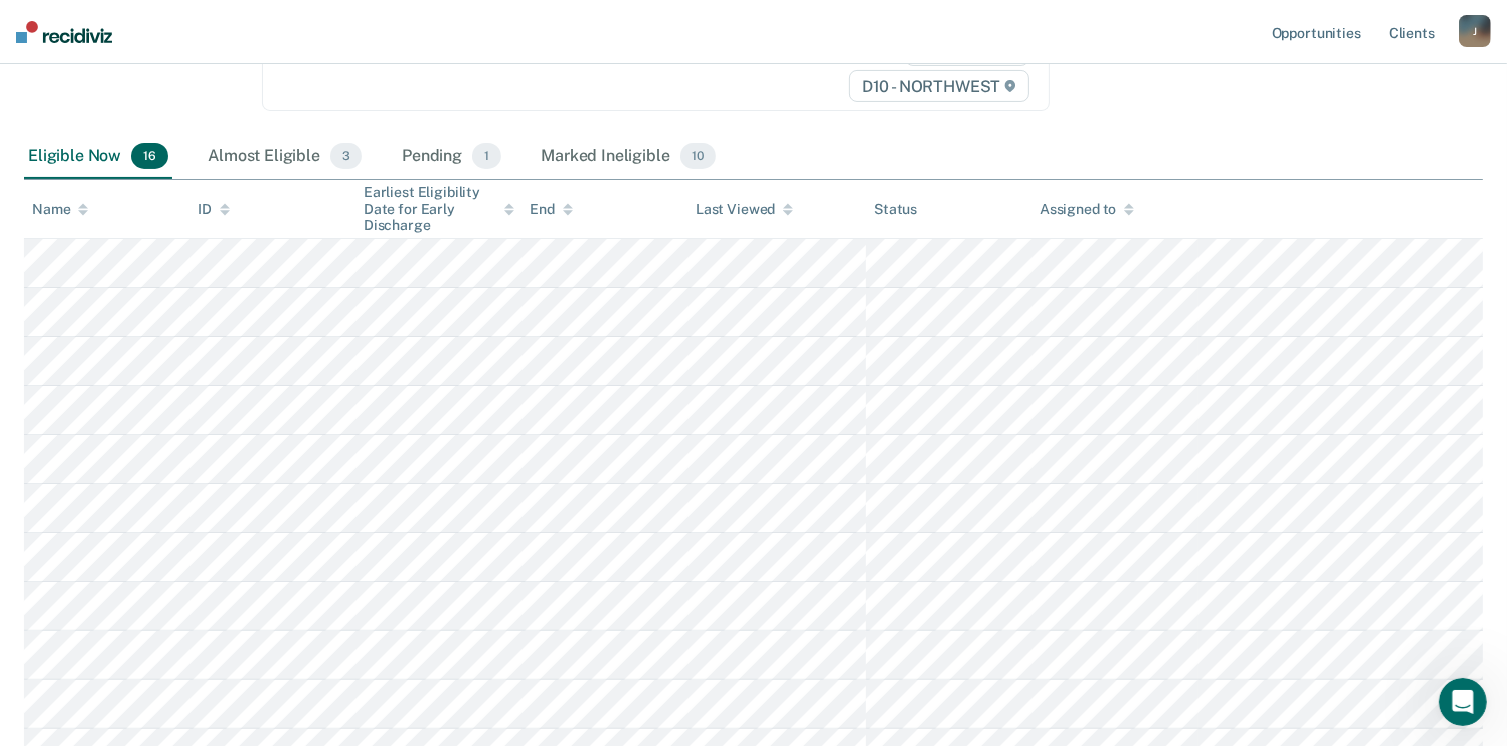 scroll, scrollTop: 400, scrollLeft: 0, axis: vertical 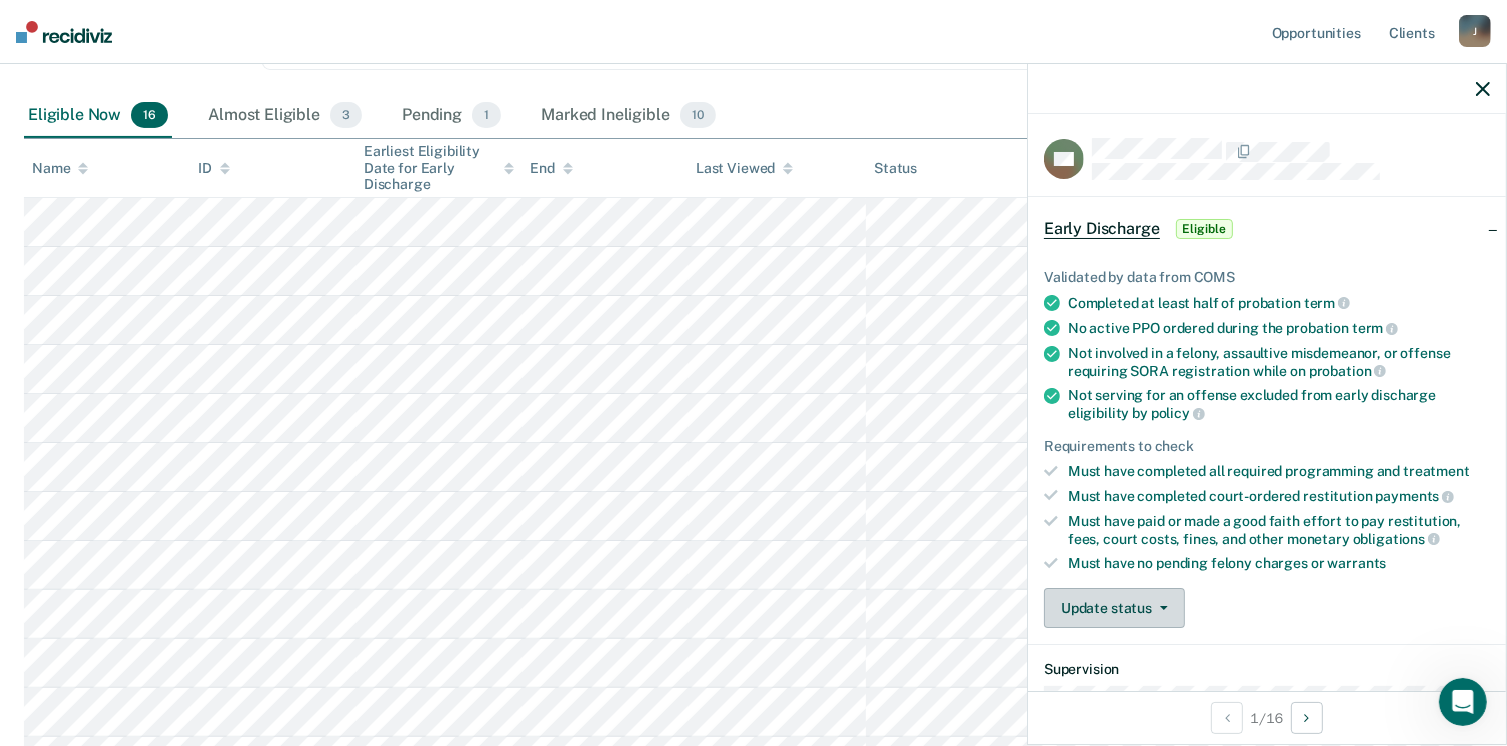 click on "Update status" at bounding box center (1114, 608) 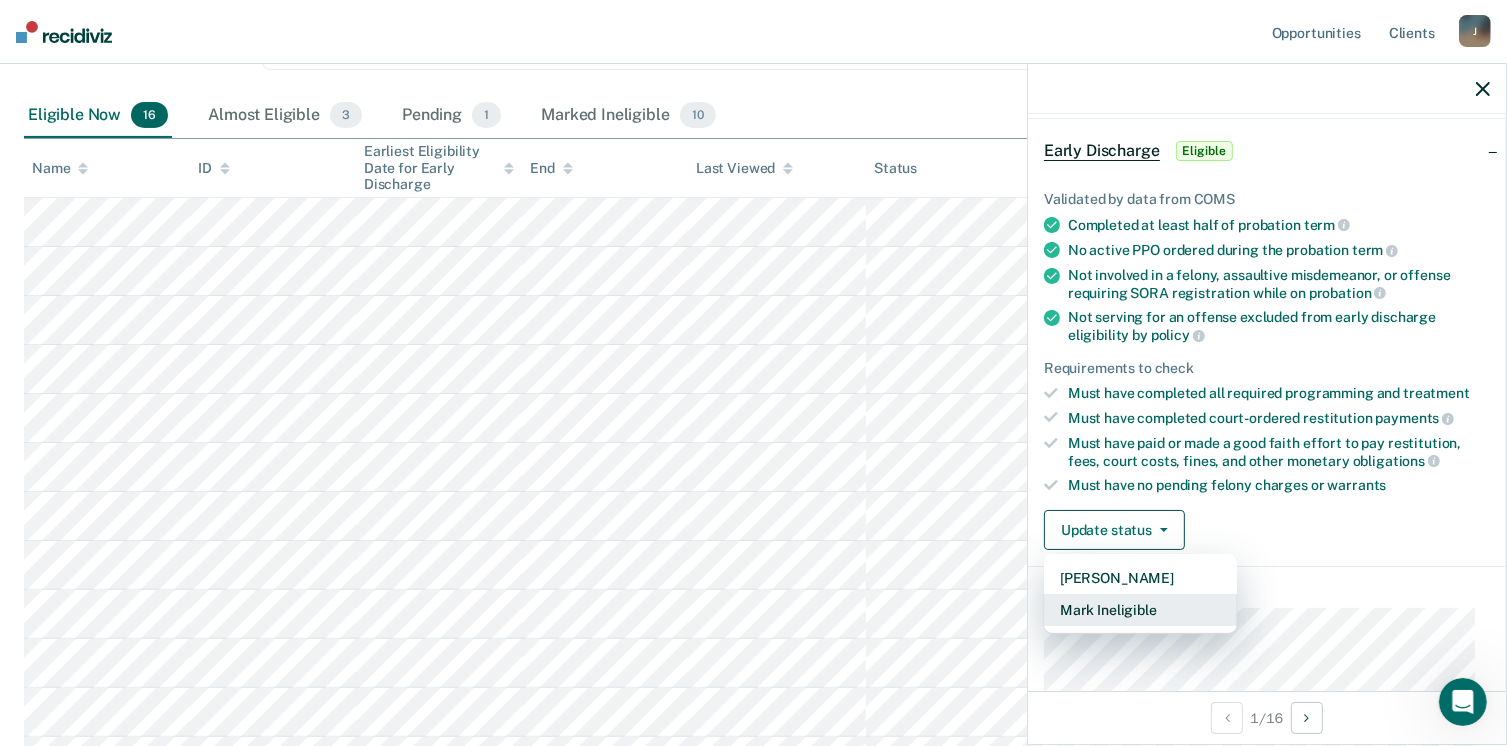 scroll, scrollTop: 100, scrollLeft: 0, axis: vertical 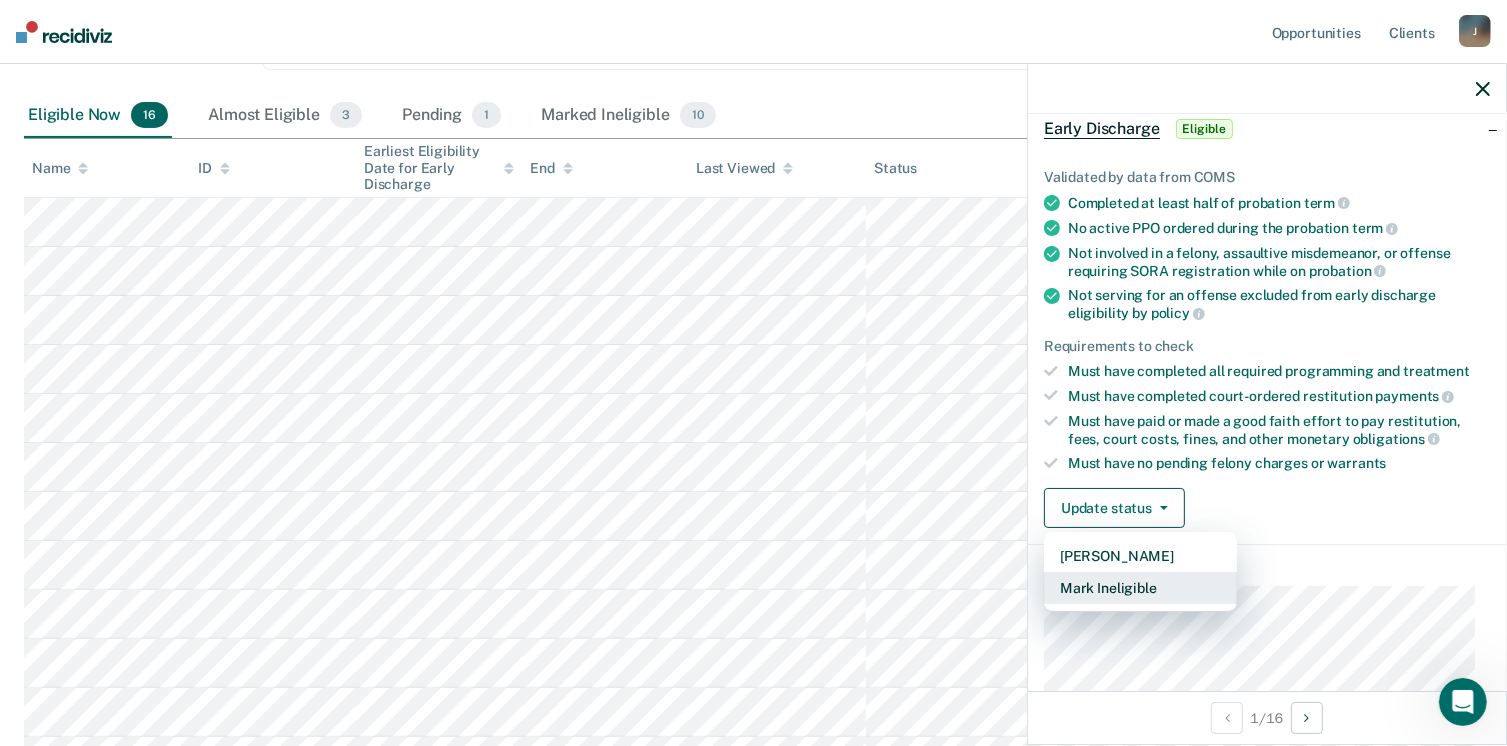 click on "Mark Ineligible" at bounding box center (1140, 588) 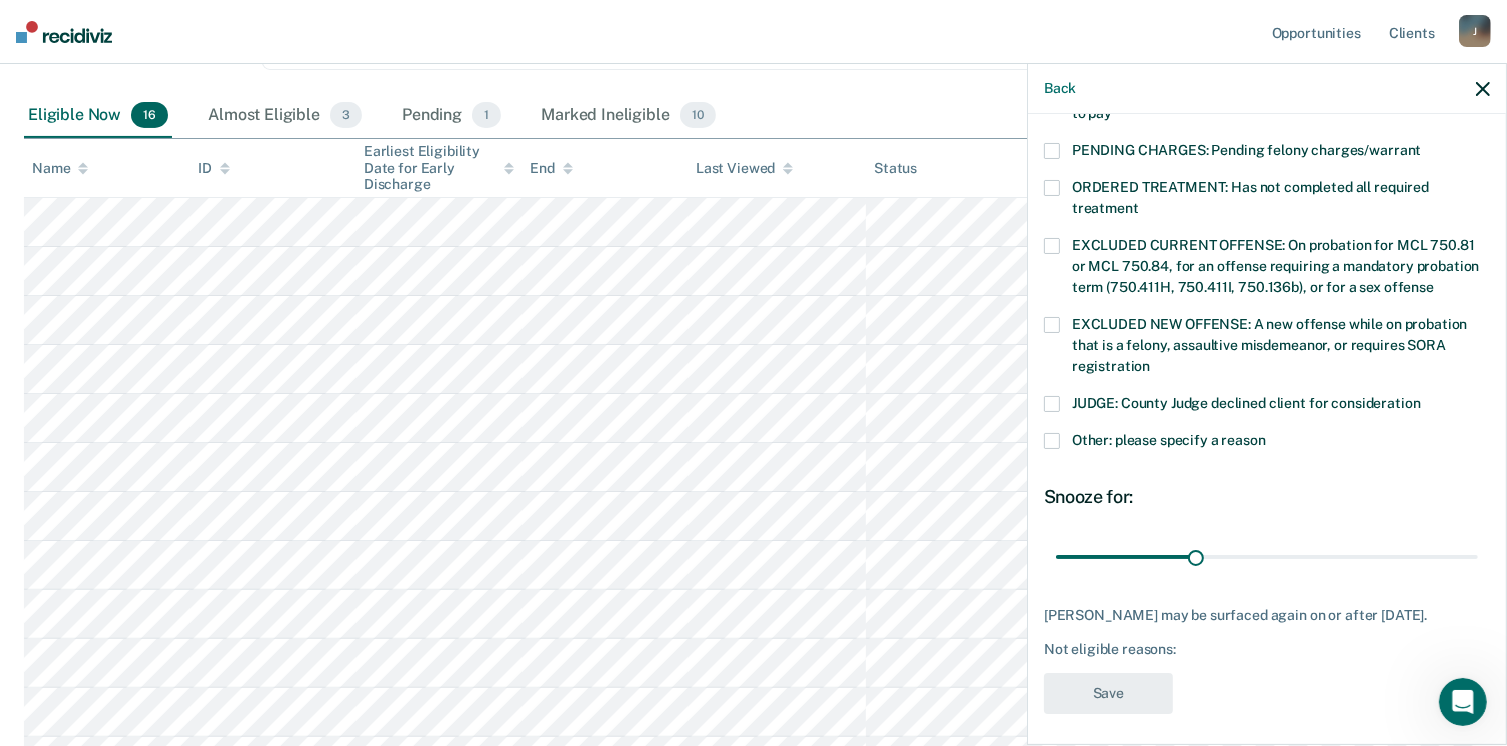 scroll, scrollTop: 647, scrollLeft: 0, axis: vertical 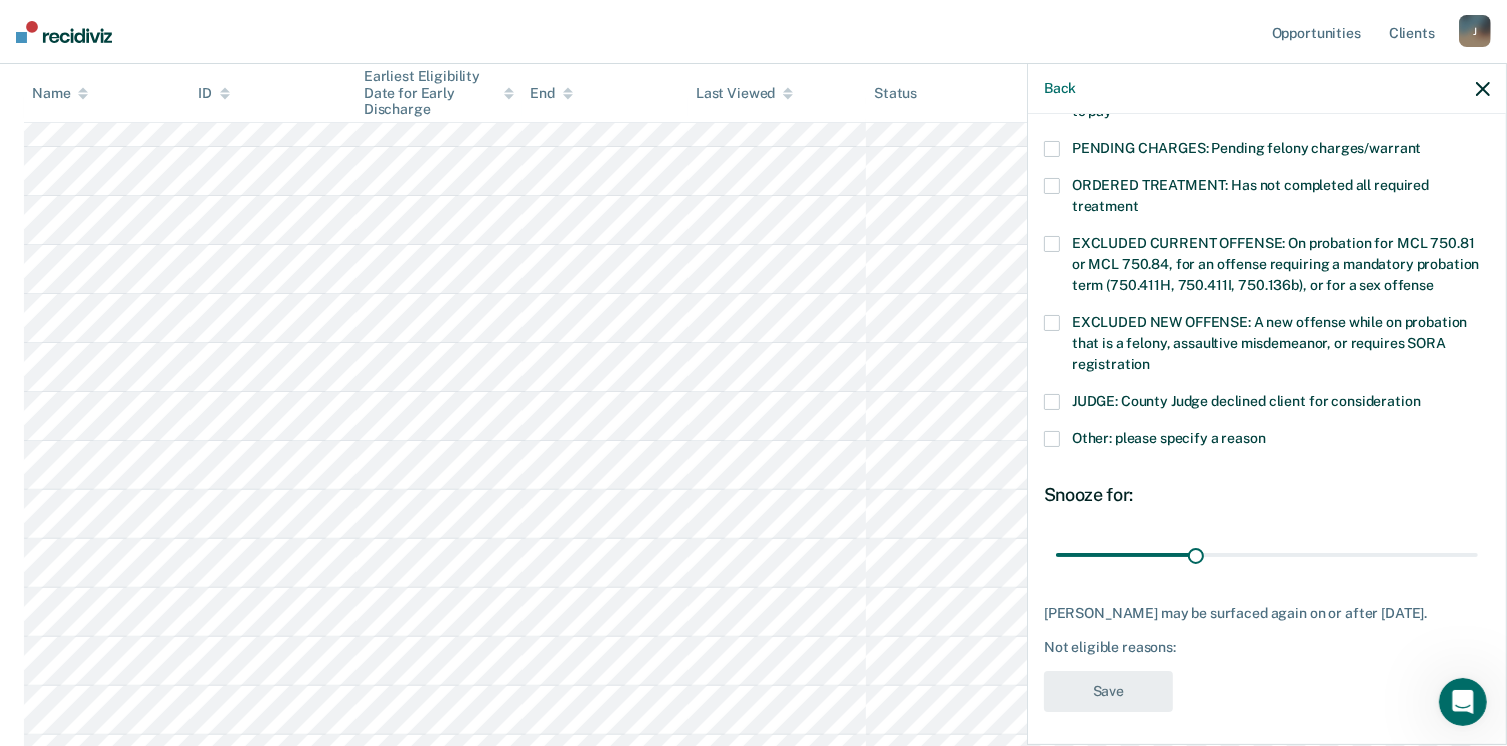 click on "Other: please specify a reason" at bounding box center (1267, 441) 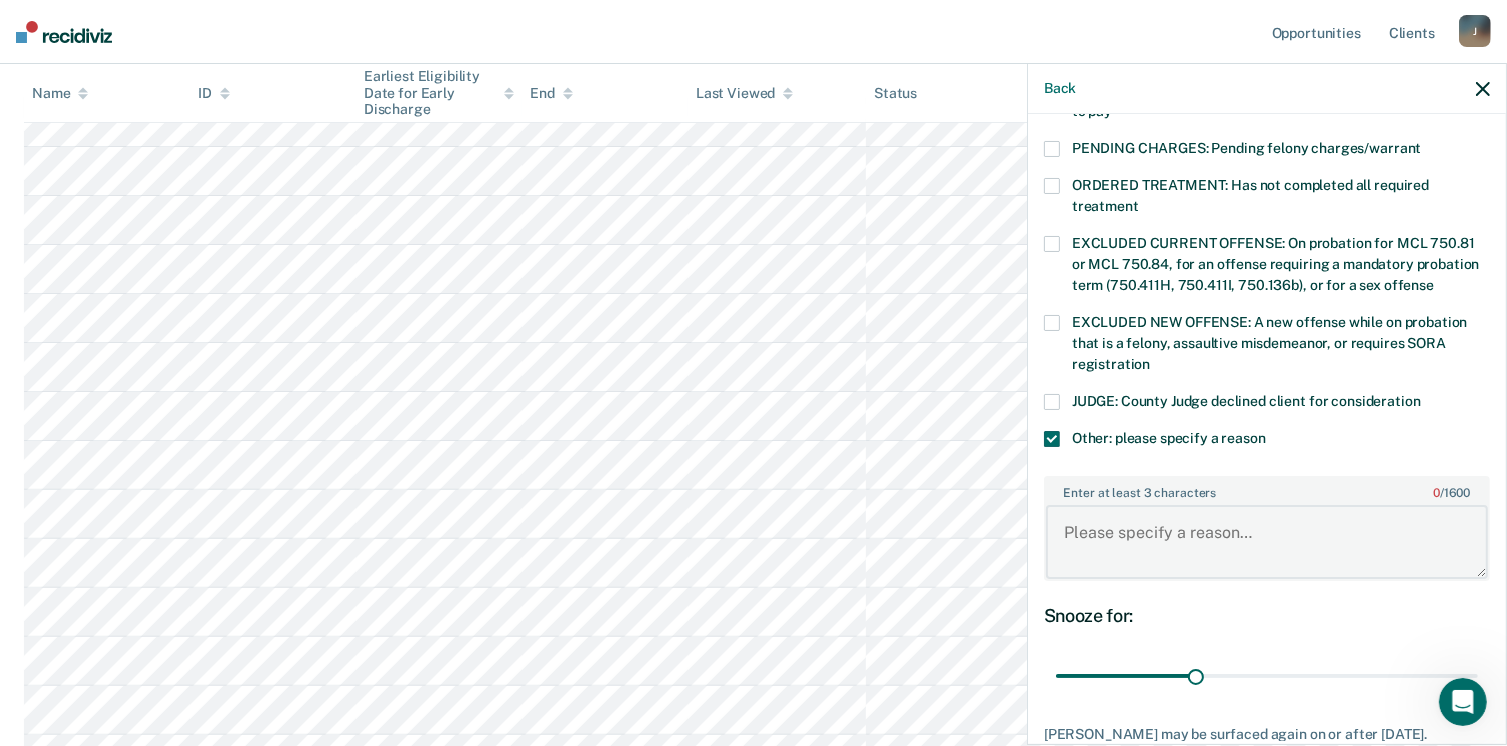 click on "Enter at least 3 characters 0  /  1600" at bounding box center [1267, 542] 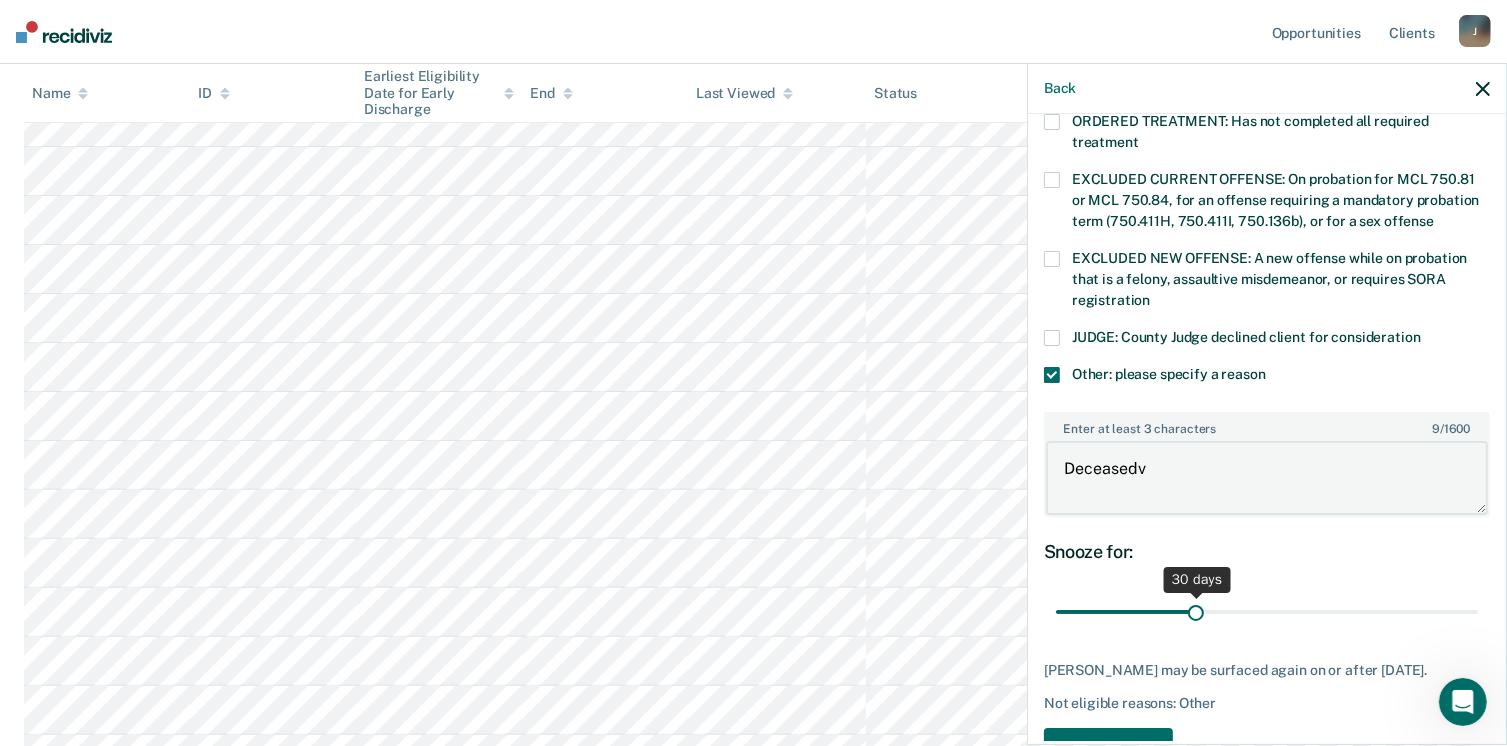 scroll, scrollTop: 766, scrollLeft: 0, axis: vertical 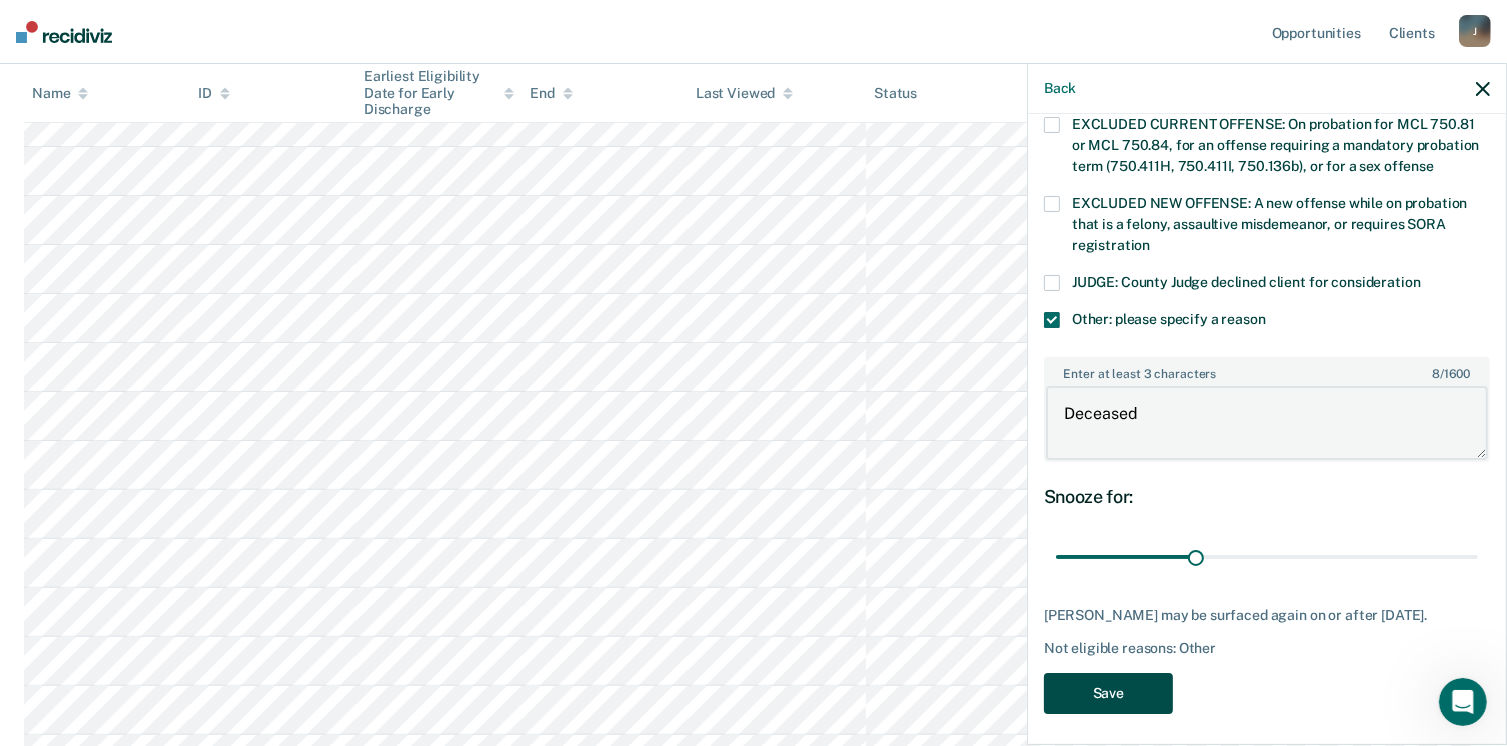 type on "Deceased" 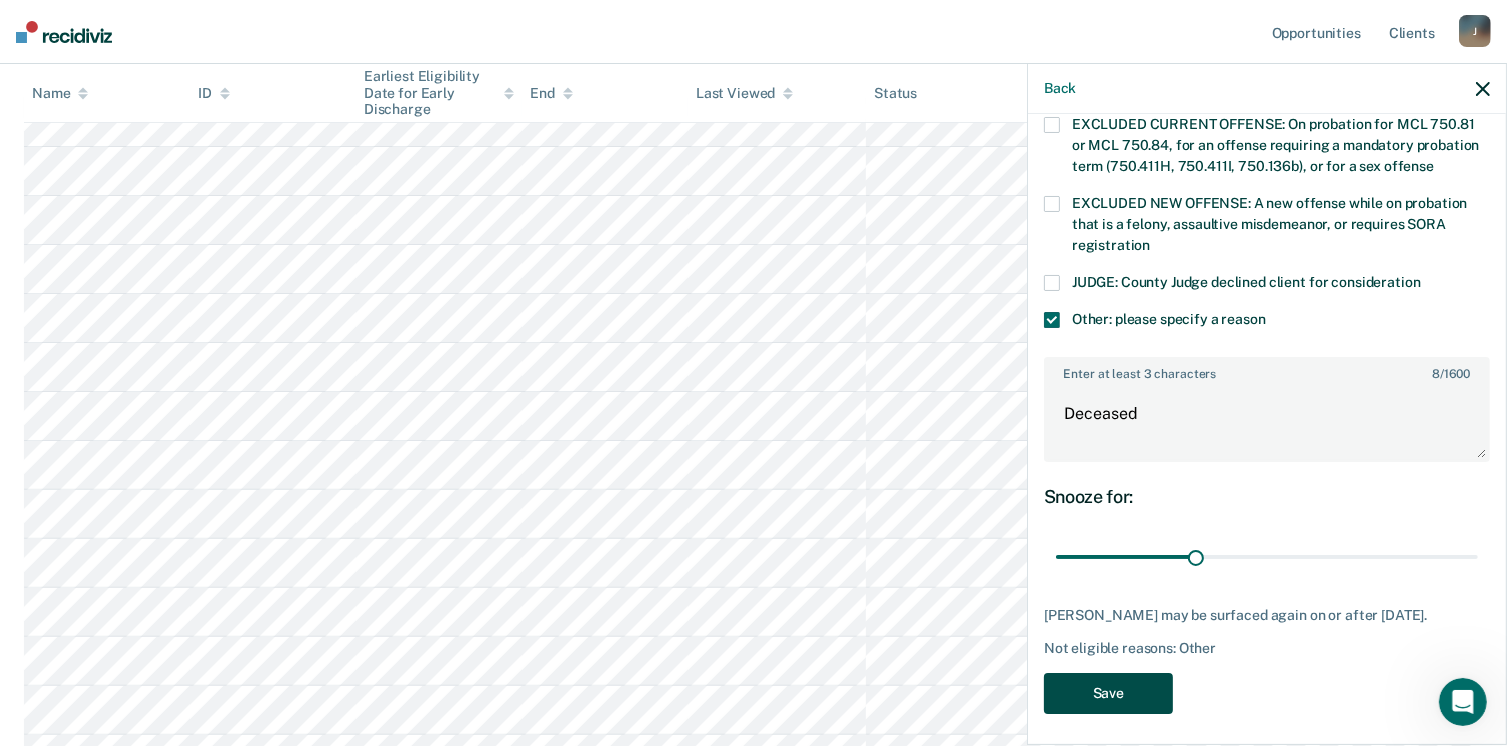 click on "Save" at bounding box center (1108, 693) 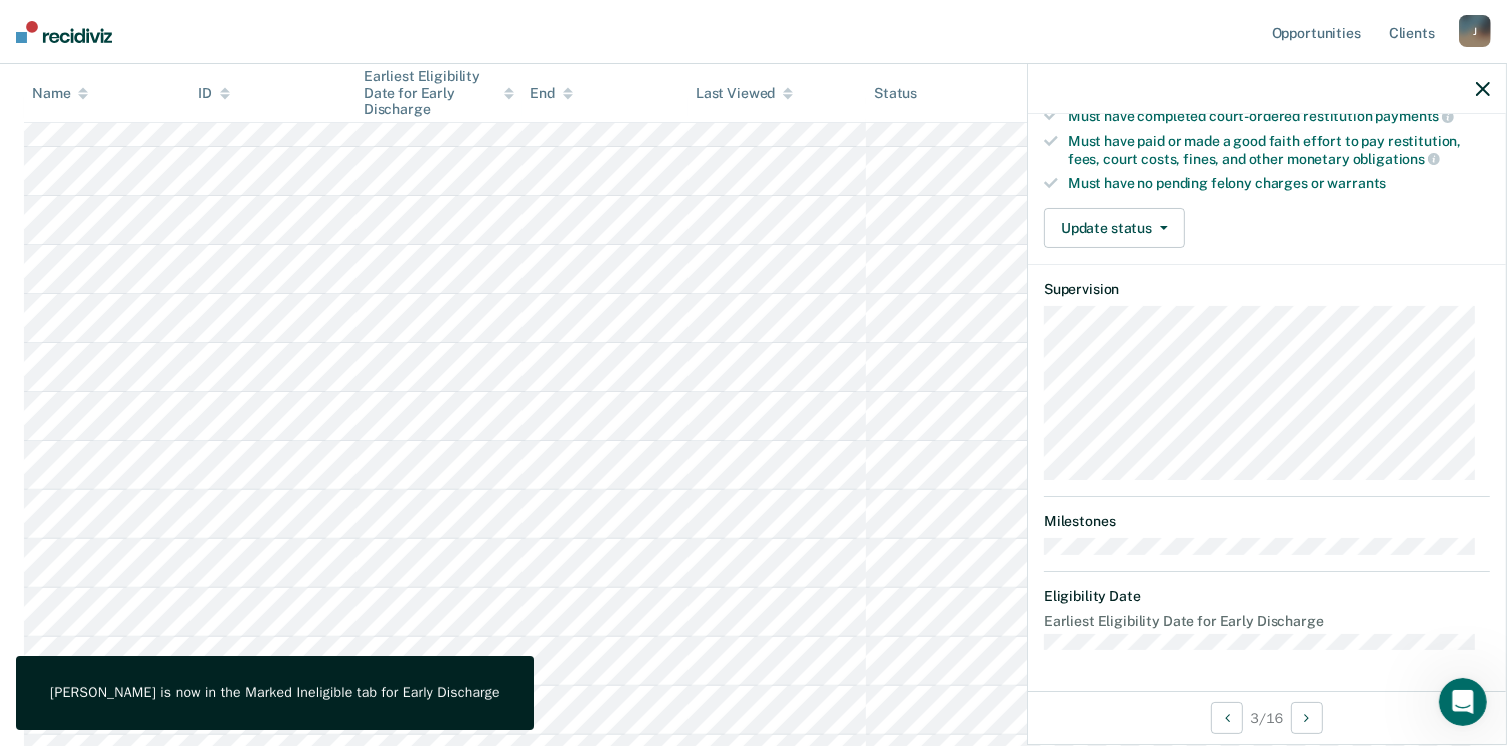 scroll, scrollTop: 371, scrollLeft: 0, axis: vertical 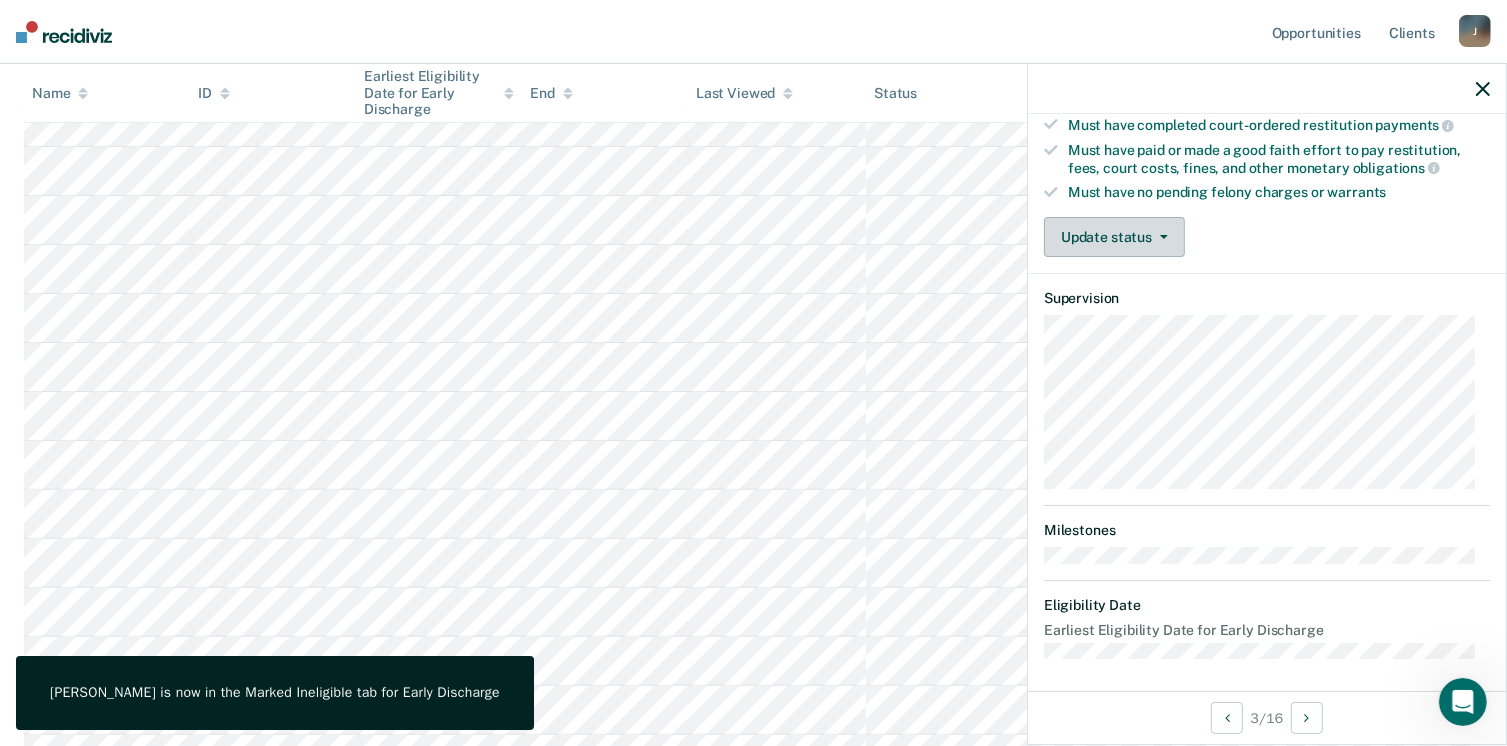 click on "Update status" at bounding box center (1114, 237) 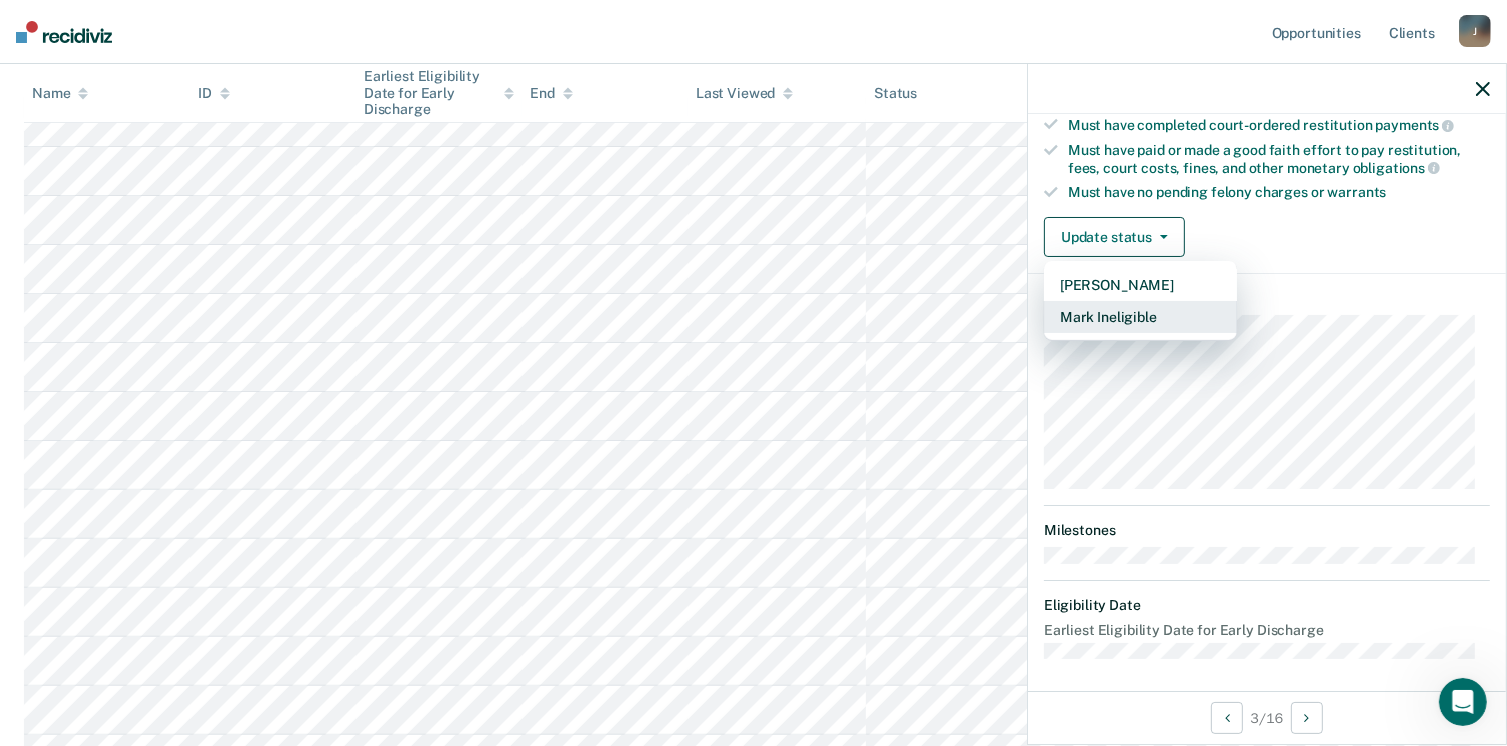 click on "Mark Ineligible" at bounding box center (1140, 317) 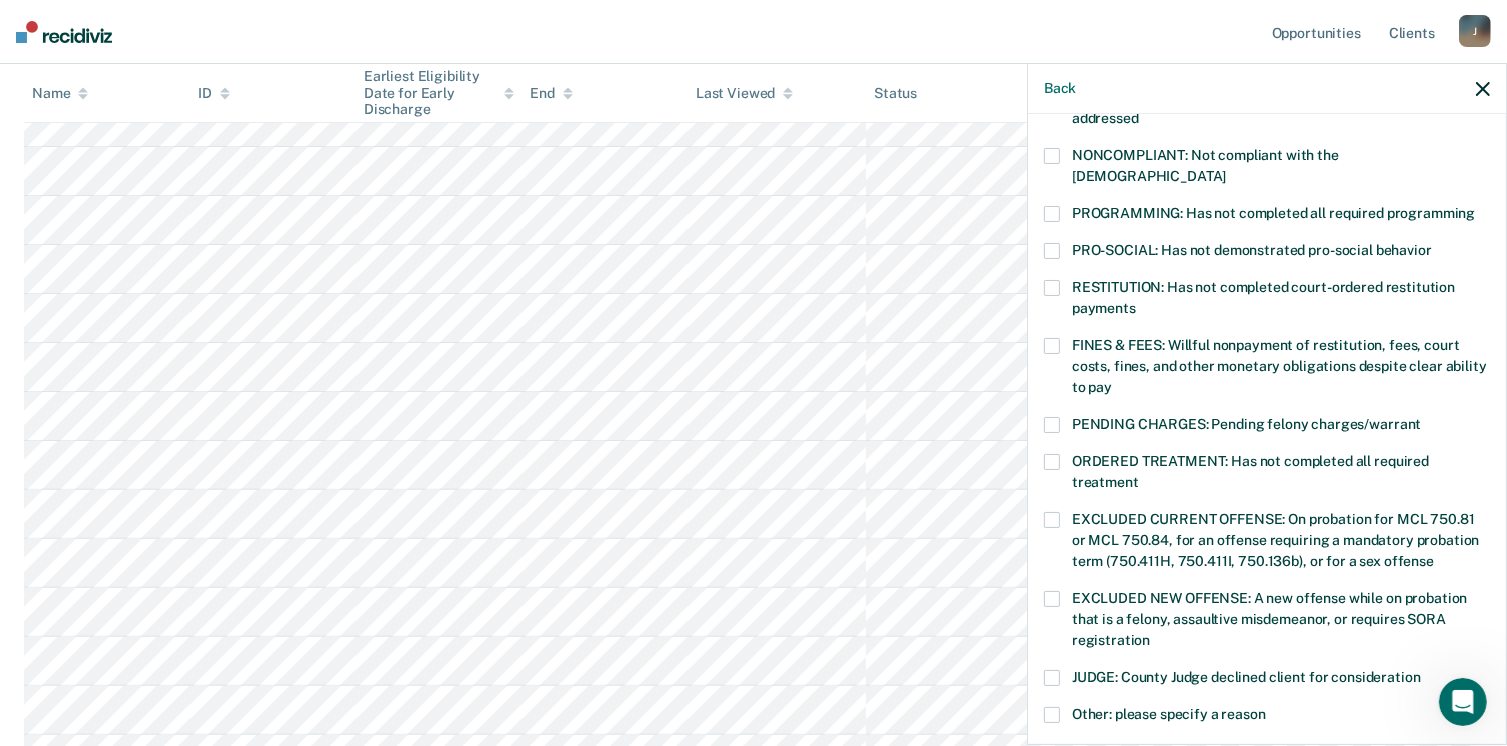 click at bounding box center [1052, 346] 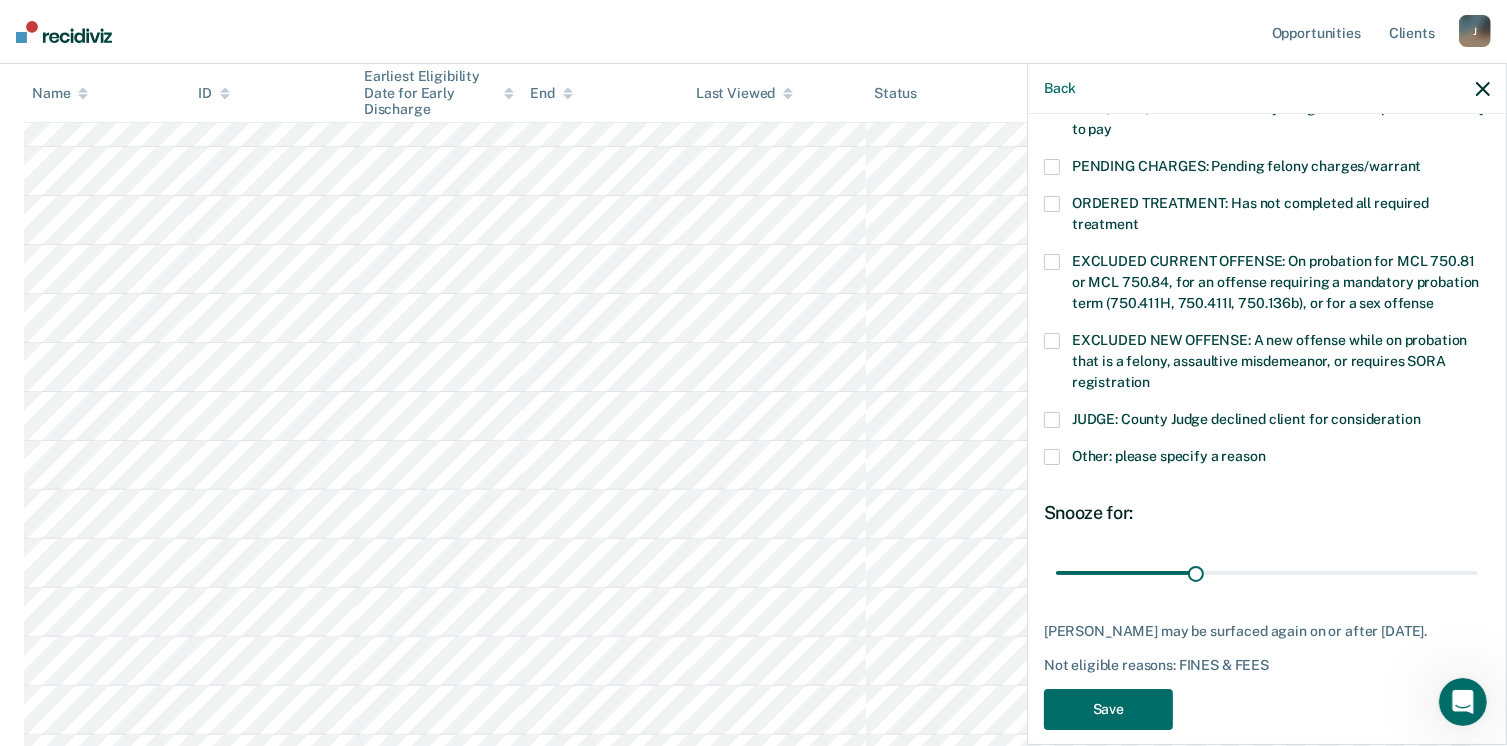 scroll, scrollTop: 630, scrollLeft: 0, axis: vertical 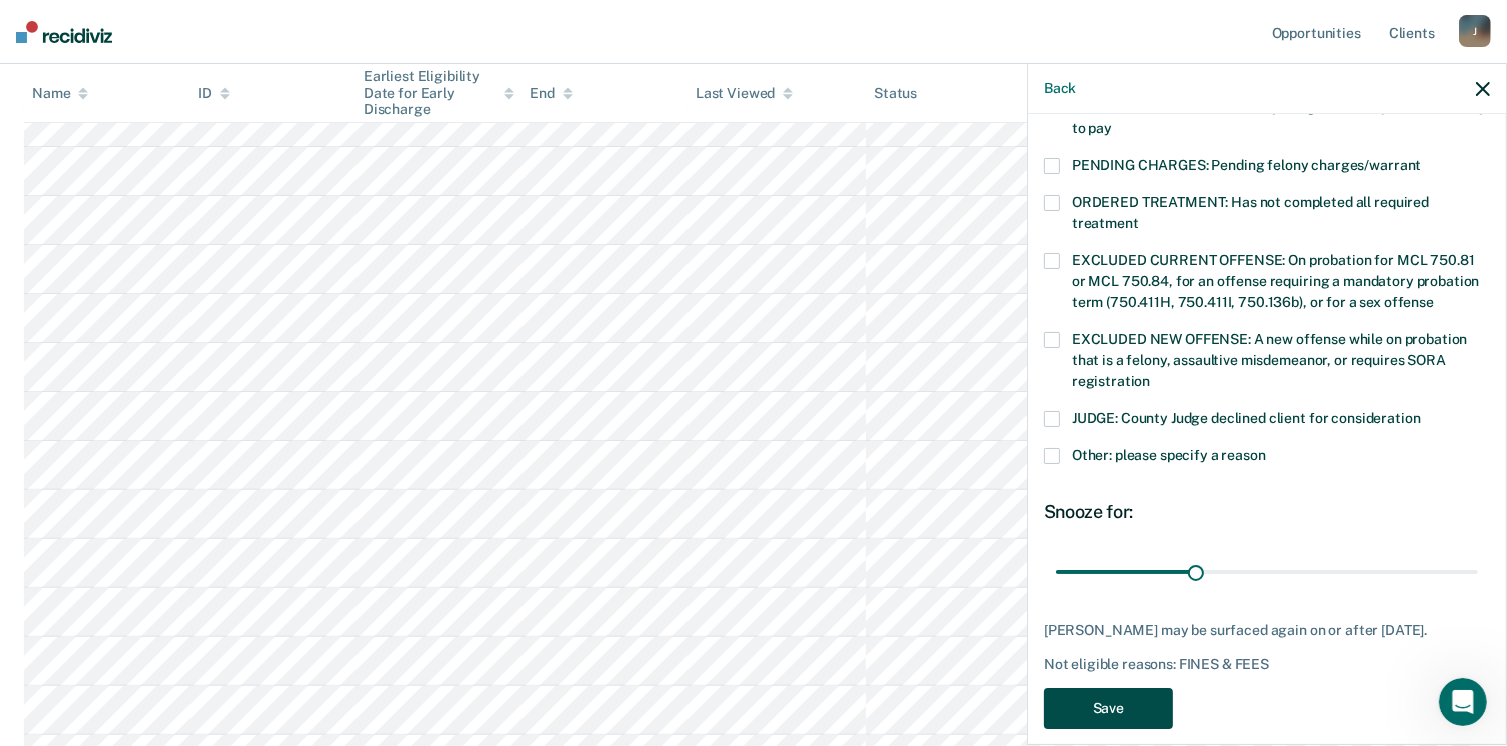 click on "Save" at bounding box center (1108, 708) 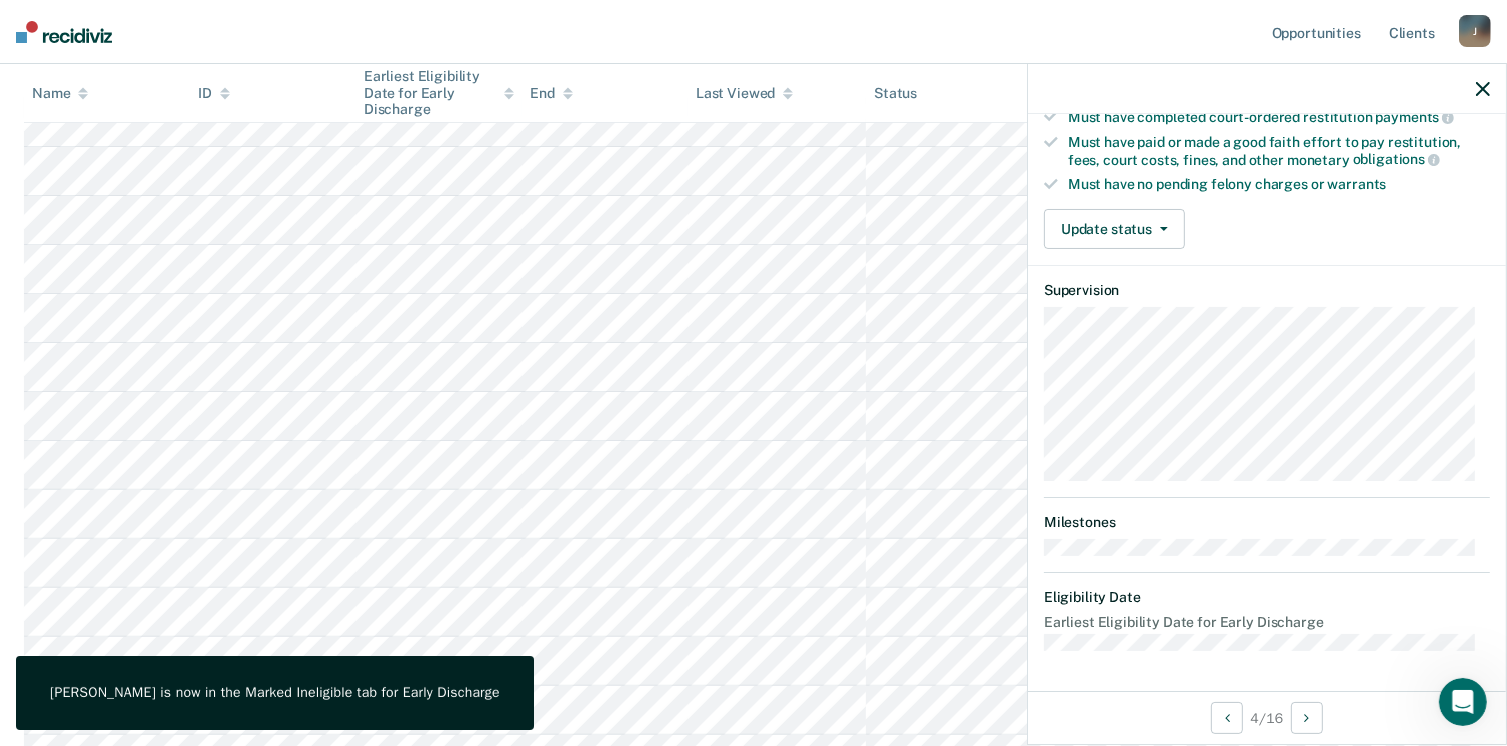 scroll, scrollTop: 371, scrollLeft: 0, axis: vertical 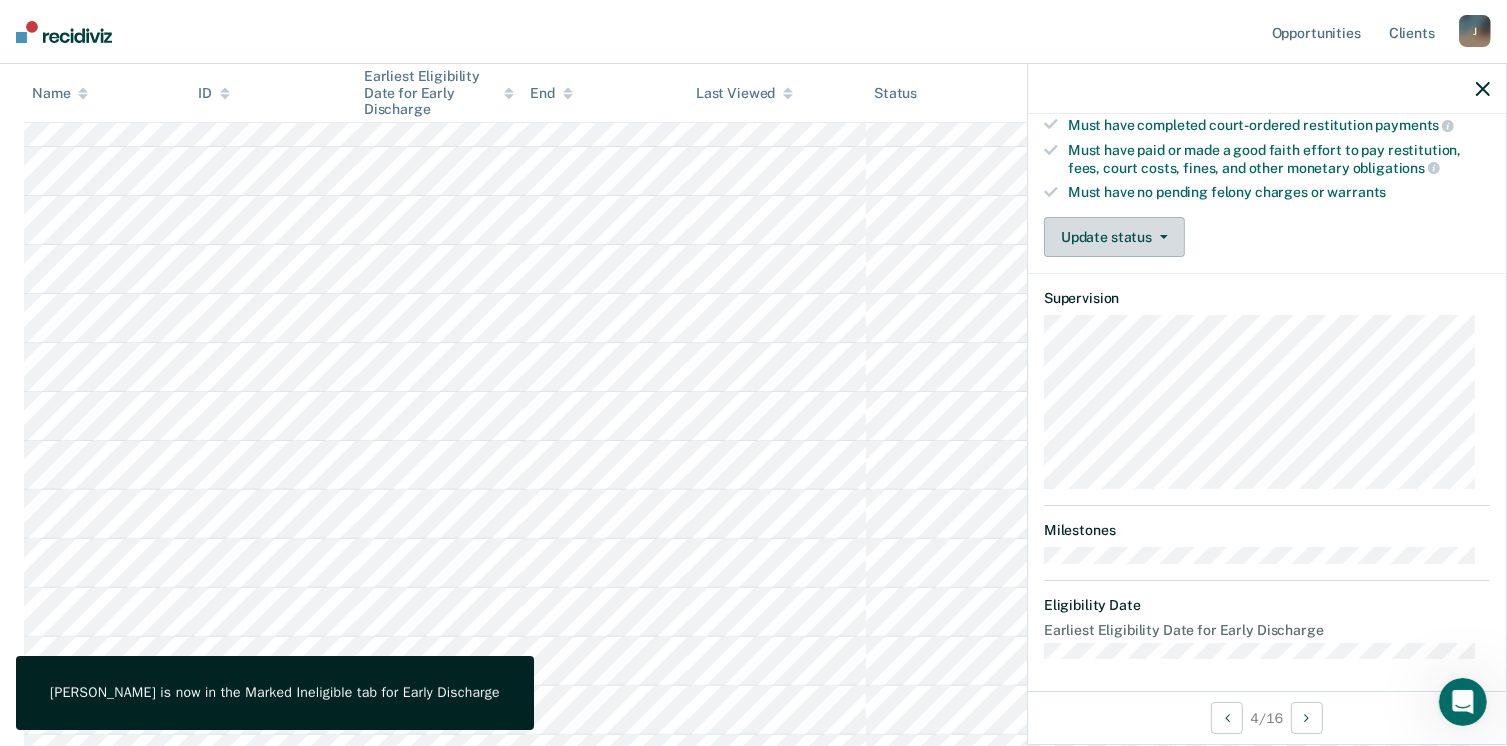 click on "Update status" at bounding box center (1114, 237) 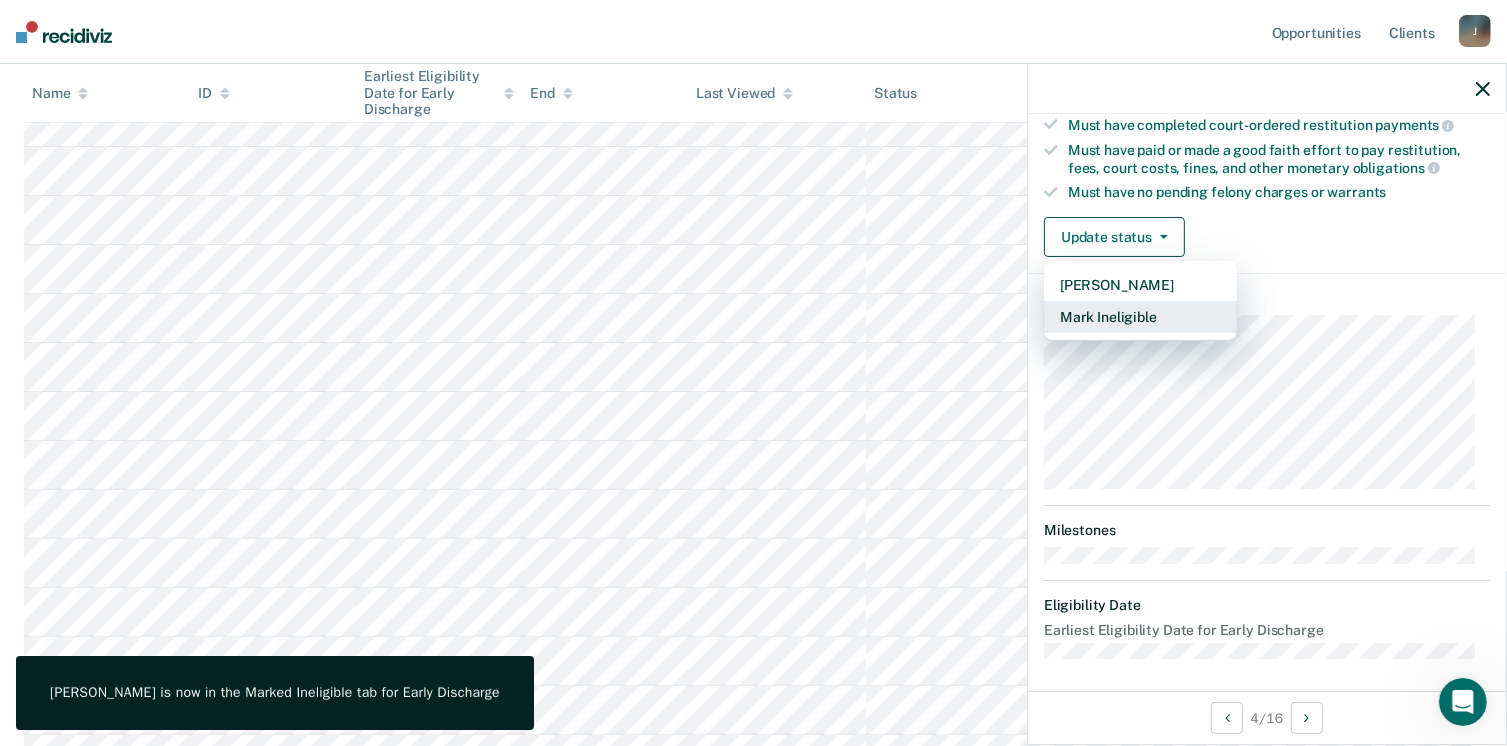 click on "Mark Ineligible" at bounding box center (1140, 317) 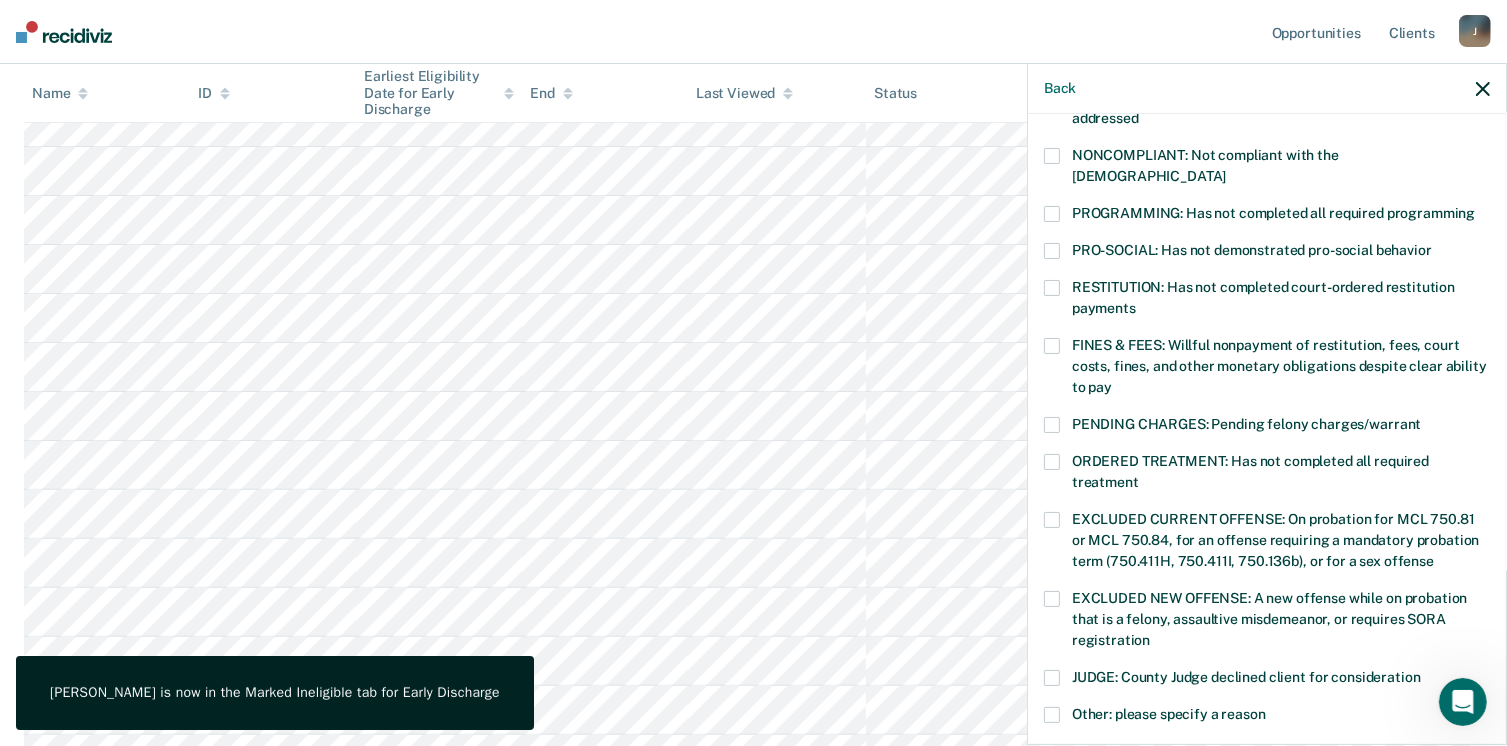 click at bounding box center [1052, 346] 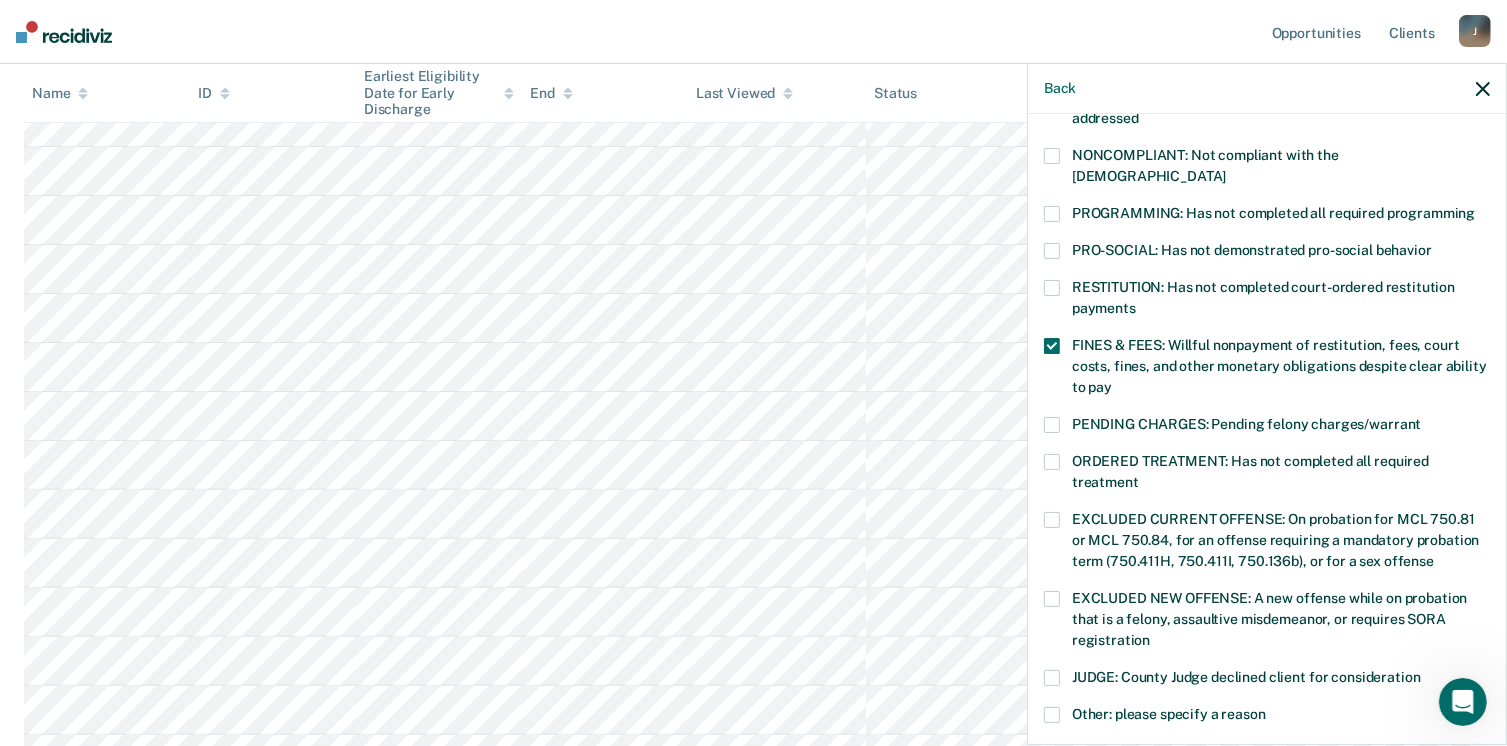 click at bounding box center [1052, 214] 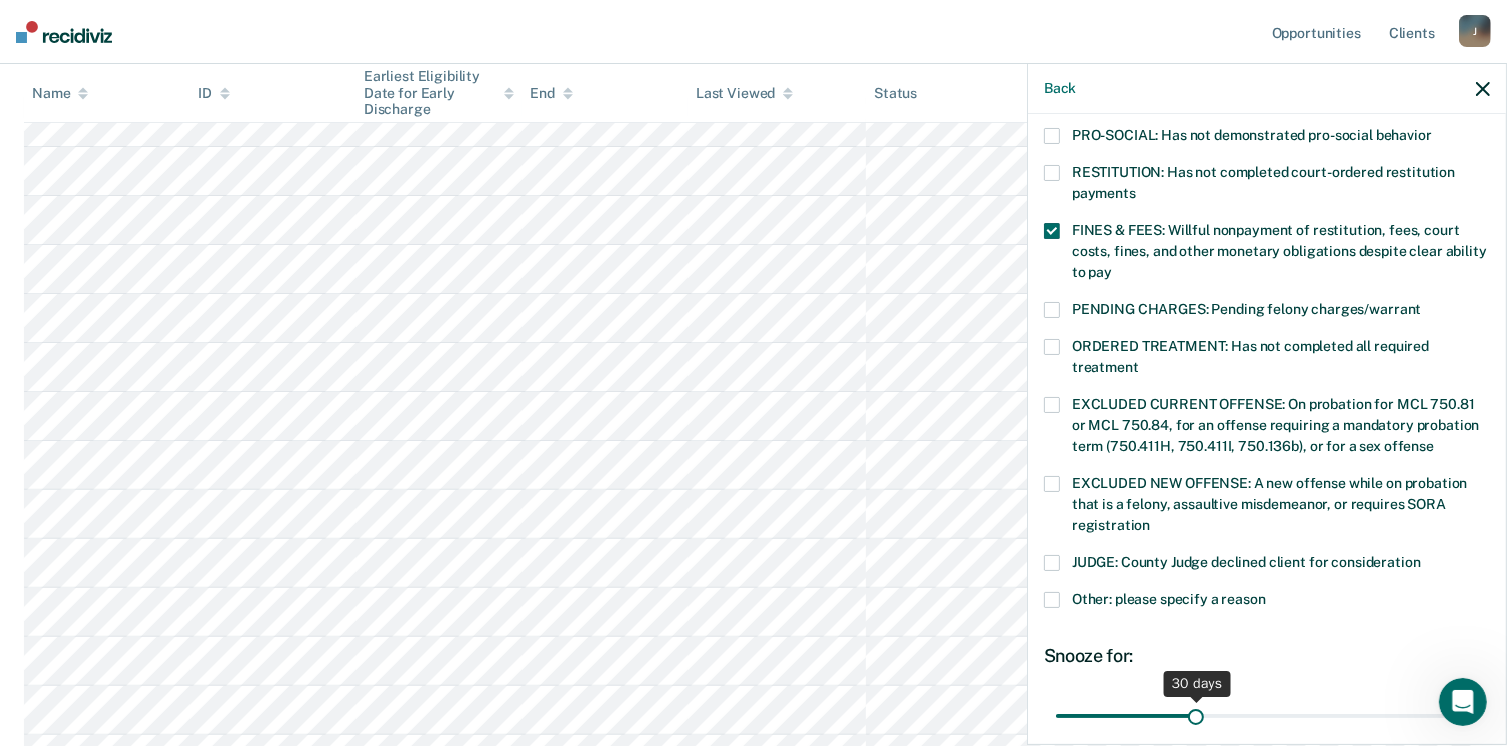 scroll, scrollTop: 571, scrollLeft: 0, axis: vertical 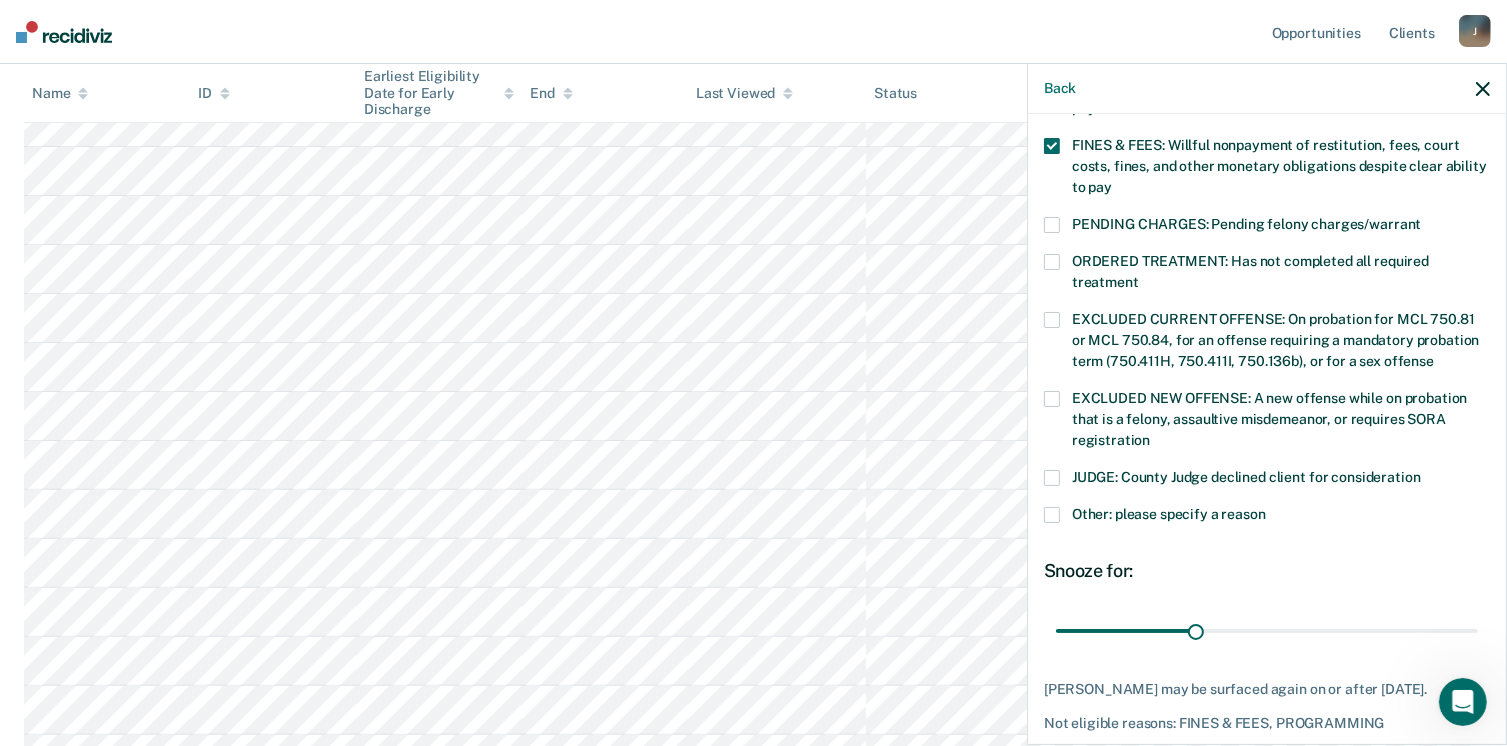 click on "Save" at bounding box center [1108, 767] 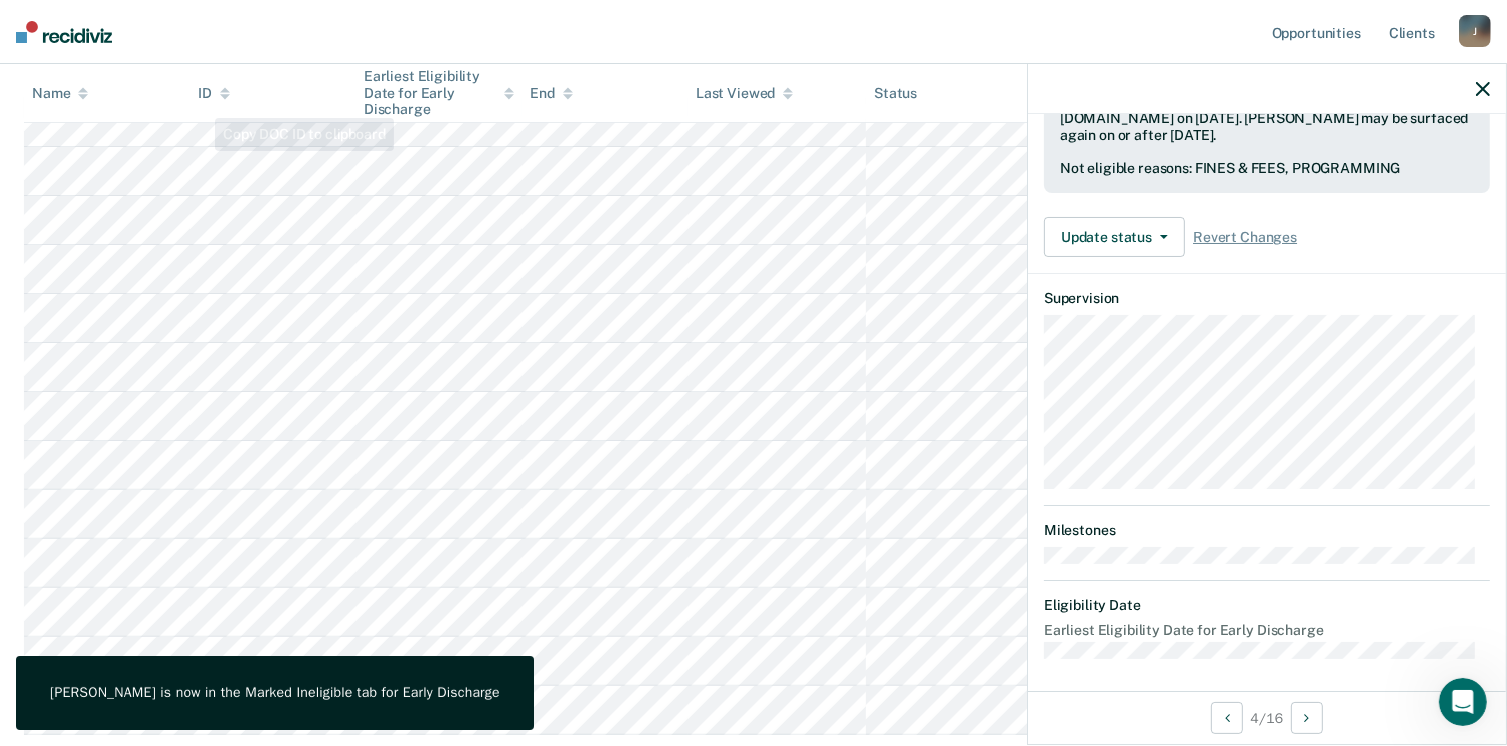 scroll, scrollTop: 371, scrollLeft: 0, axis: vertical 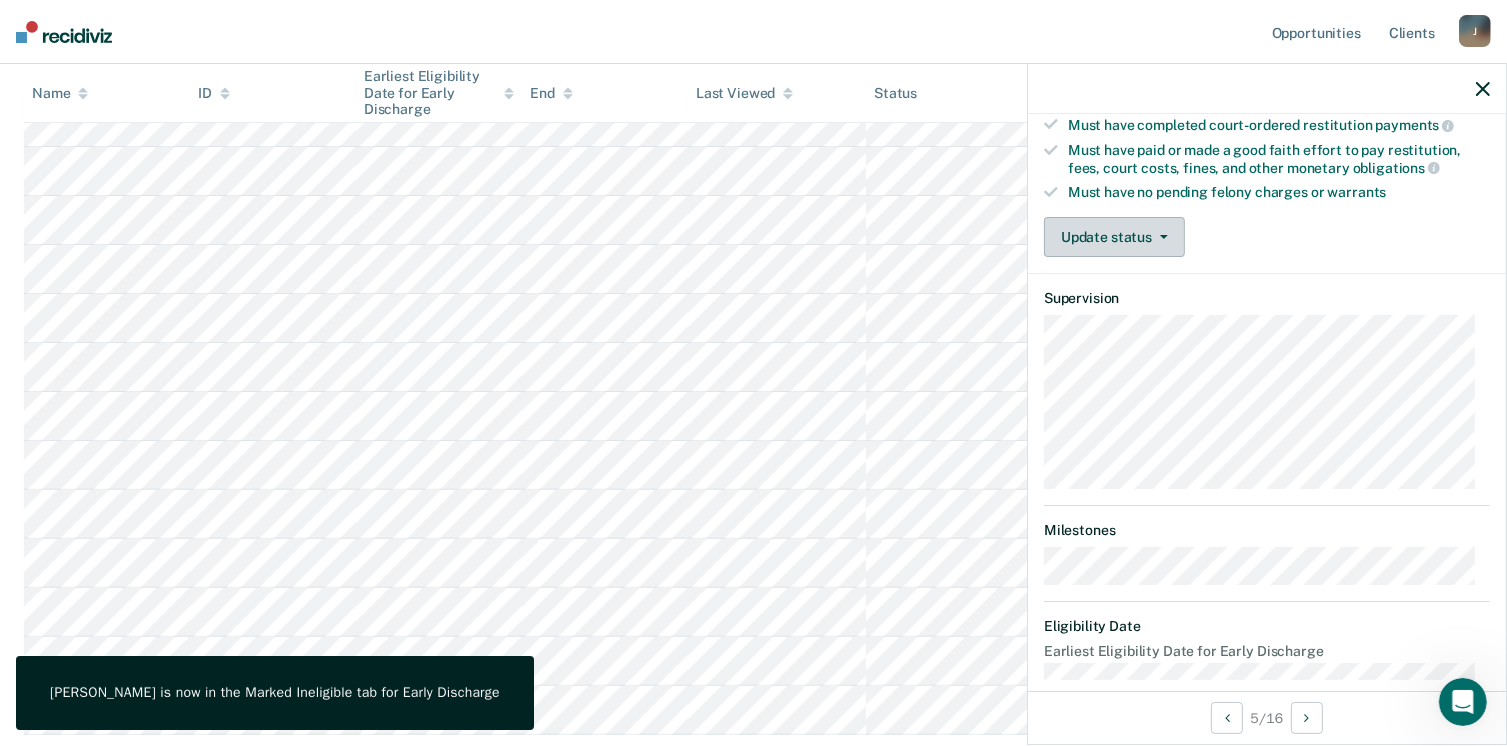 click on "Update status" at bounding box center (1114, 237) 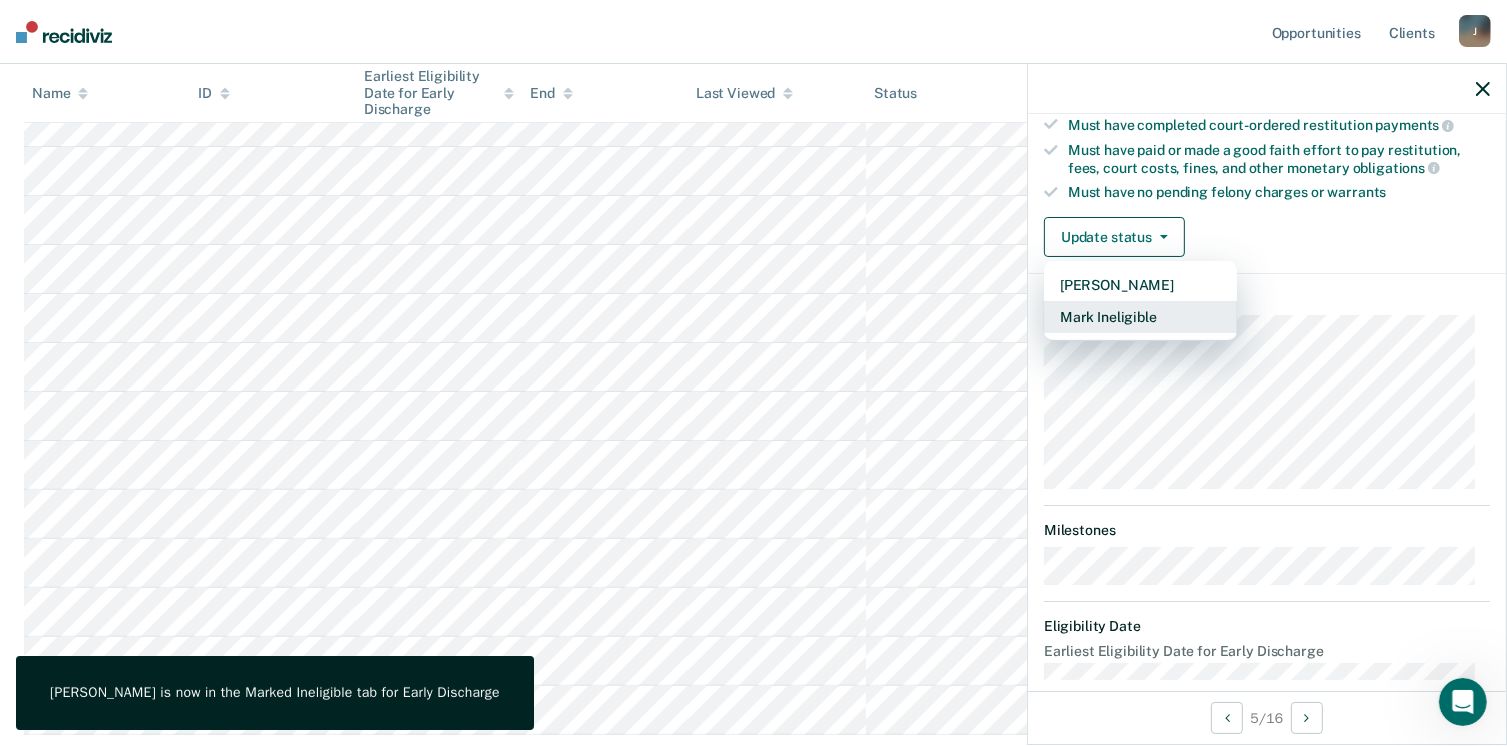 click on "Mark Ineligible" at bounding box center (1140, 317) 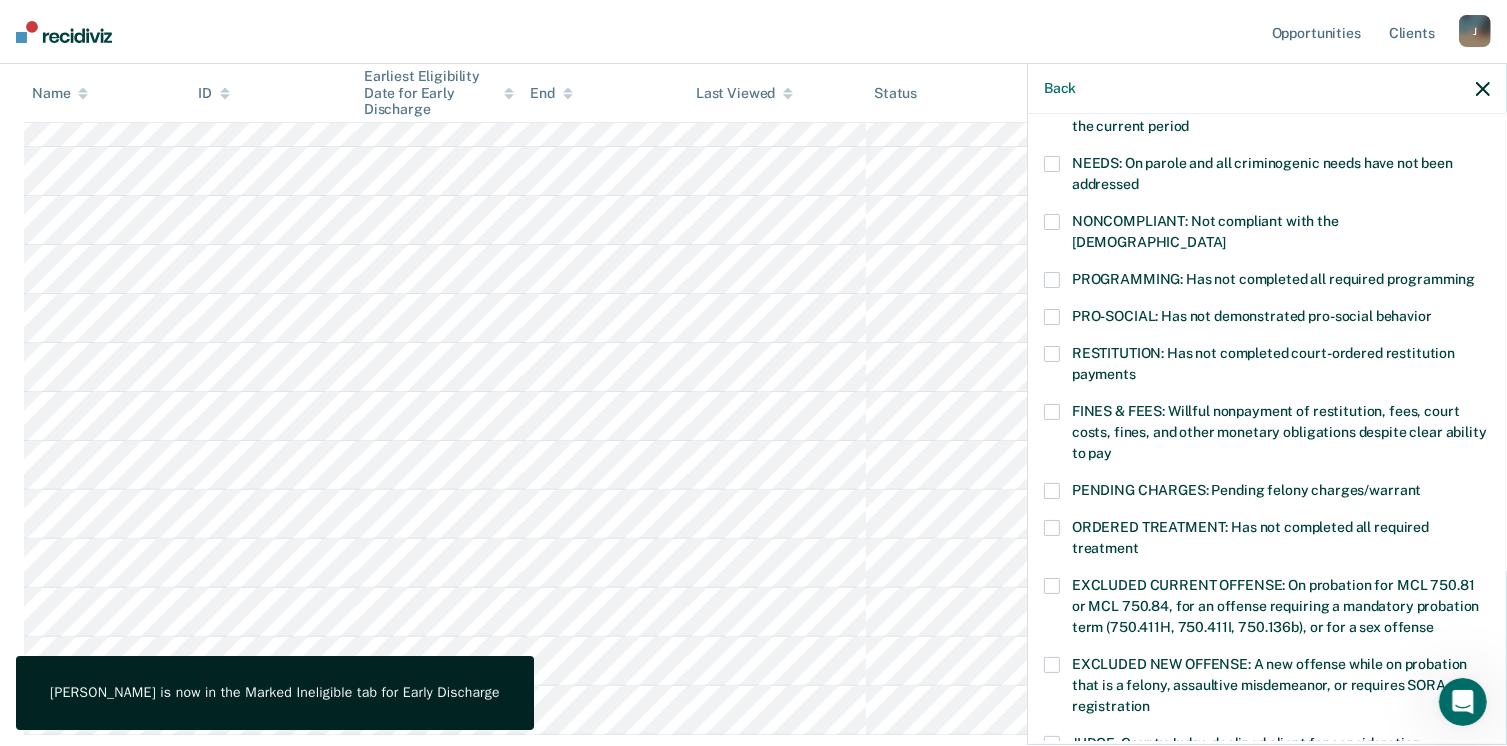 scroll, scrollTop: 271, scrollLeft: 0, axis: vertical 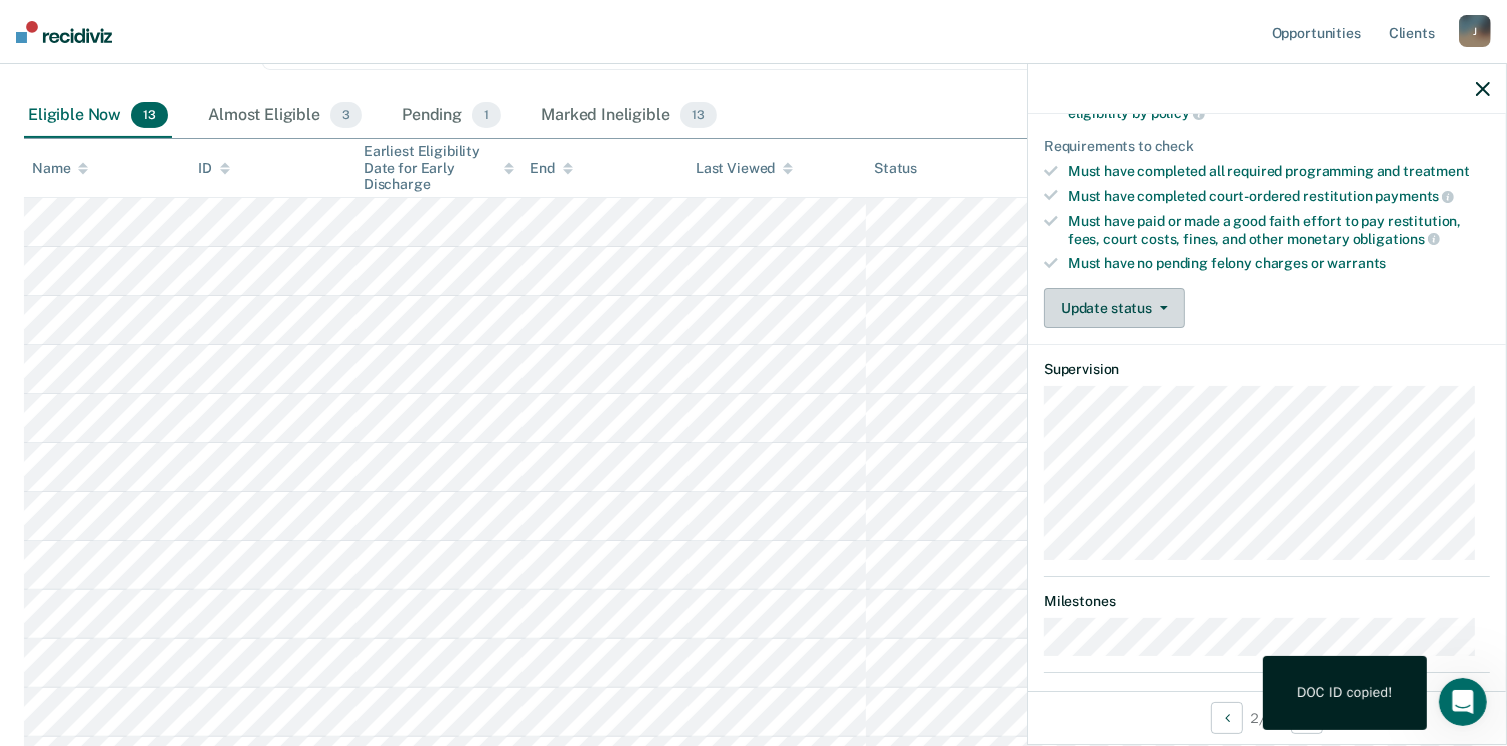 click on "Update status" at bounding box center (1114, 308) 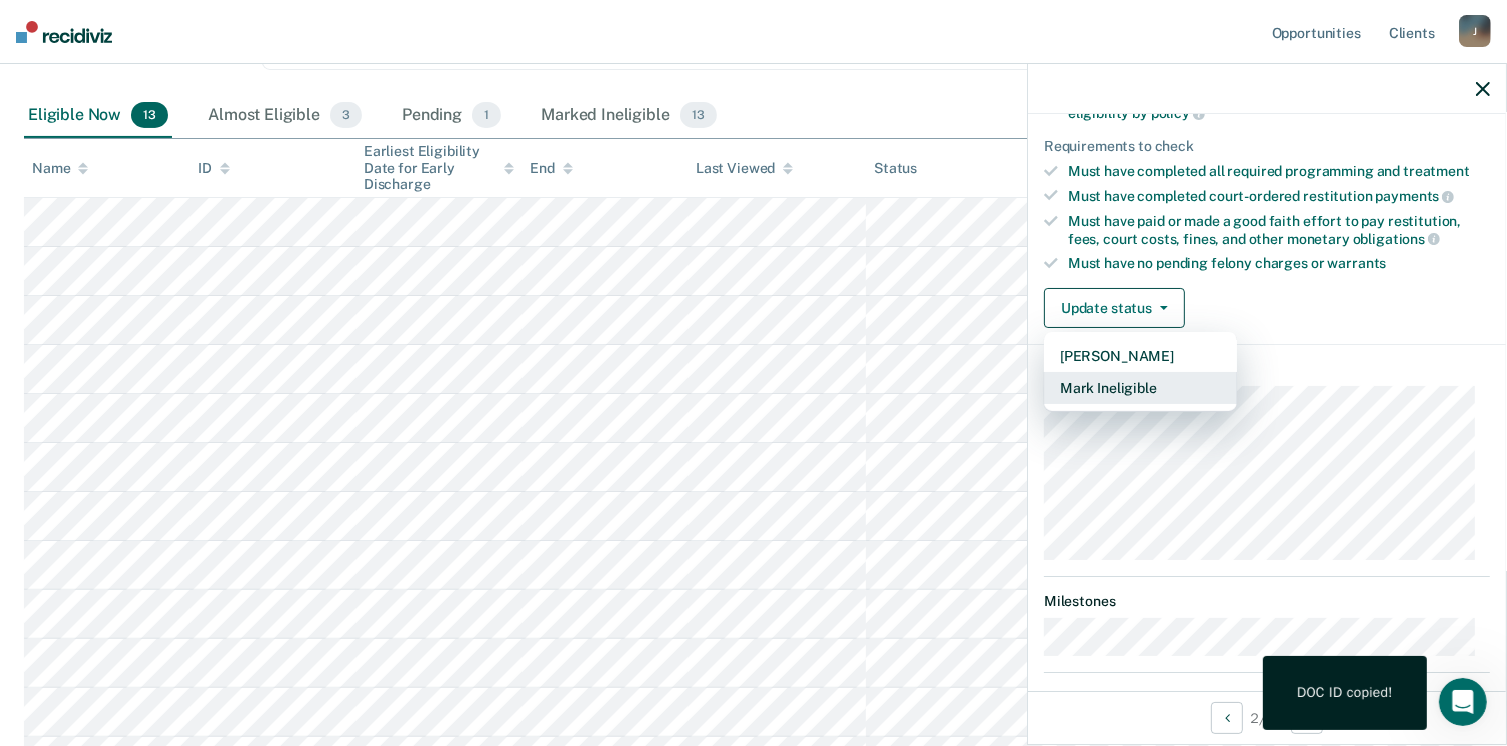 click on "Mark Ineligible" at bounding box center (1140, 388) 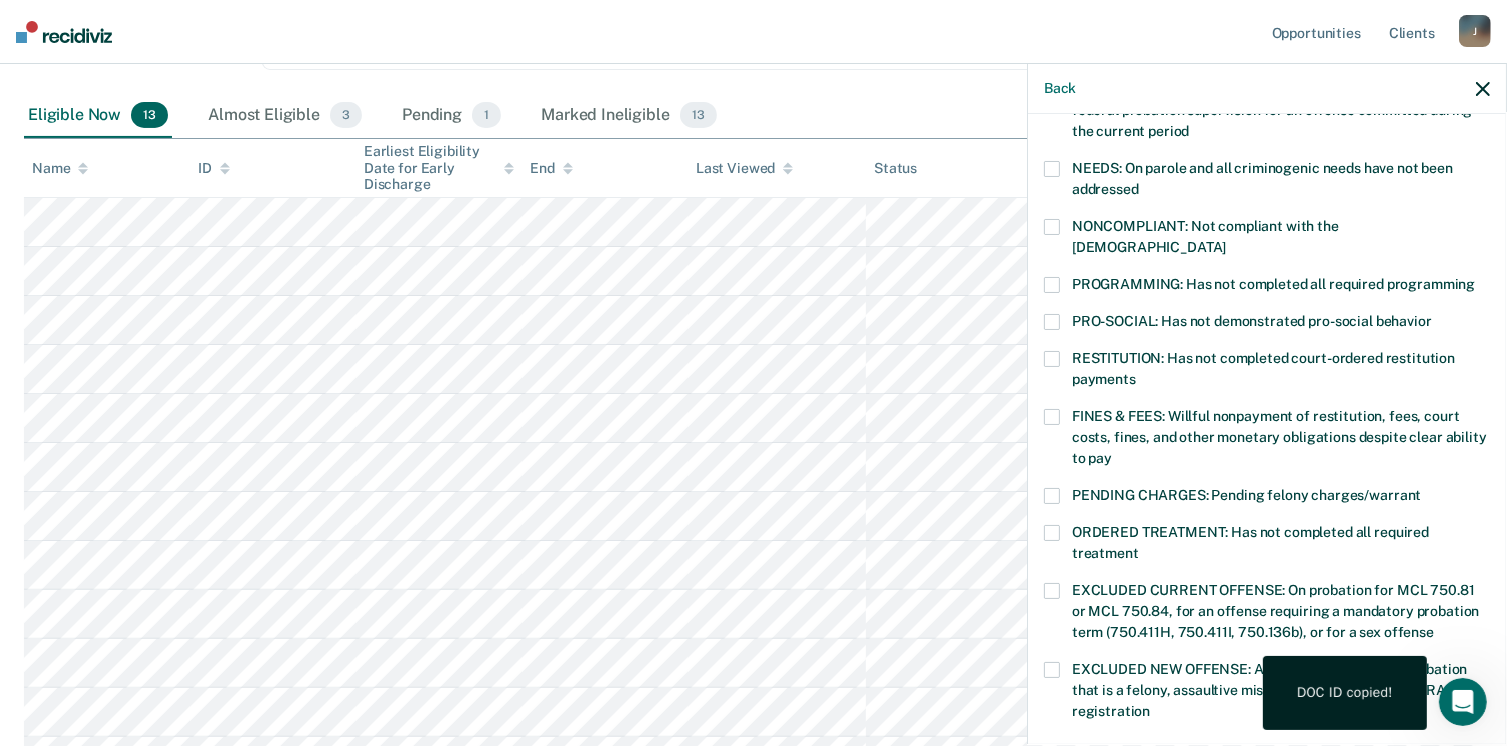 click on "PROGRAMMING: Has not completed all required programming" at bounding box center [1267, 287] 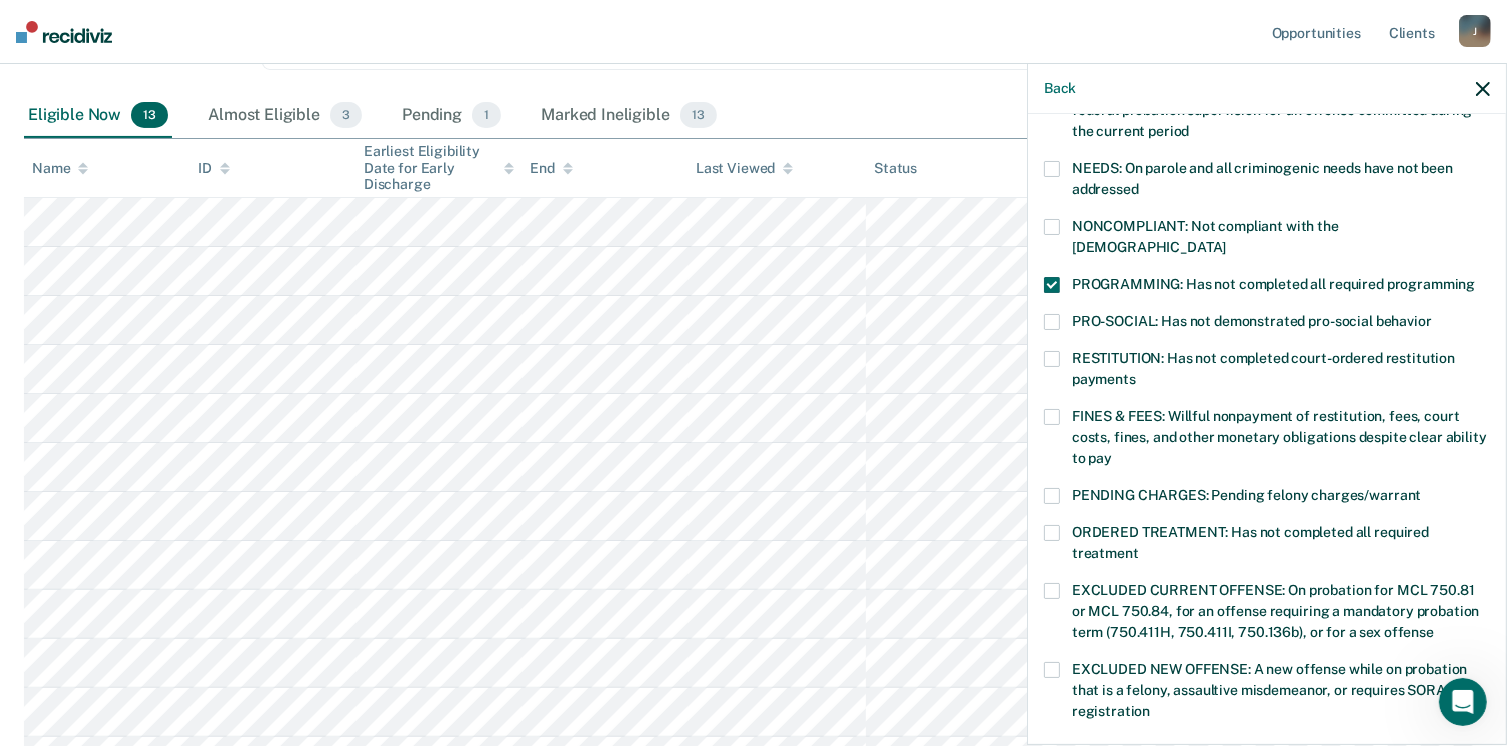 click on "FINES & FEES: Willful nonpayment of restitution, fees, court costs, fines, and other monetary obligations despite clear ability to pay" at bounding box center [1267, 440] 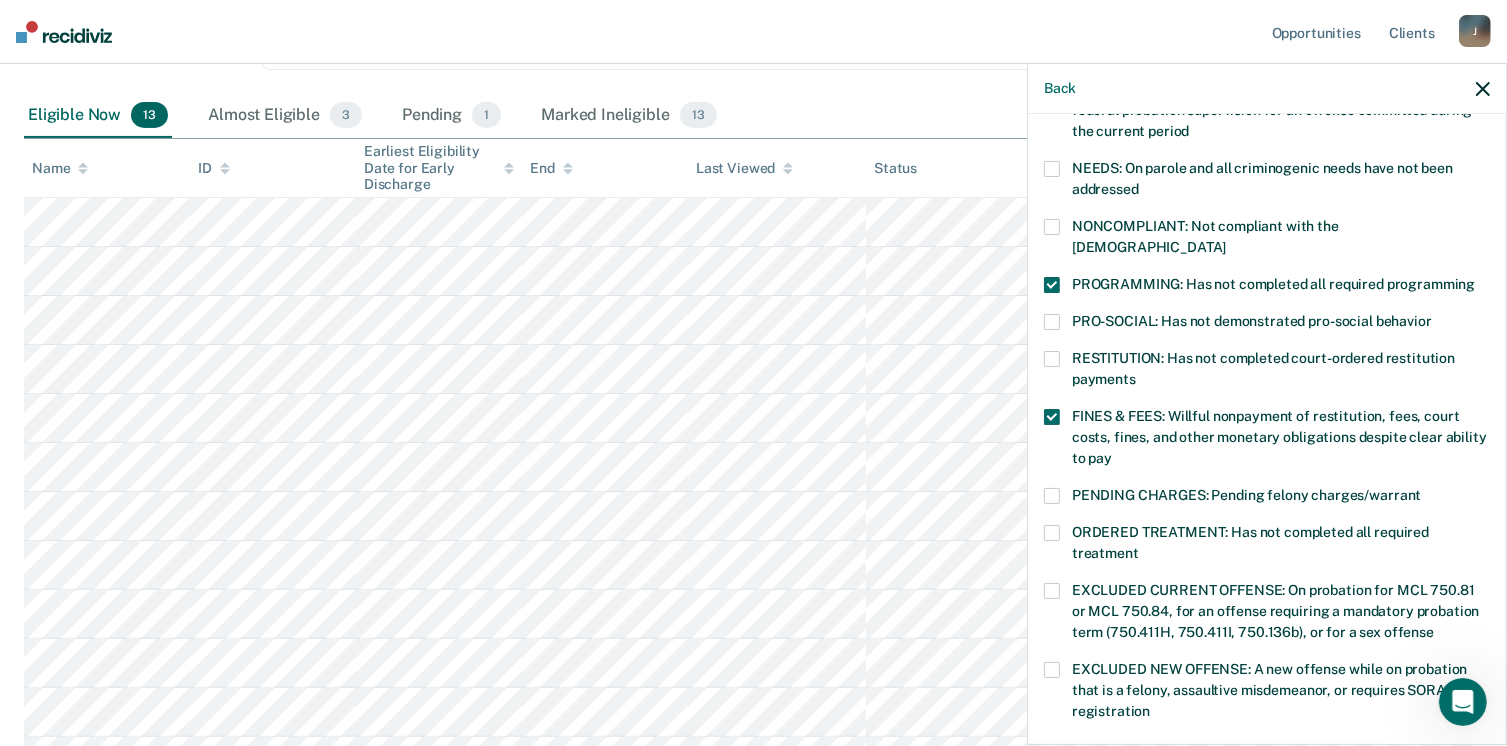 scroll, scrollTop: 400, scrollLeft: 0, axis: vertical 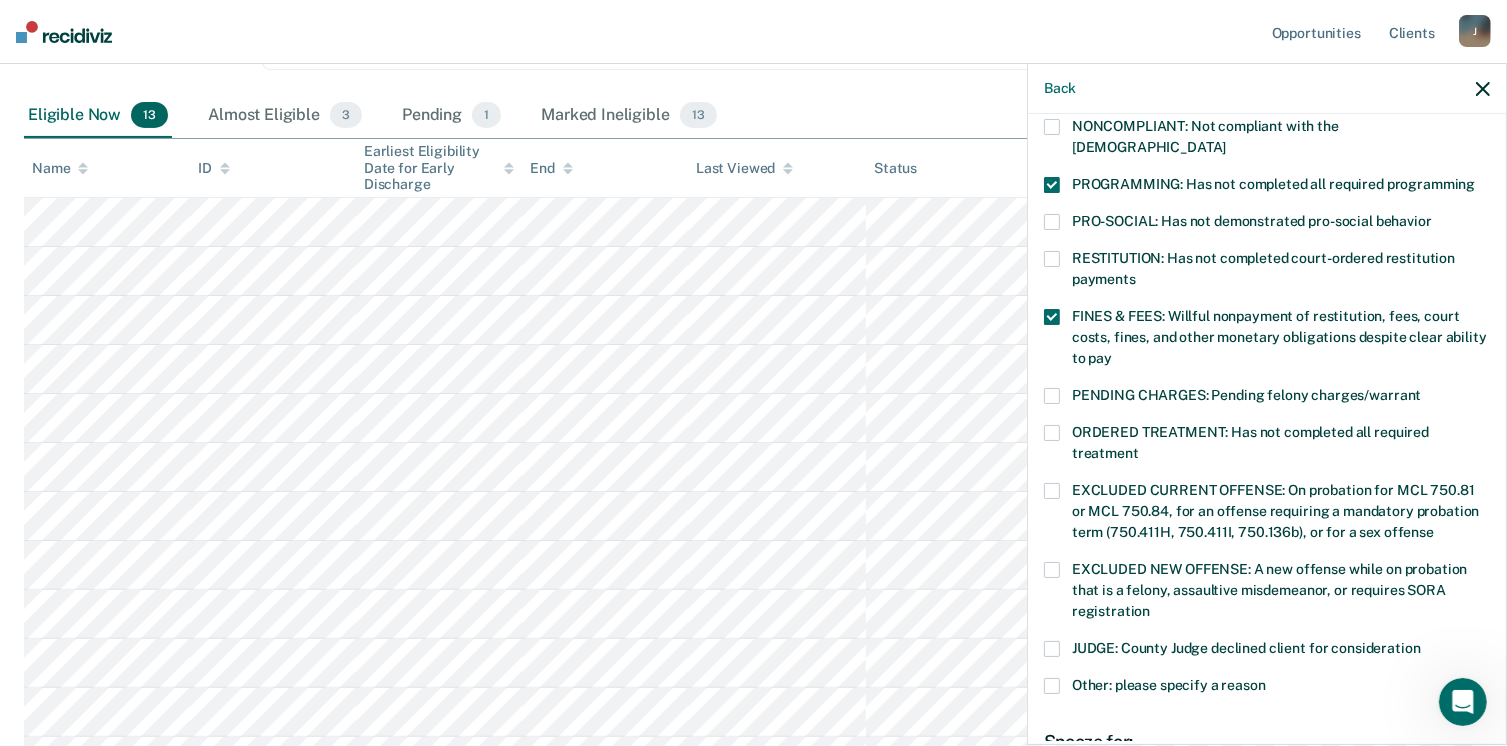 click at bounding box center (1052, 433) 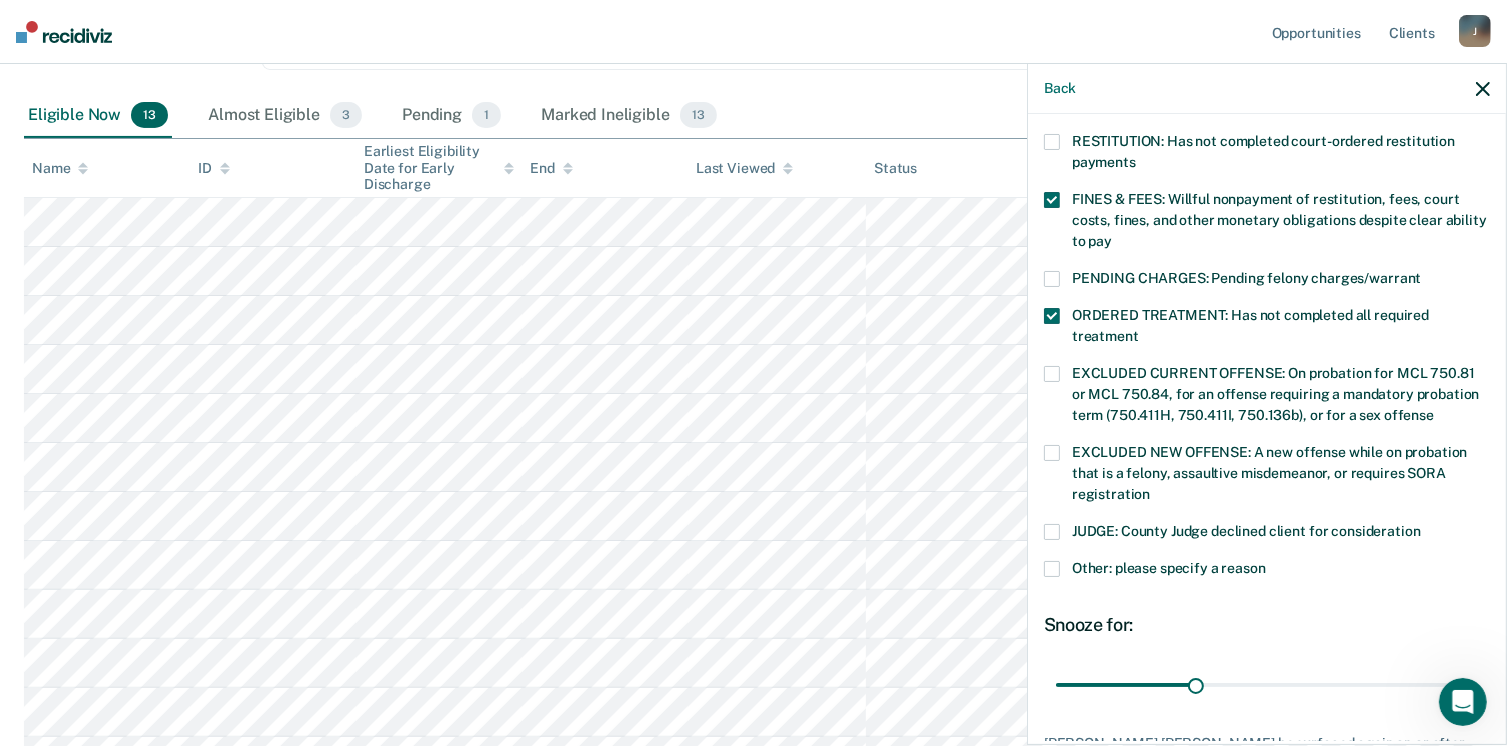 scroll, scrollTop: 664, scrollLeft: 0, axis: vertical 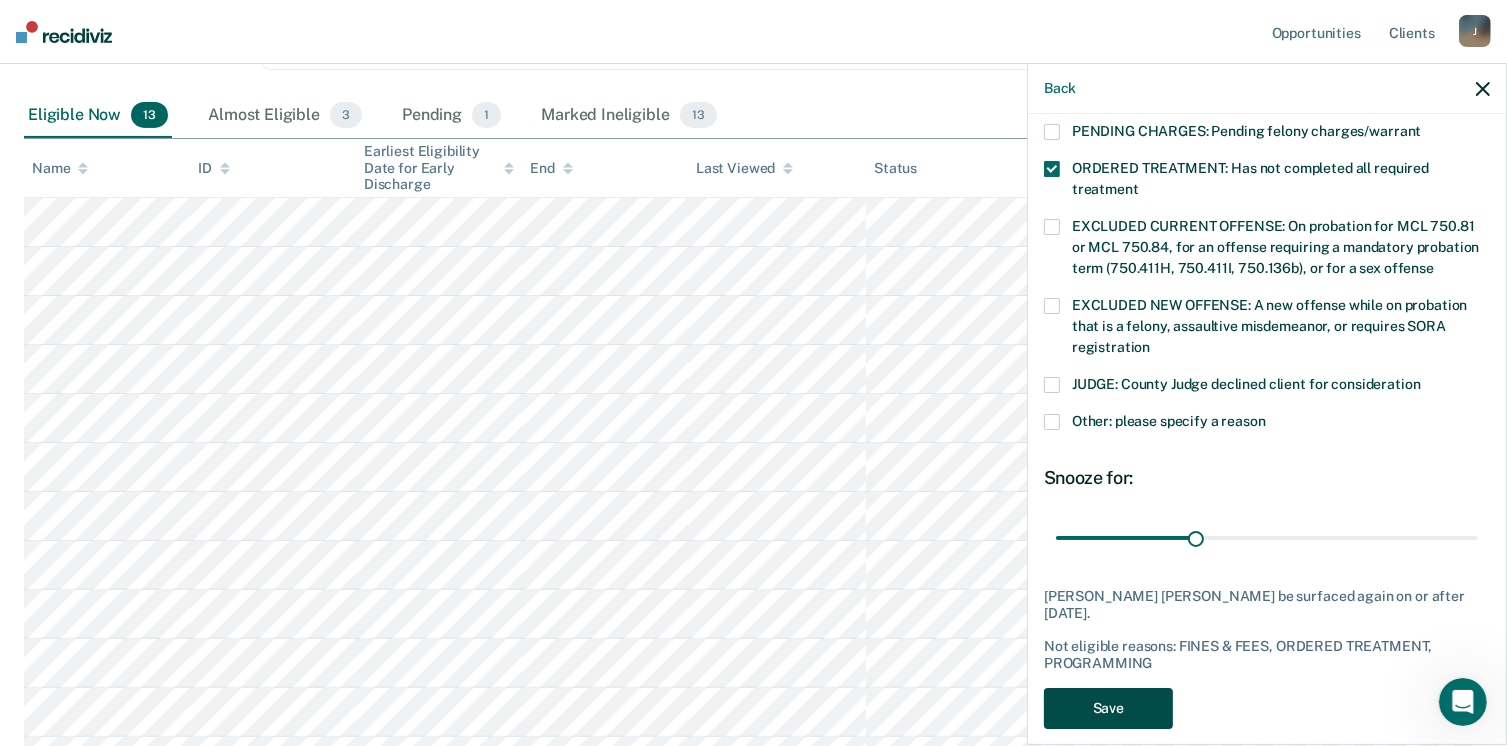 click on "Save" at bounding box center [1108, 708] 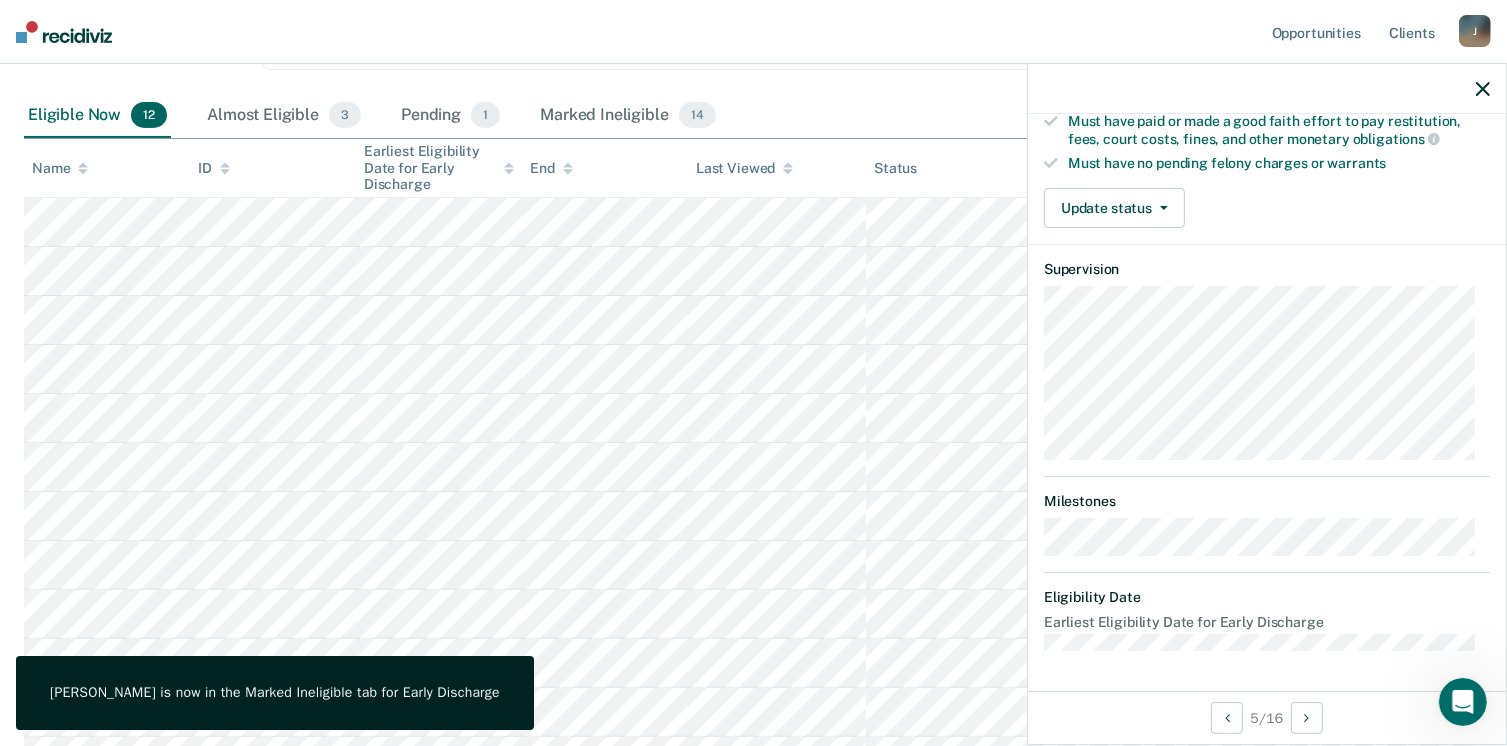 scroll, scrollTop: 392, scrollLeft: 0, axis: vertical 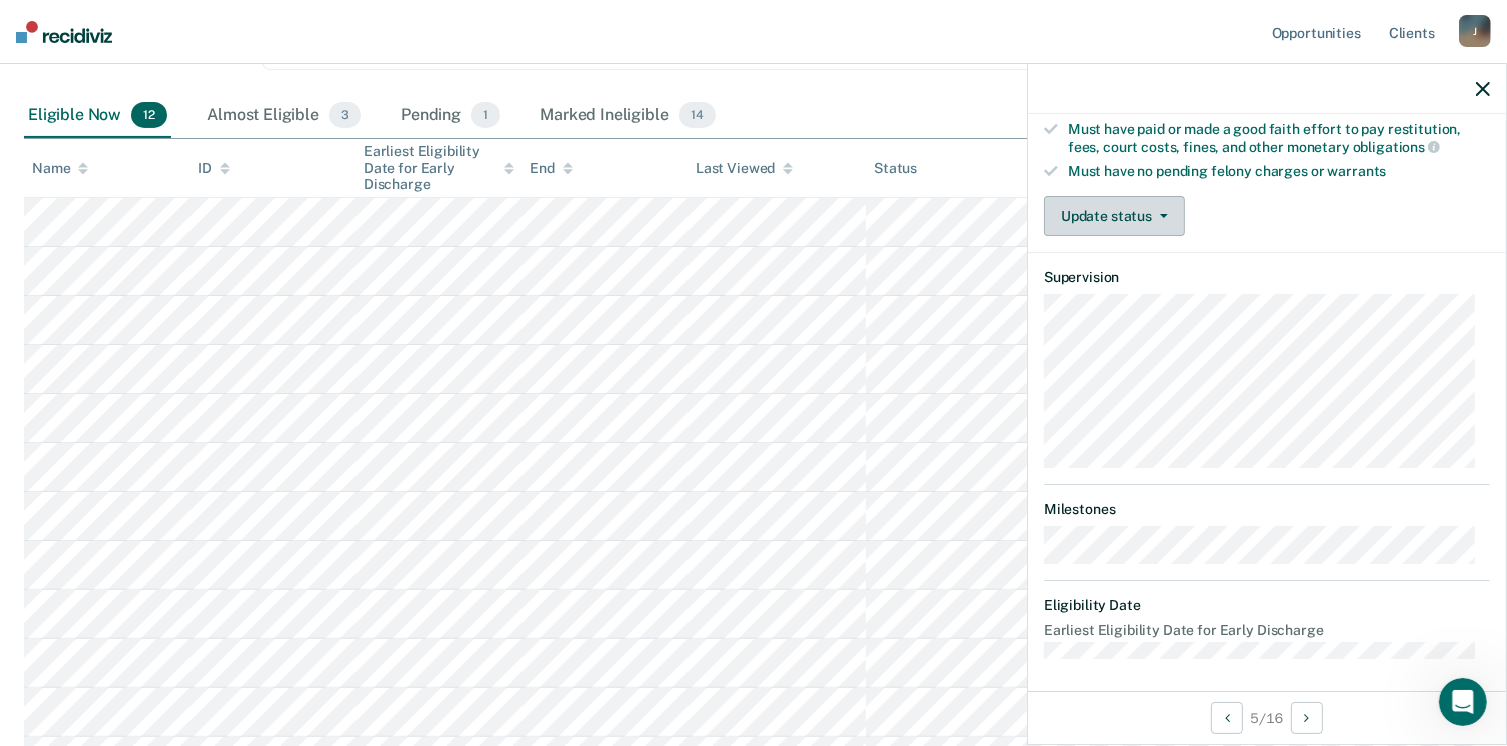 click on "Update status" at bounding box center (1114, 216) 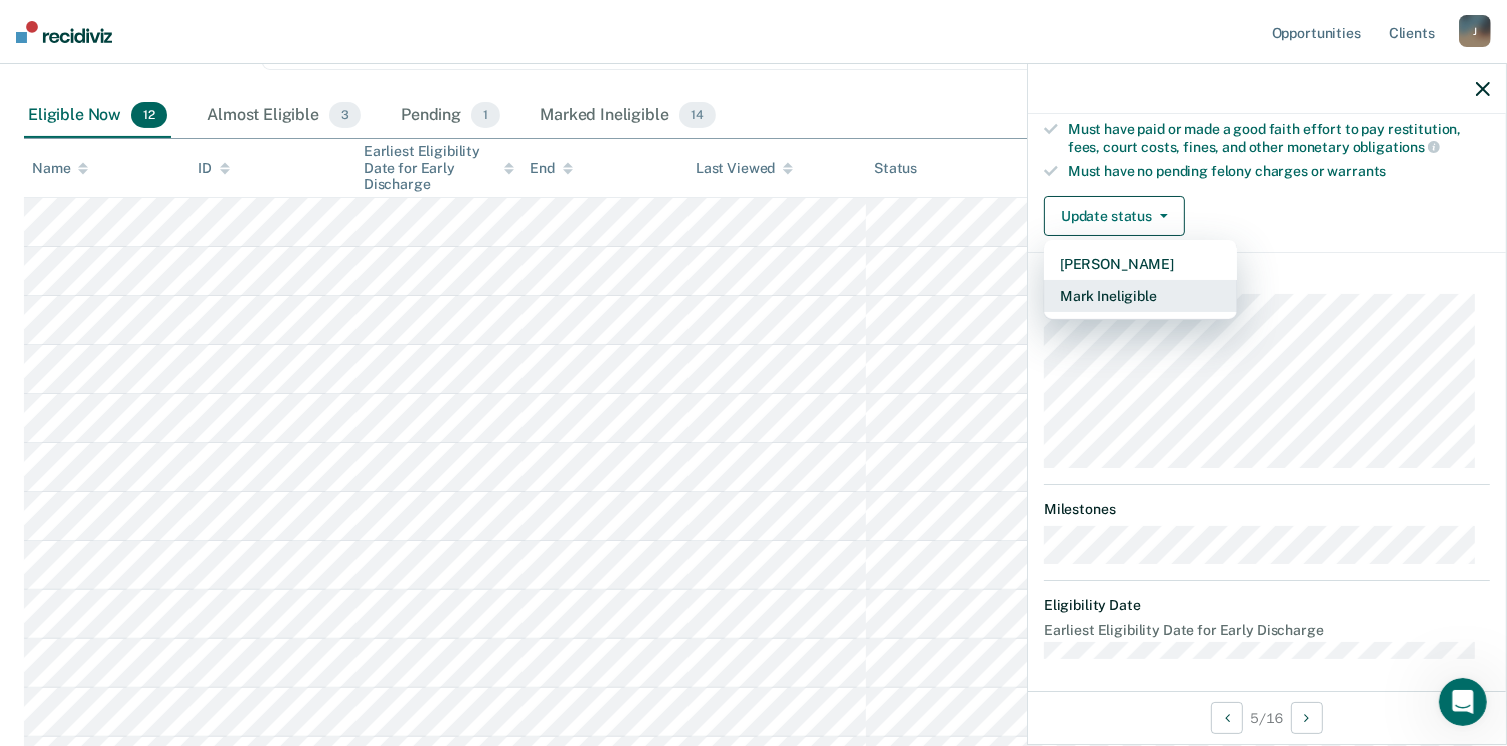 click on "Mark Ineligible" at bounding box center [1140, 296] 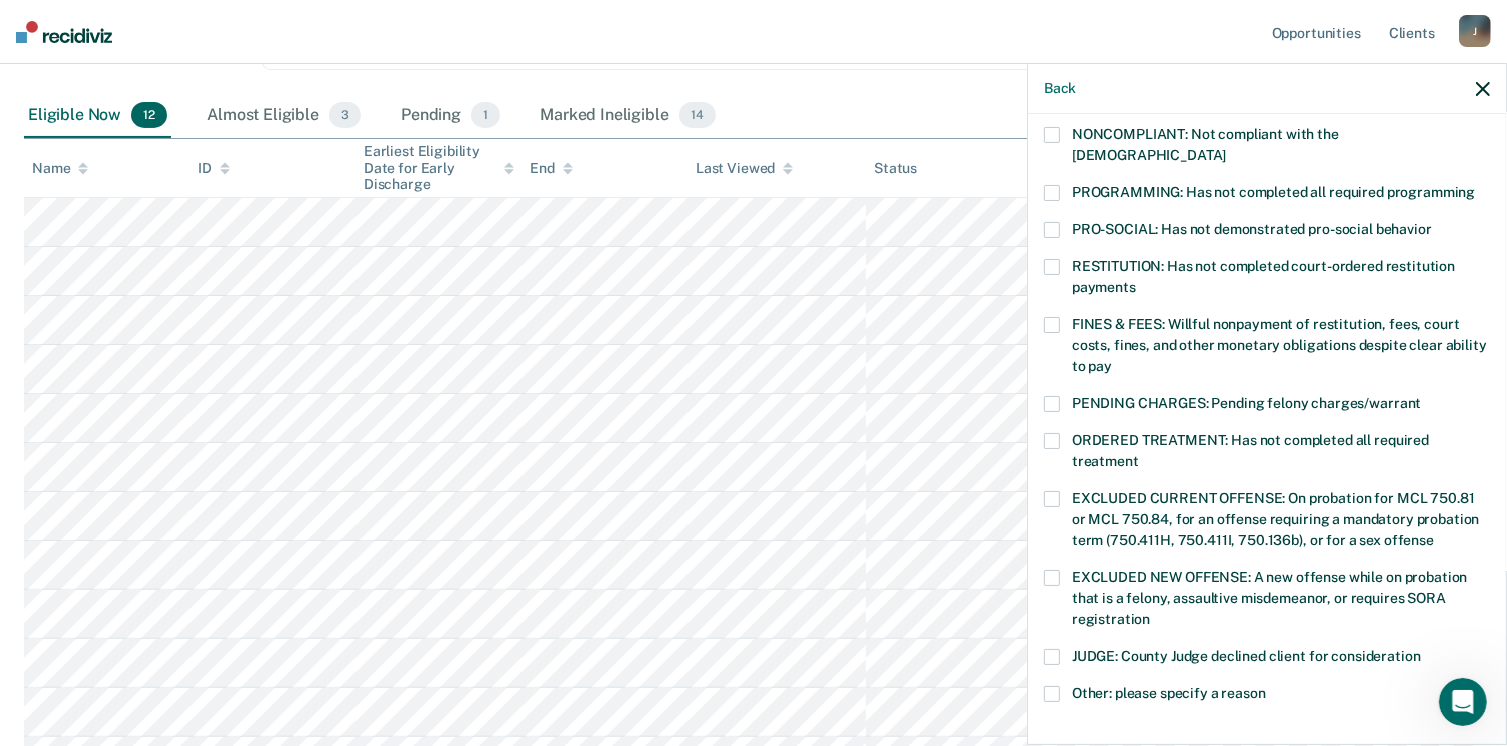 click on "FINES & FEES: Willful nonpayment of restitution, fees, court costs, fines, and other monetary obligations despite clear ability to pay" at bounding box center (1267, 348) 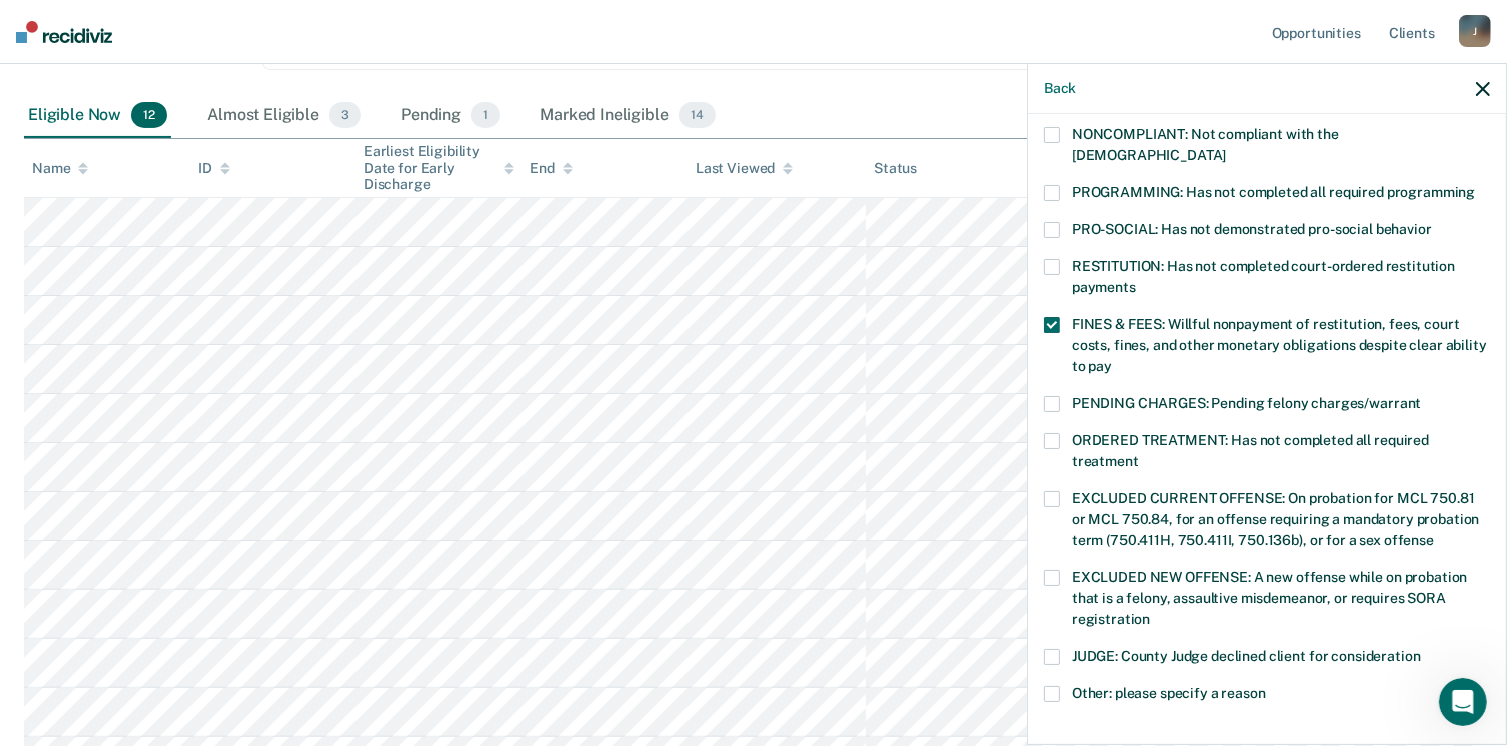 click at bounding box center [1052, 325] 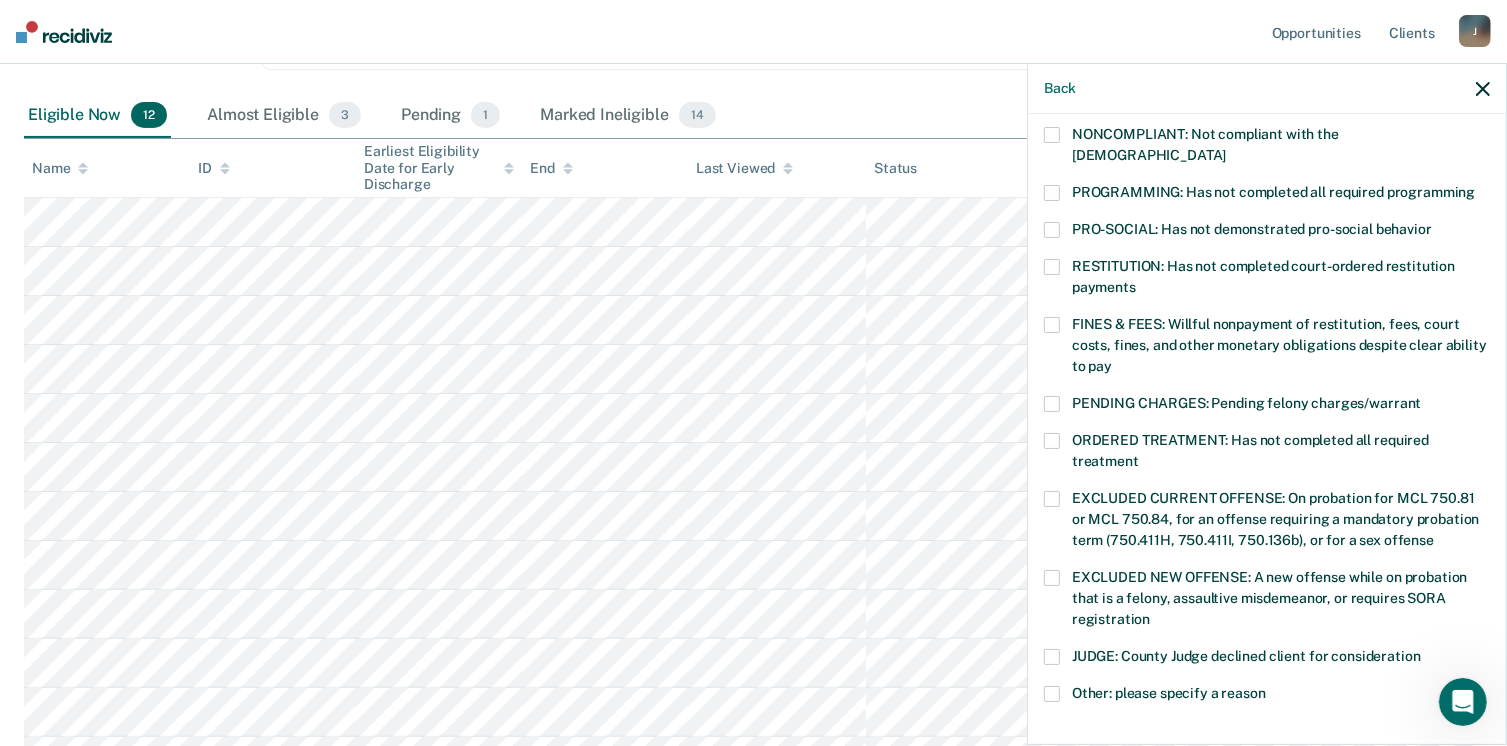 click at bounding box center [1052, 325] 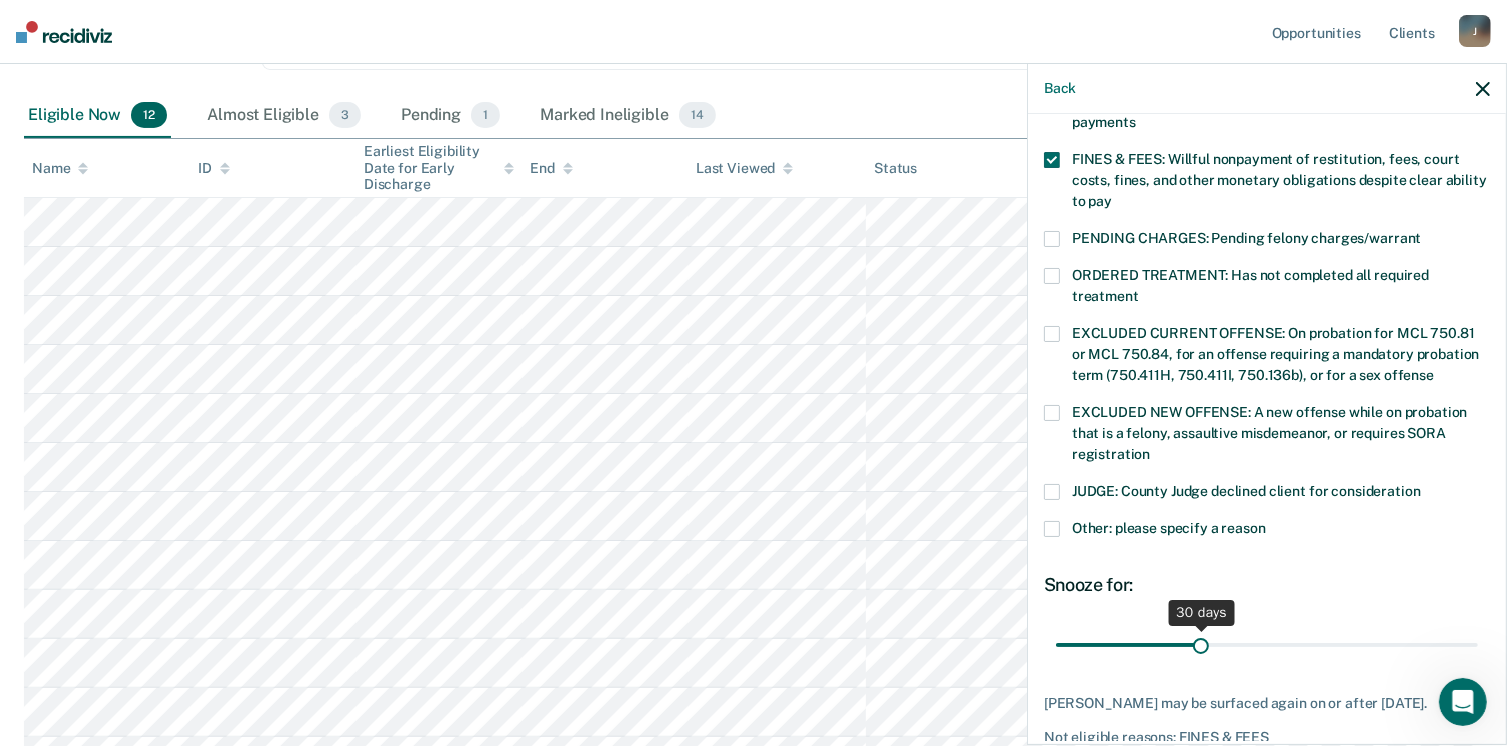 scroll, scrollTop: 592, scrollLeft: 0, axis: vertical 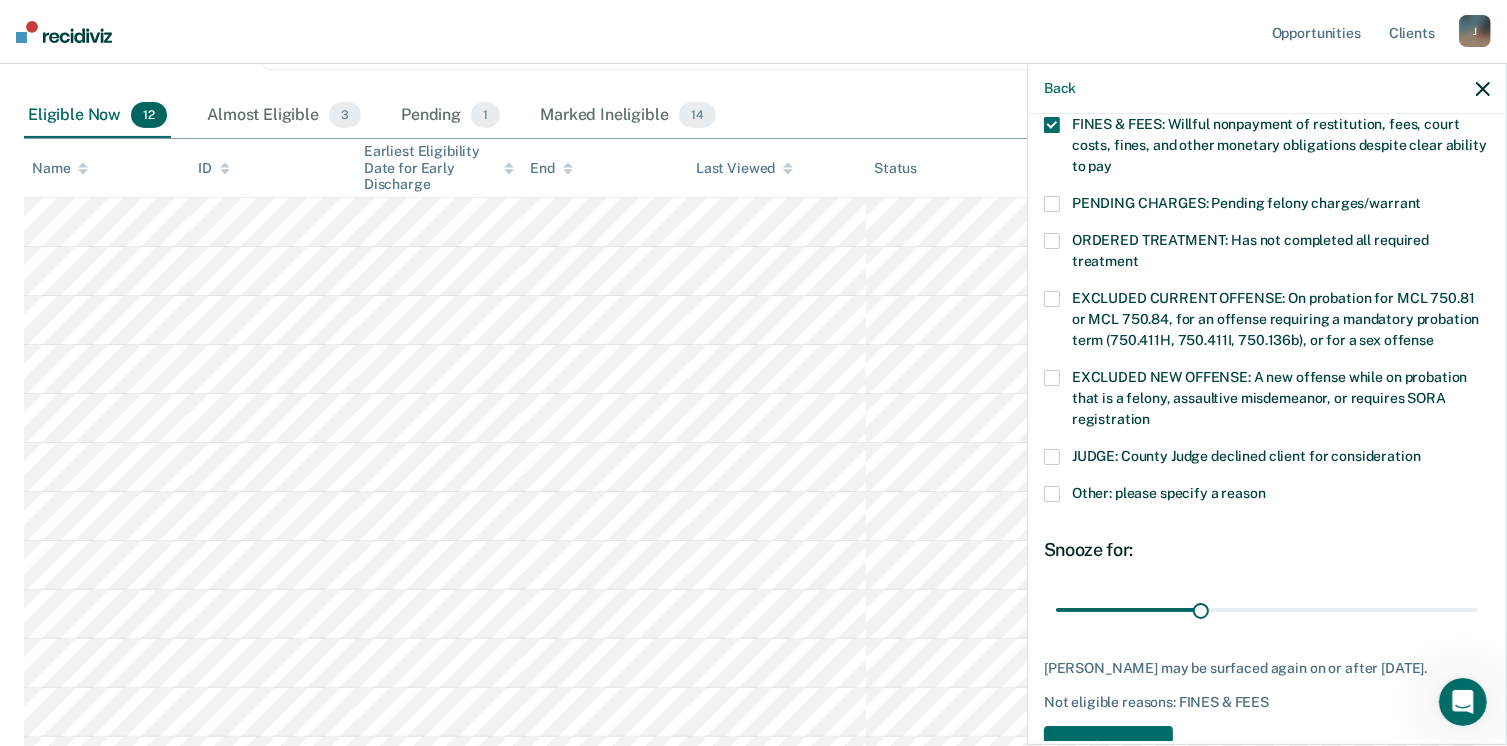 click at bounding box center [1052, 494] 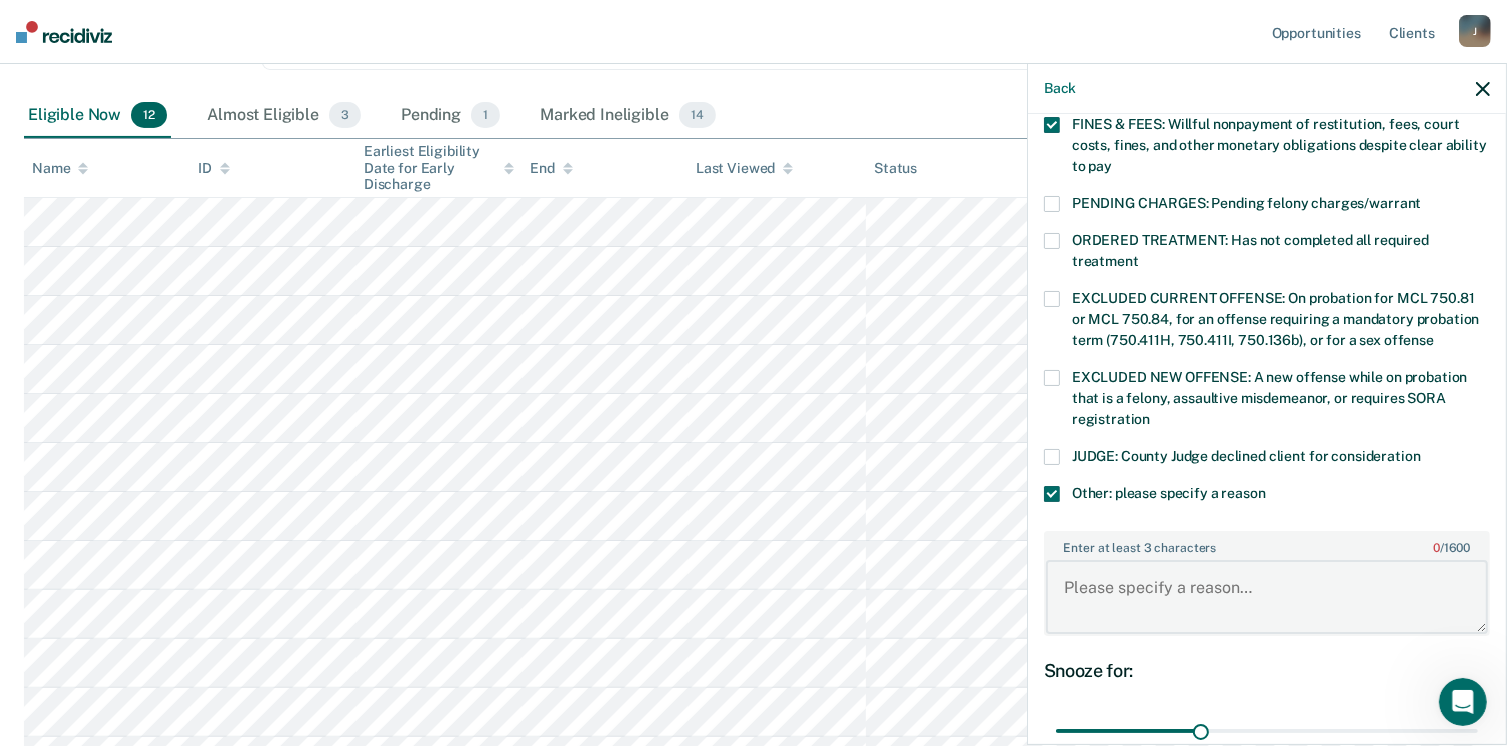 click on "Enter at least 3 characters 0  /  1600" at bounding box center [1267, 597] 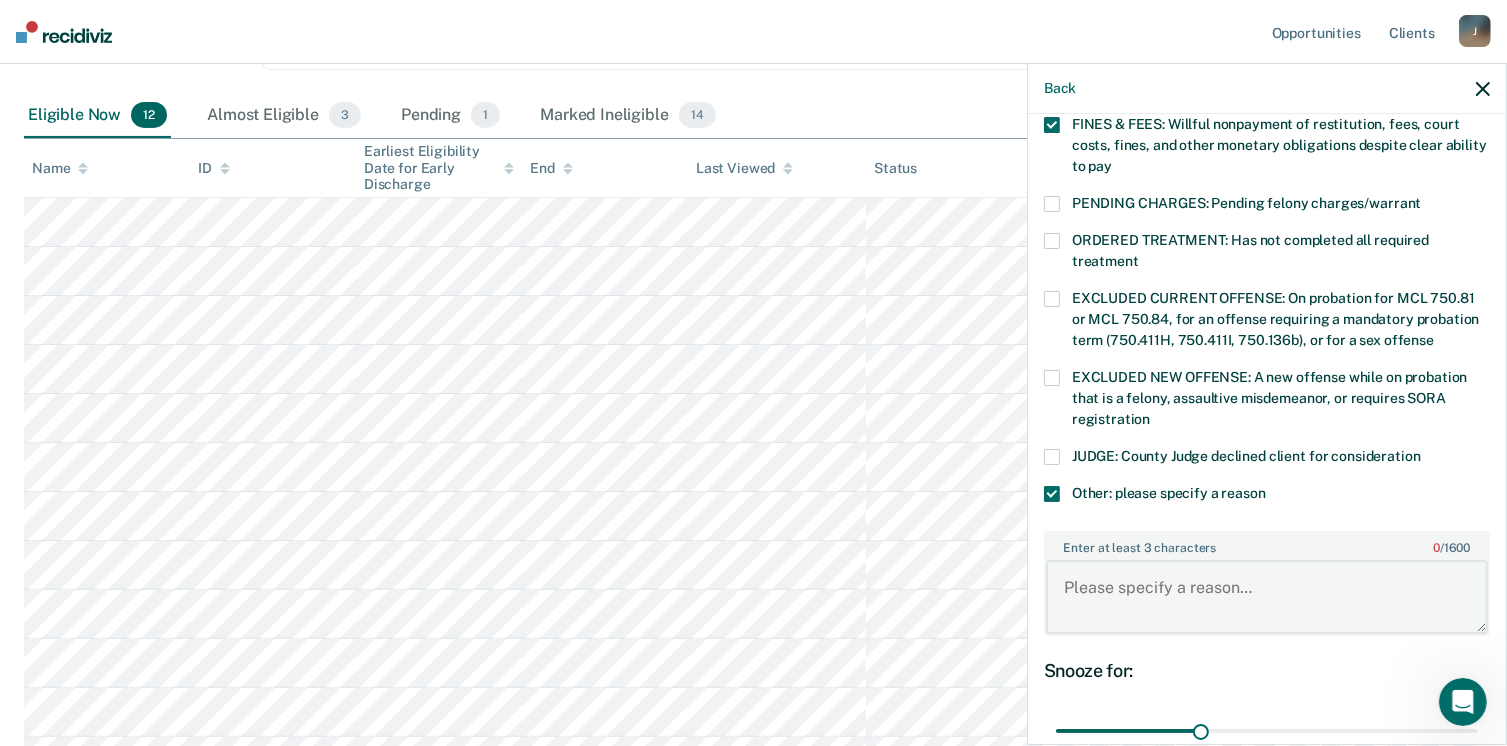 type on "z" 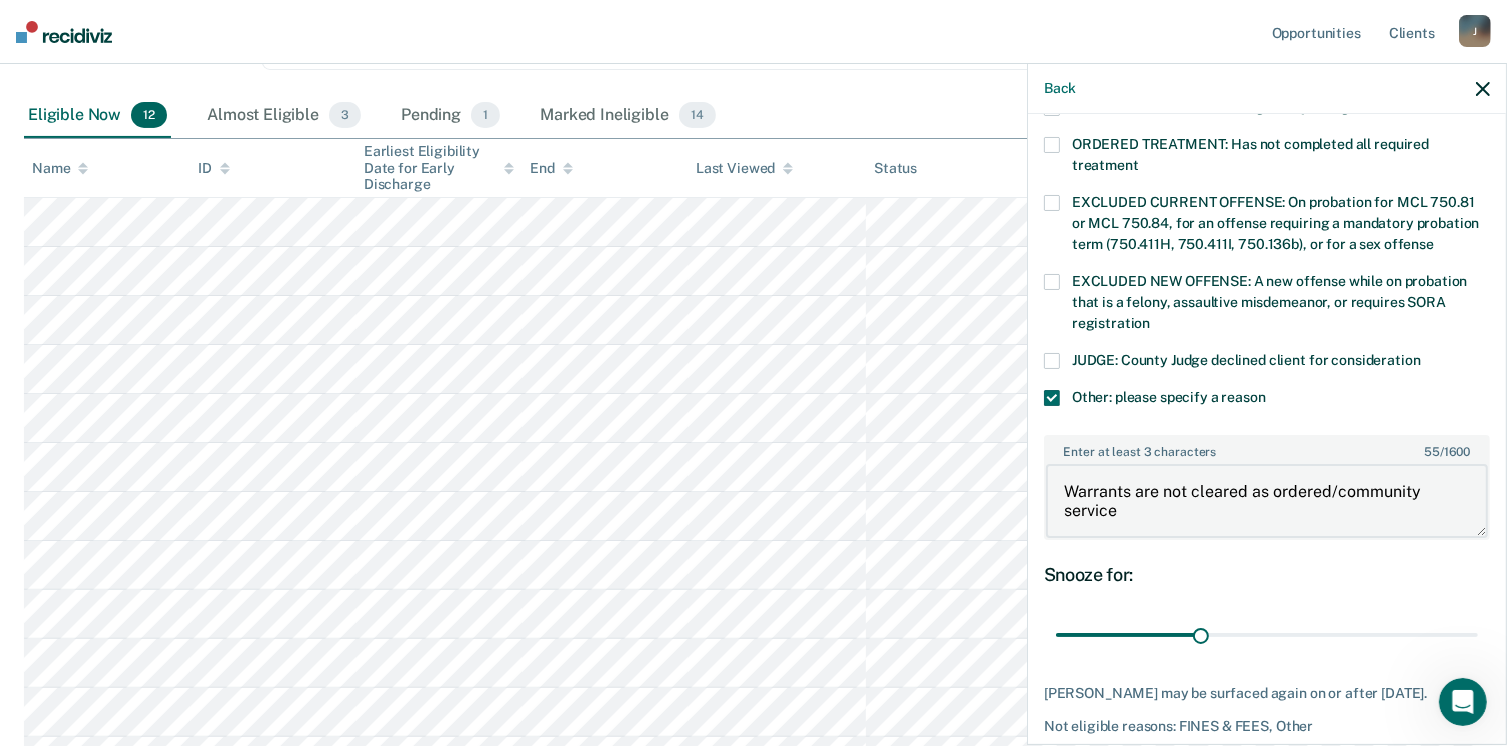 scroll, scrollTop: 766, scrollLeft: 0, axis: vertical 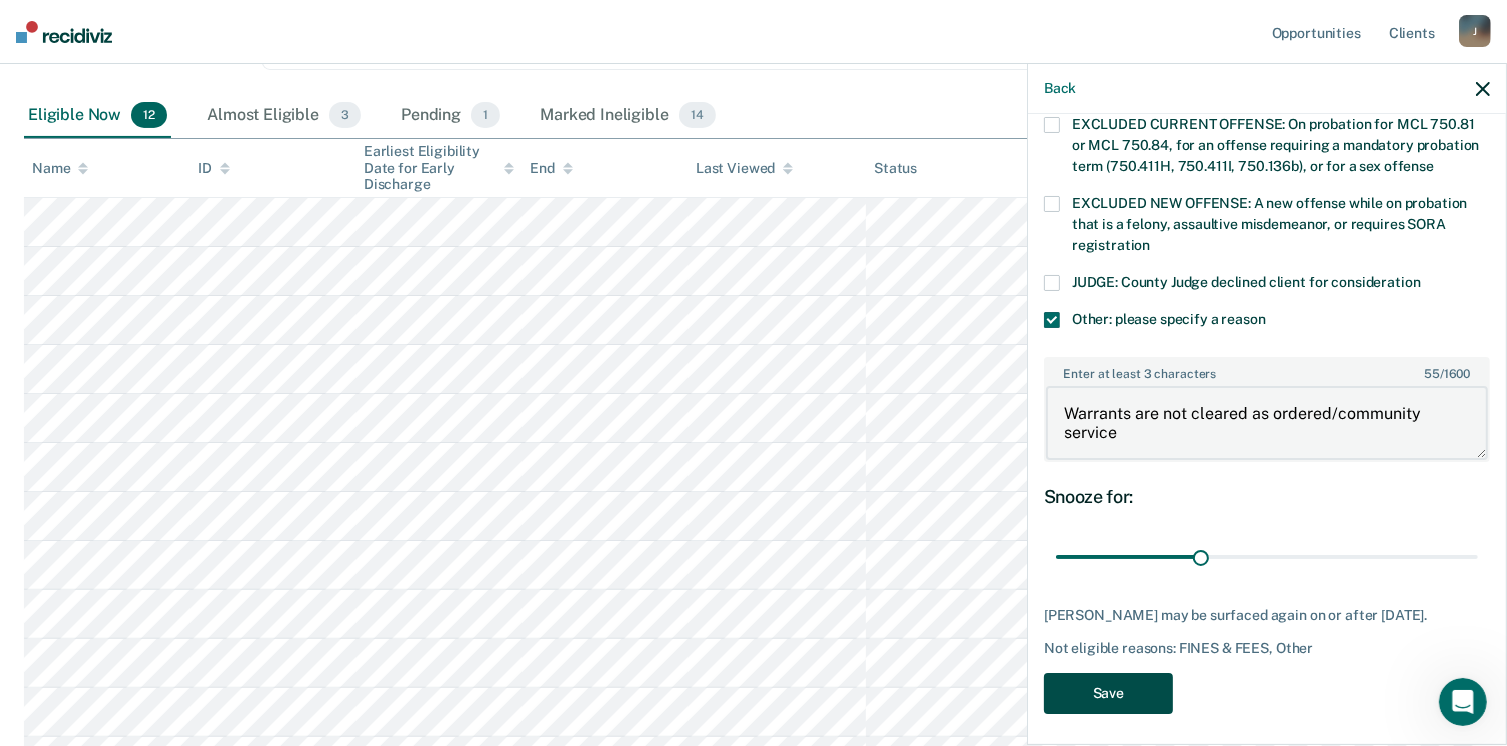 type on "Warrants are not cleared as ordered/community service" 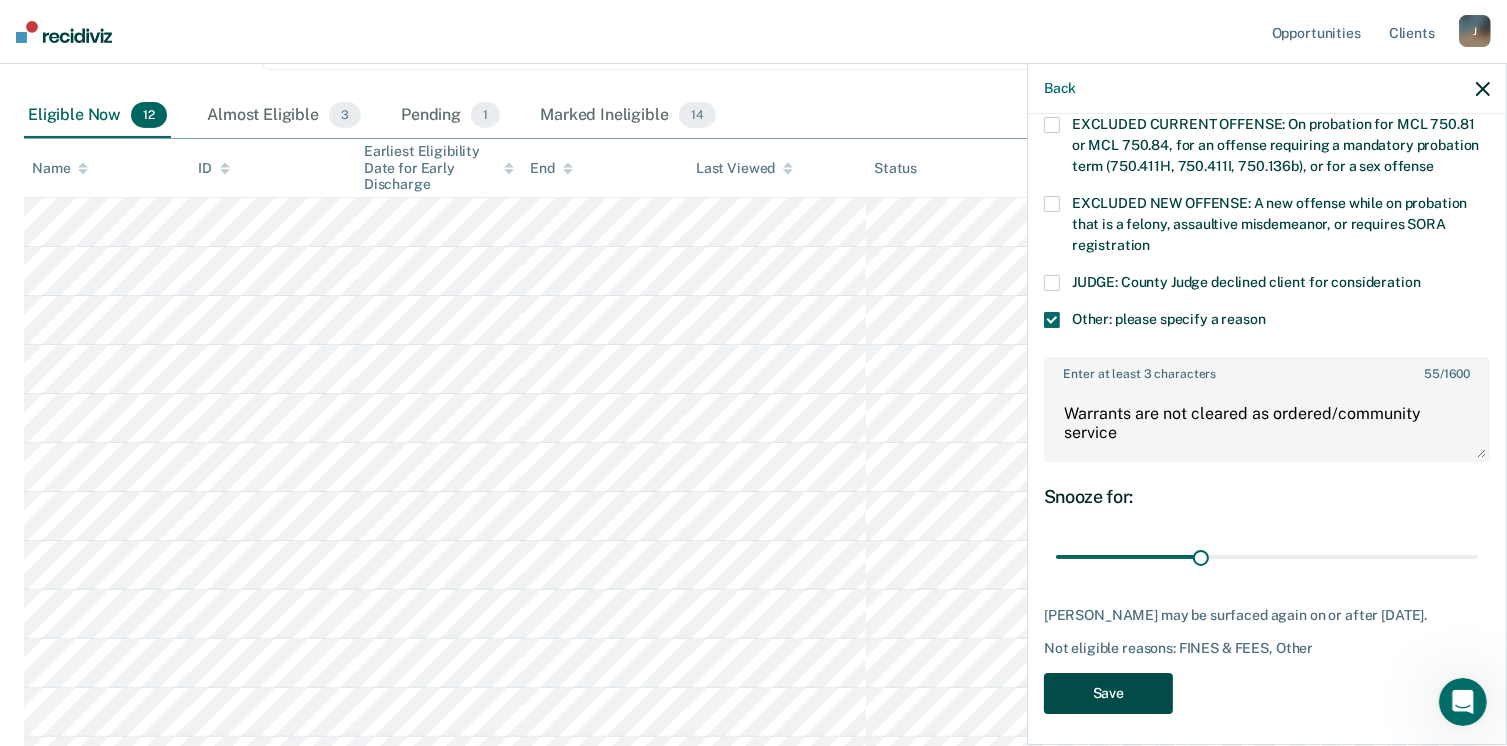 click on "Save" at bounding box center [1108, 693] 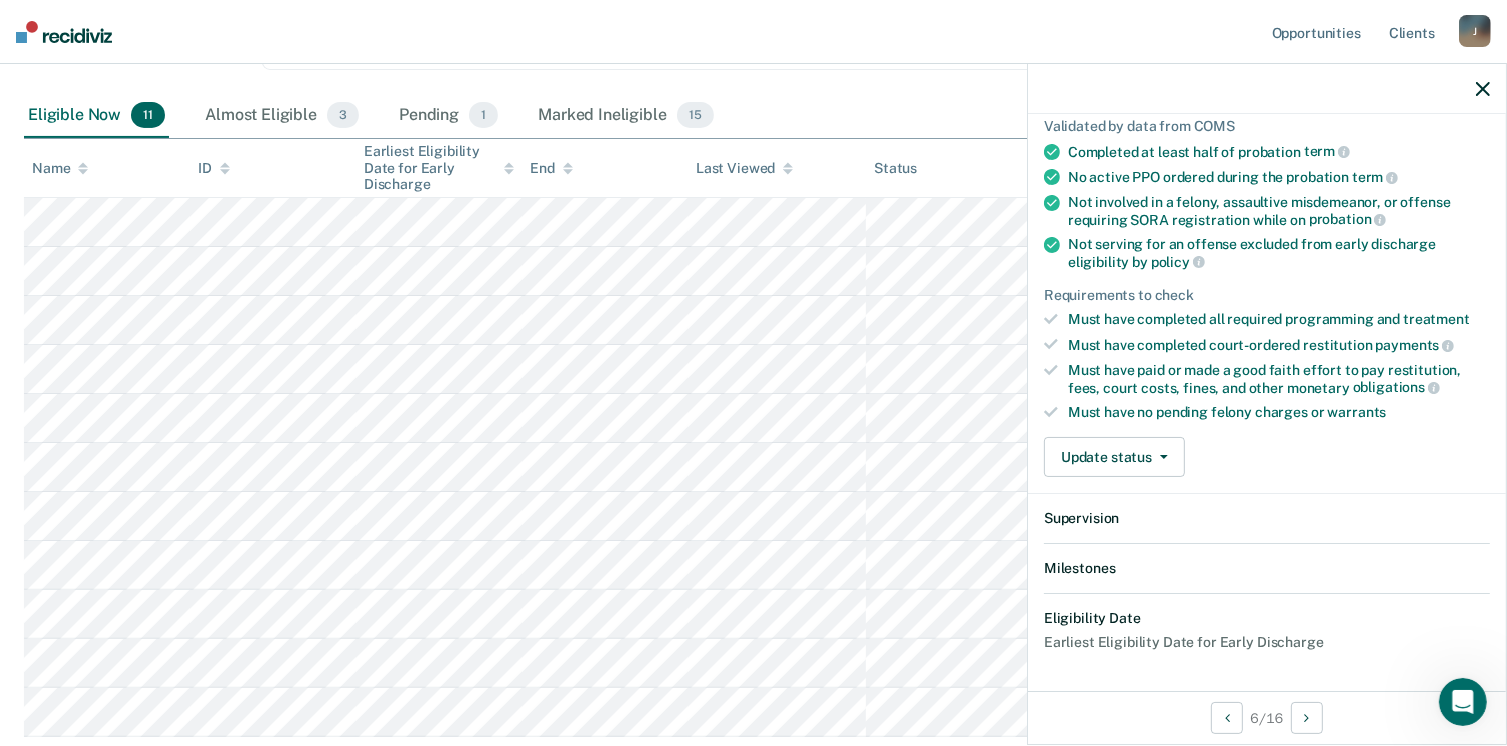 scroll, scrollTop: 371, scrollLeft: 0, axis: vertical 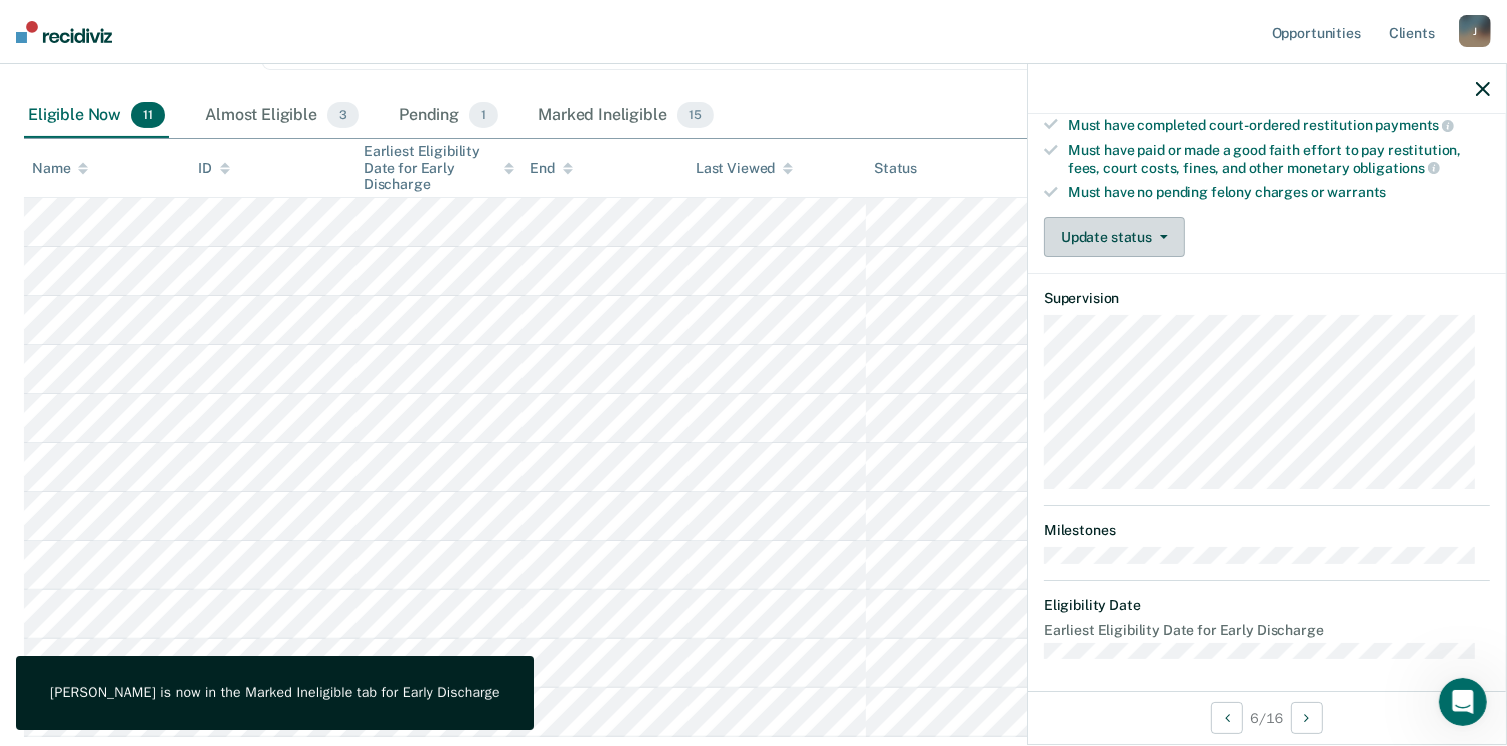 click on "Update status" at bounding box center [1114, 237] 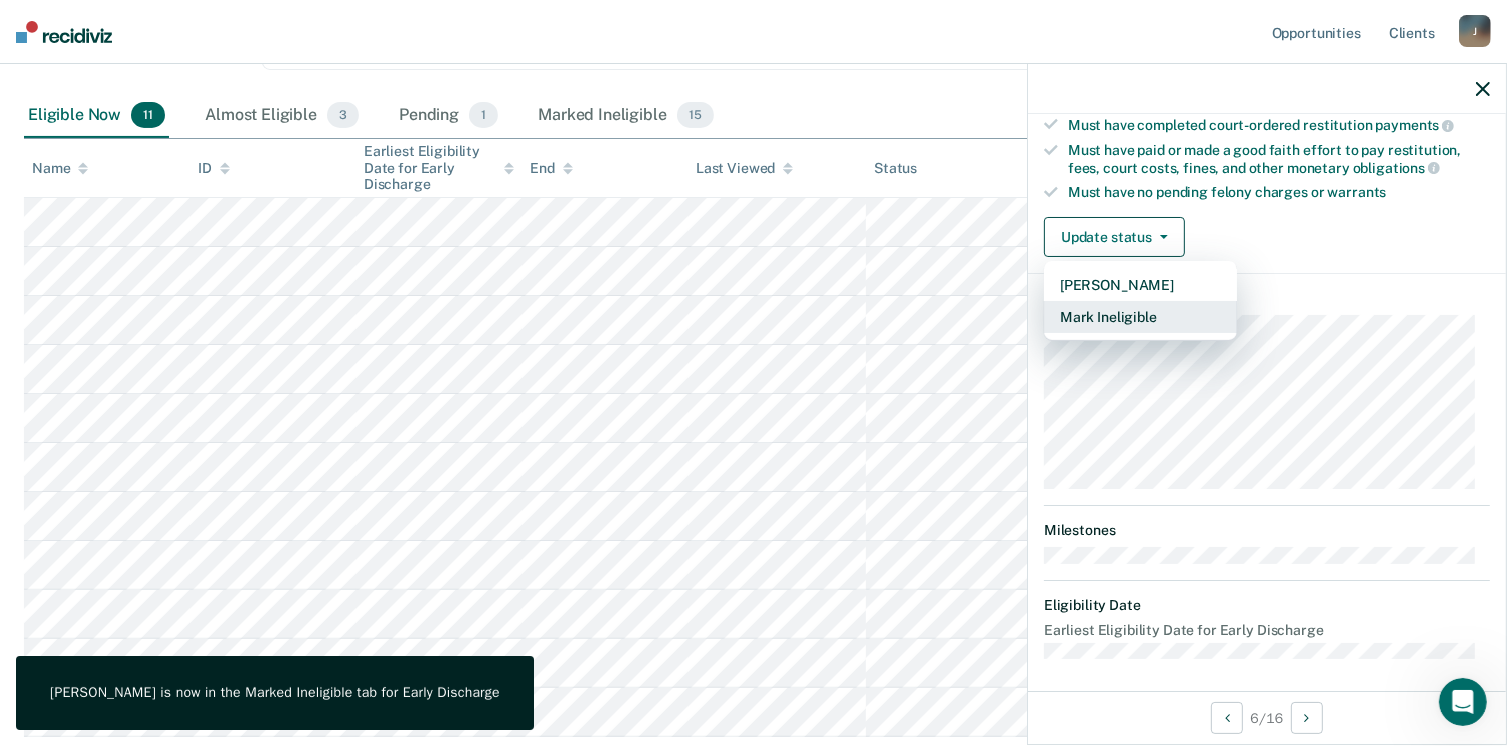 click on "Mark Ineligible" at bounding box center [1140, 317] 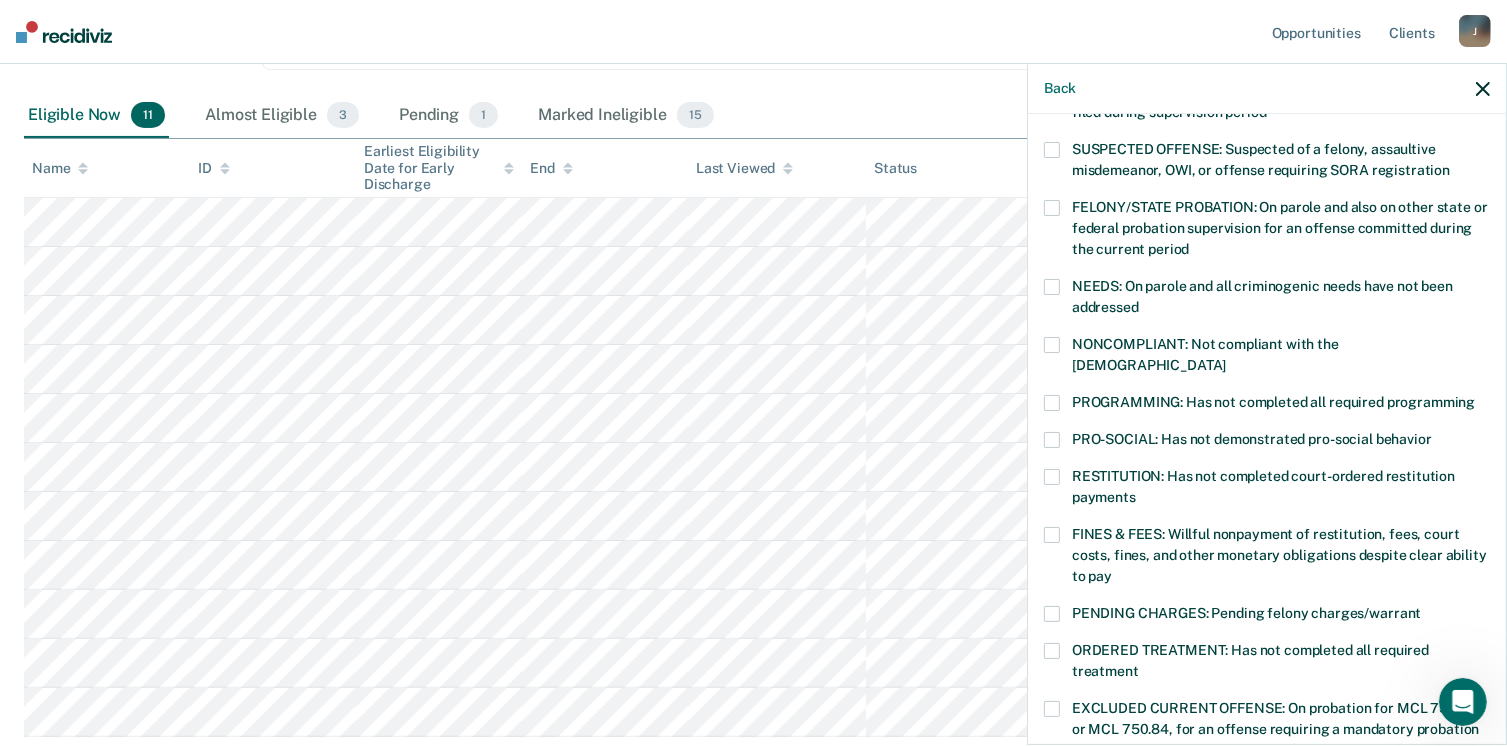 scroll, scrollTop: 200, scrollLeft: 0, axis: vertical 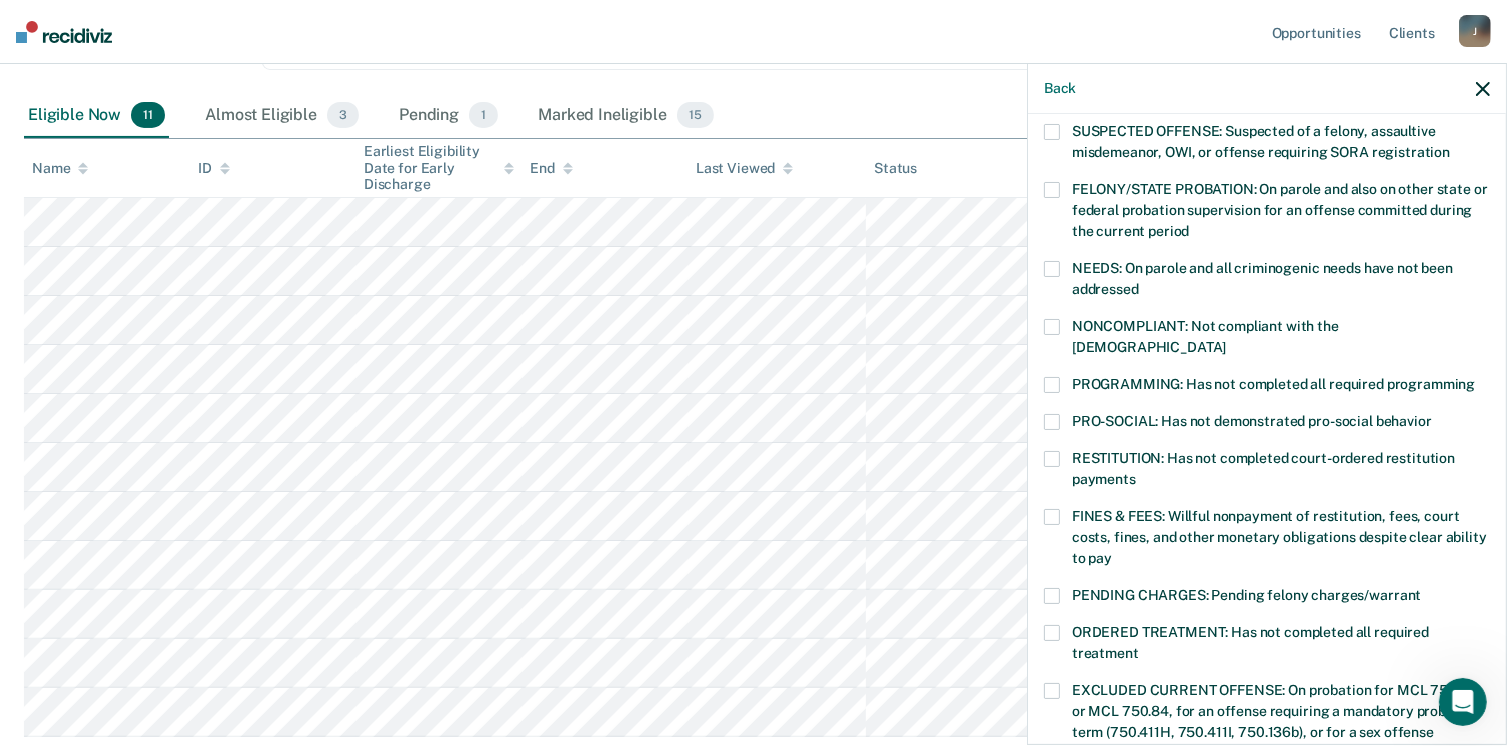 click at bounding box center (1052, 517) 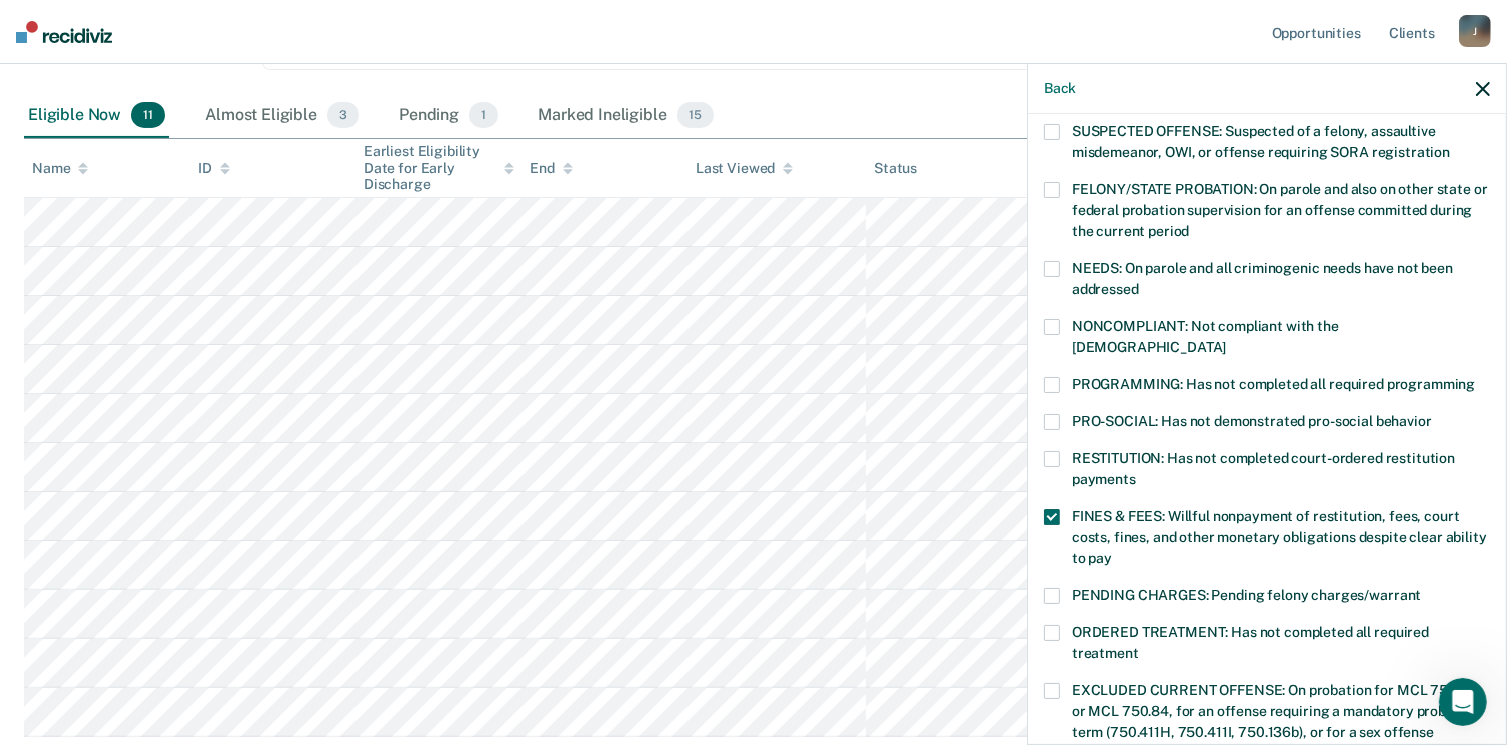 scroll, scrollTop: 400, scrollLeft: 0, axis: vertical 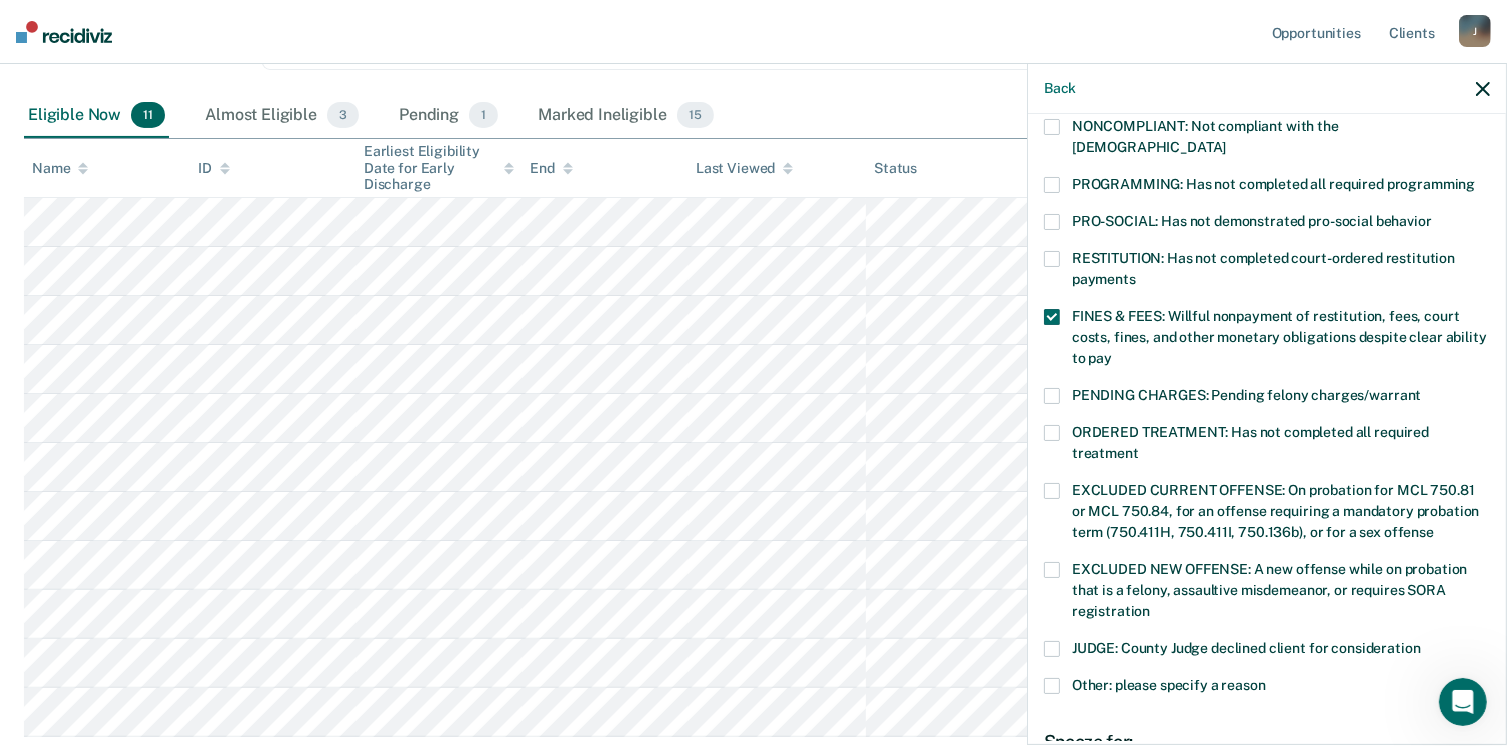 click at bounding box center [1052, 433] 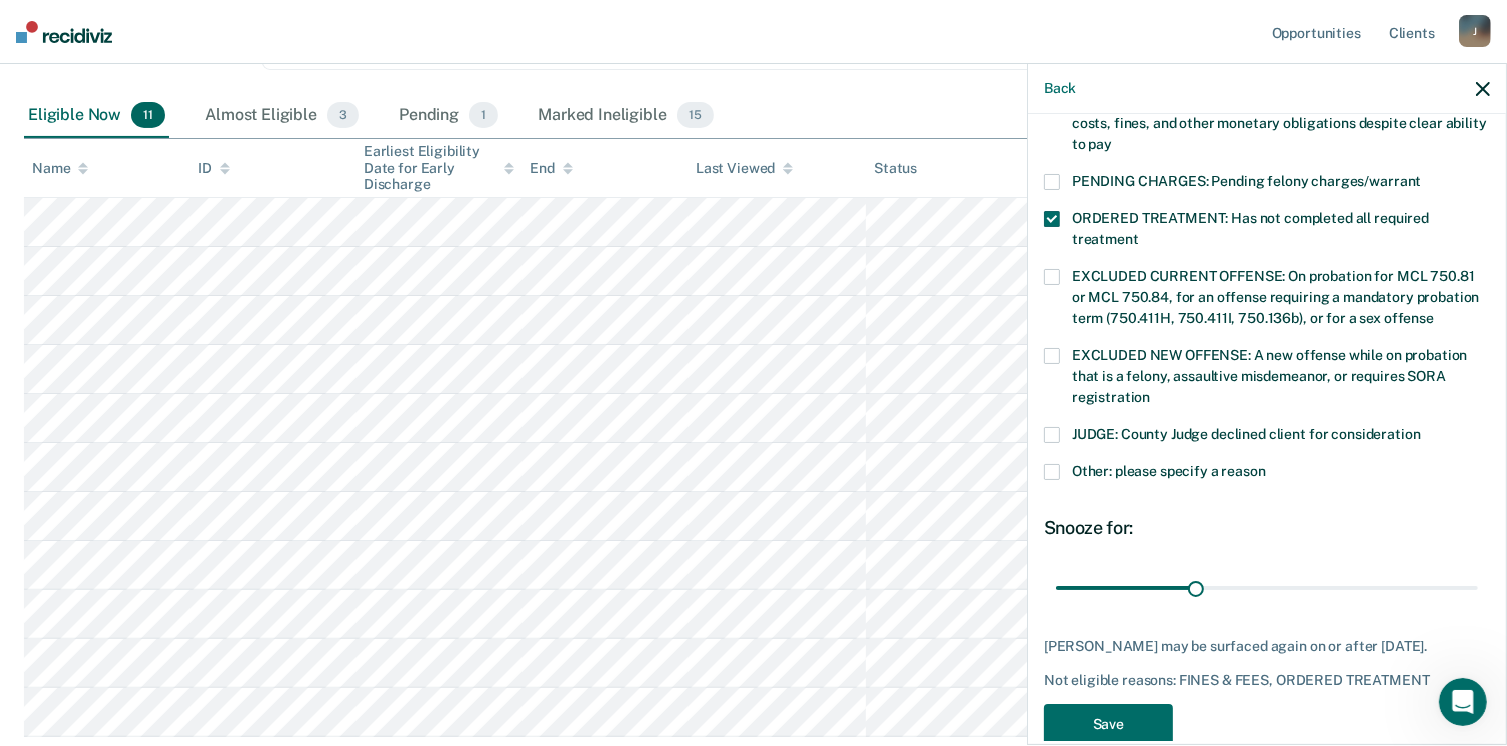 scroll, scrollTop: 630, scrollLeft: 0, axis: vertical 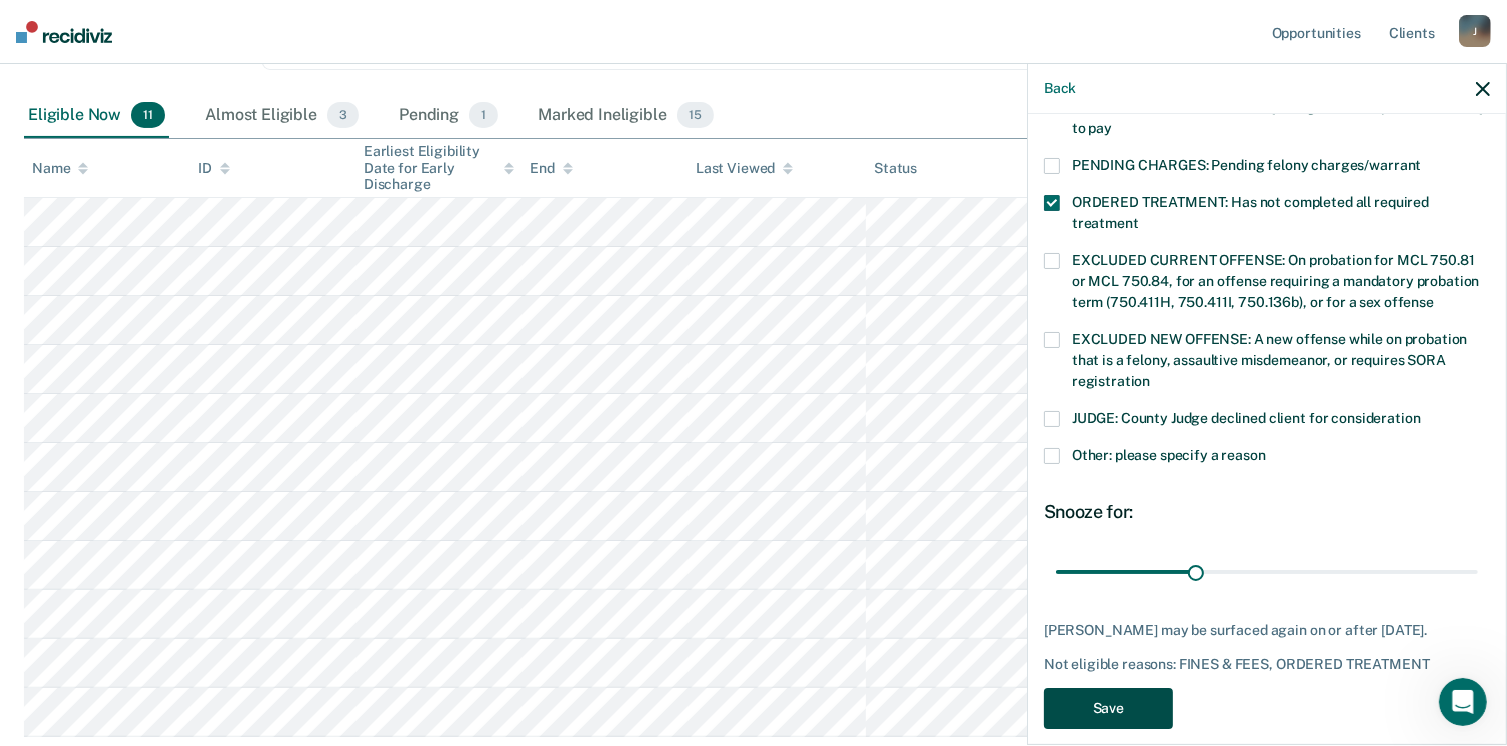 click on "Save" at bounding box center [1108, 708] 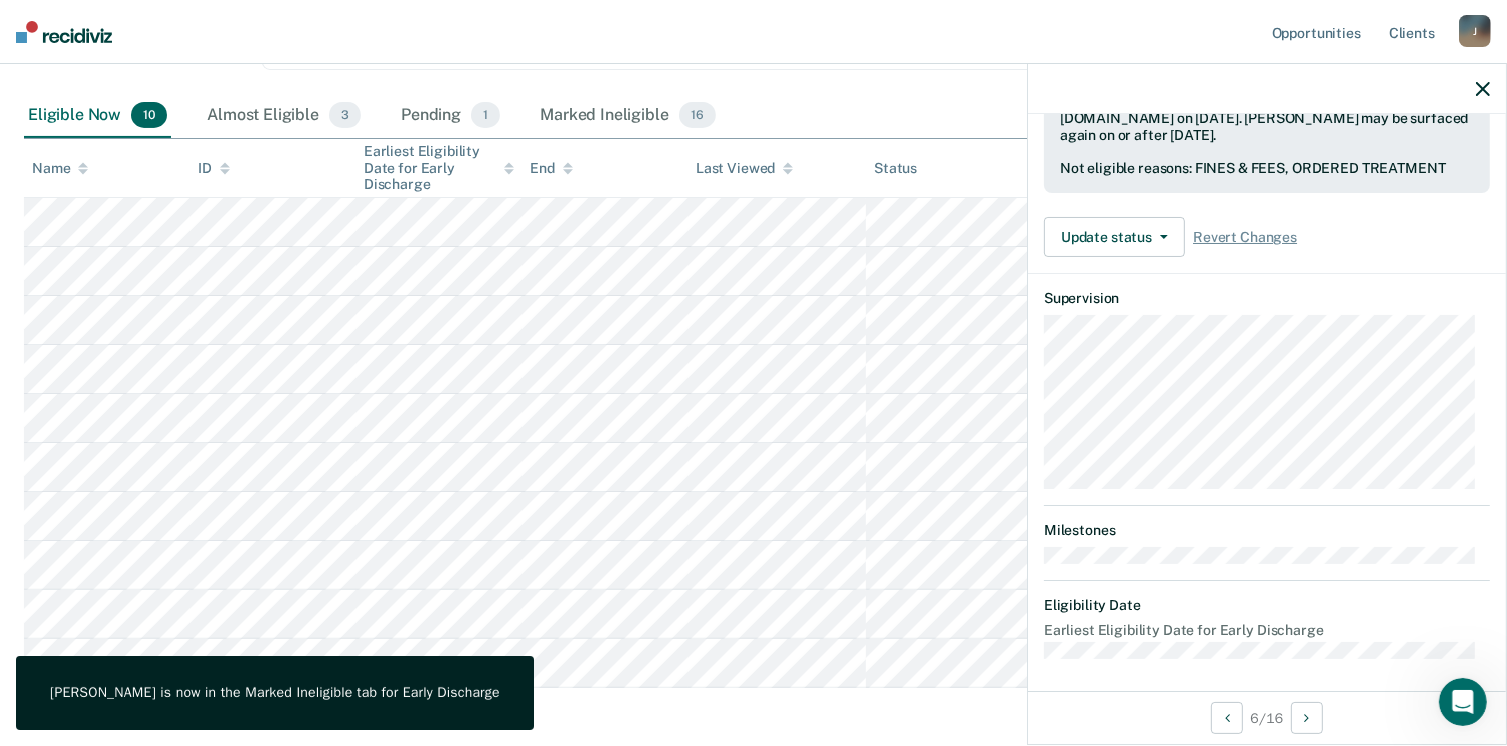 scroll, scrollTop: 371, scrollLeft: 0, axis: vertical 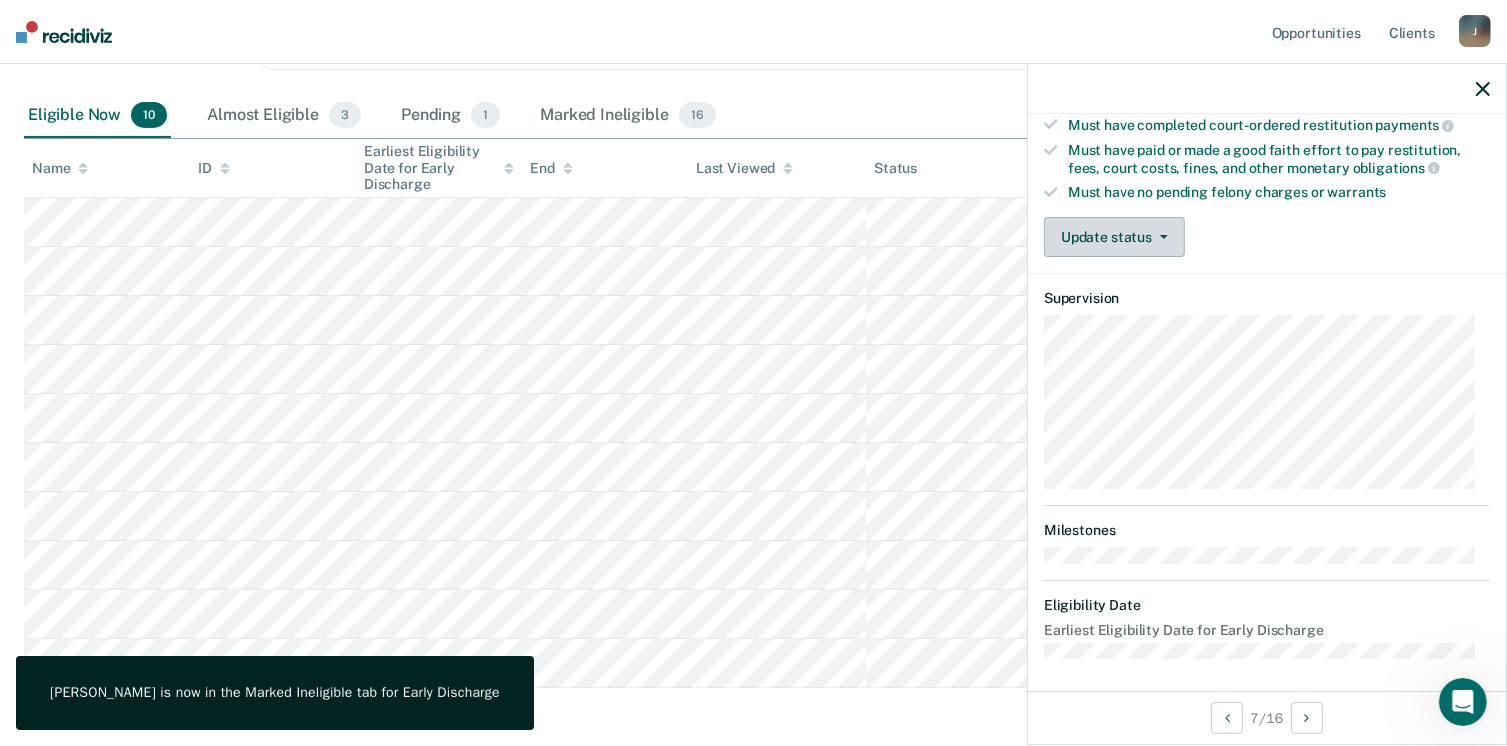 click on "Update status" at bounding box center [1114, 237] 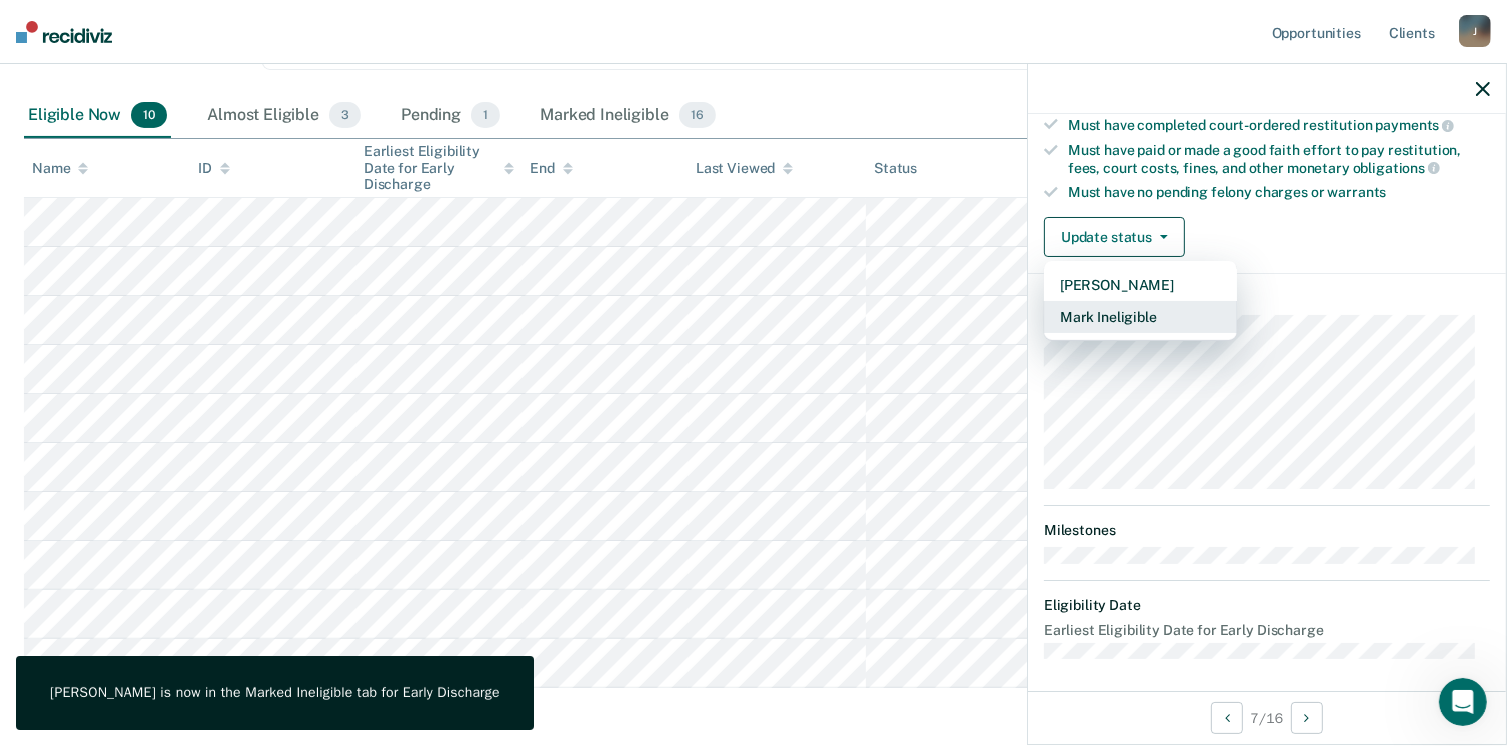click on "Mark Ineligible" at bounding box center [1140, 317] 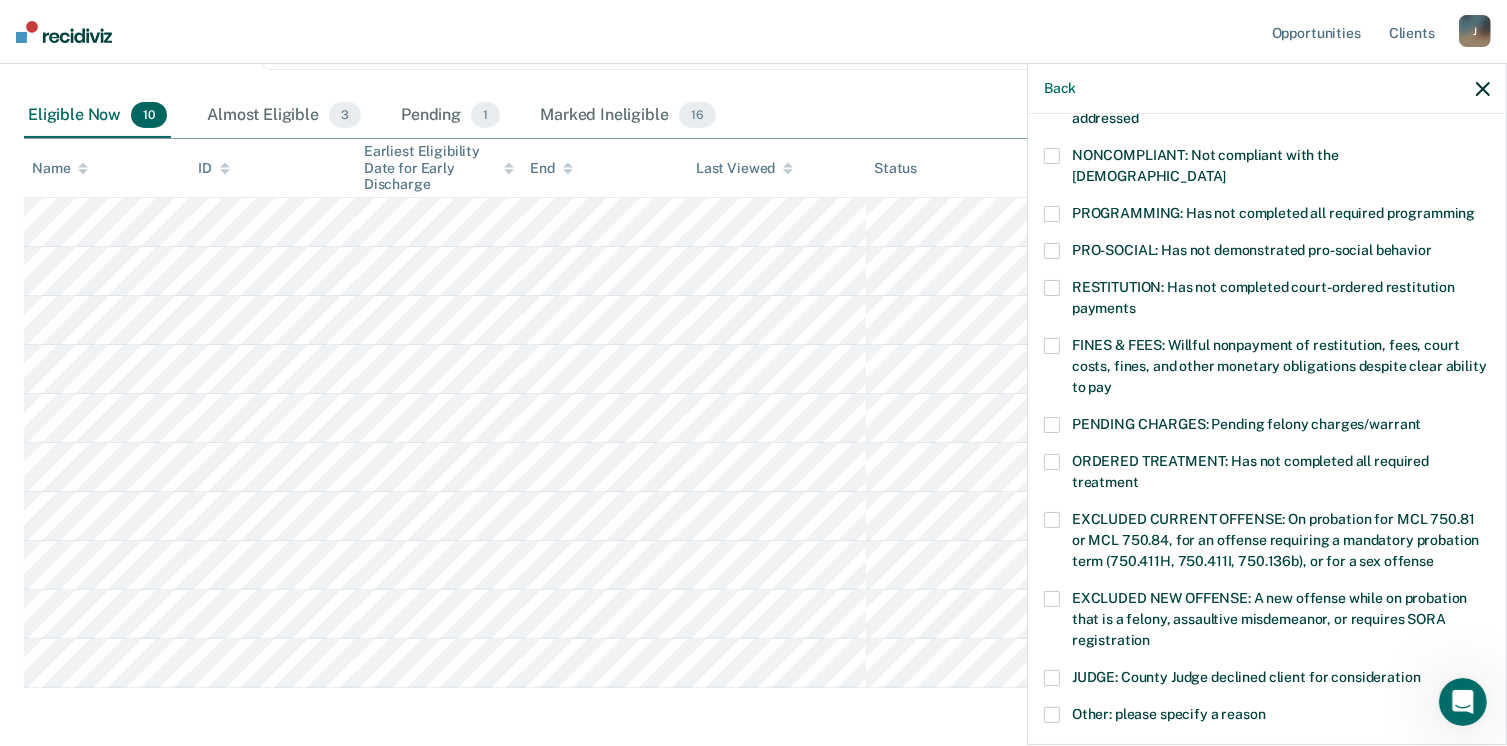 click at bounding box center (1052, 346) 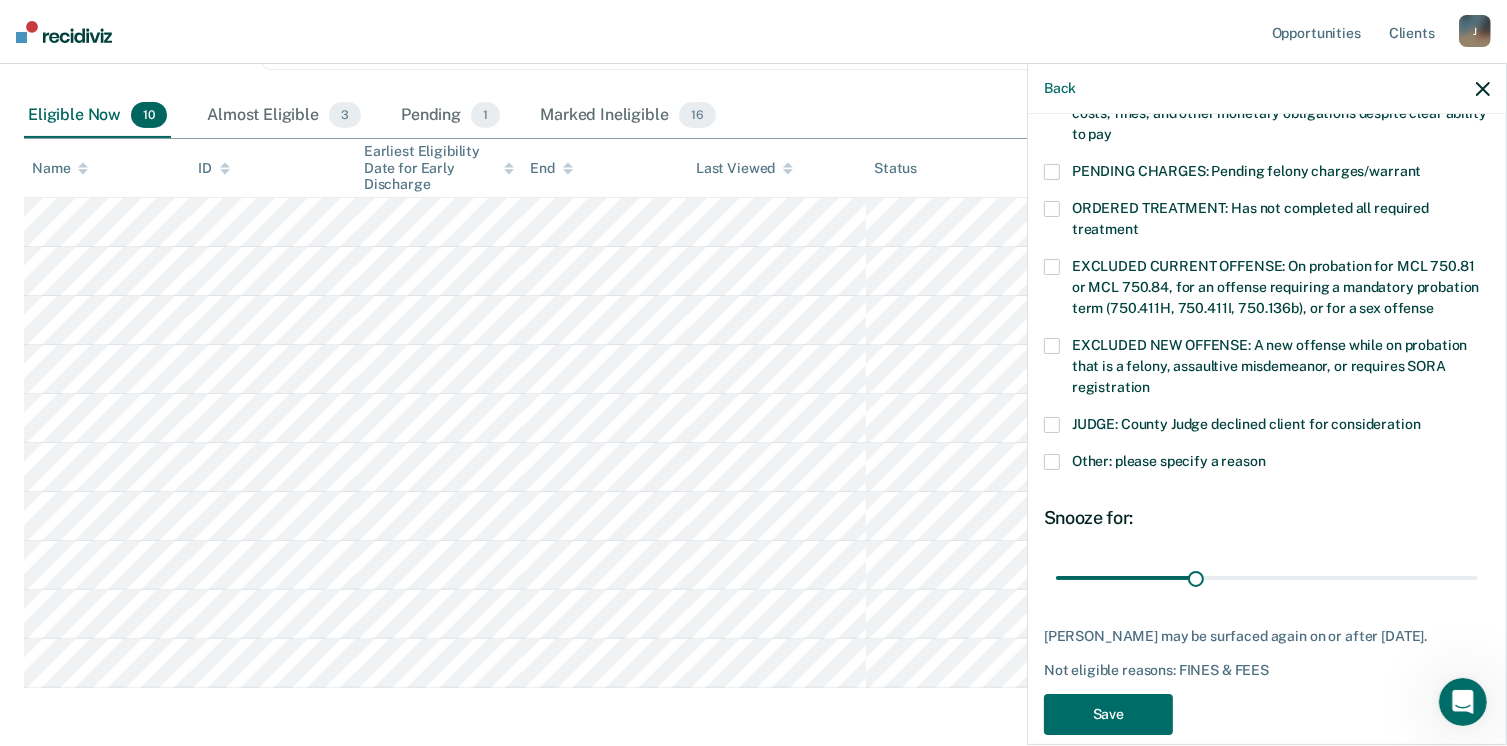 scroll, scrollTop: 630, scrollLeft: 0, axis: vertical 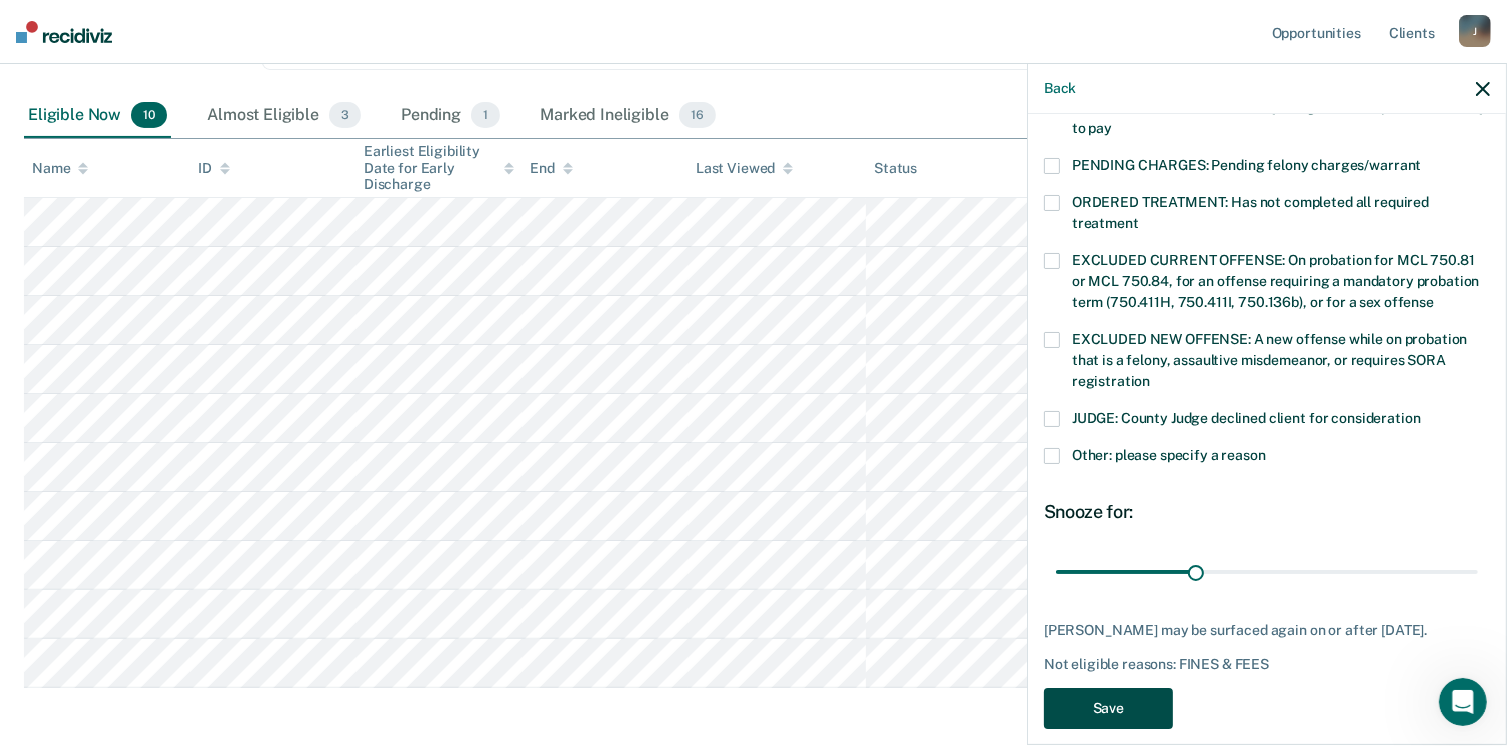 click on "Save" at bounding box center [1108, 708] 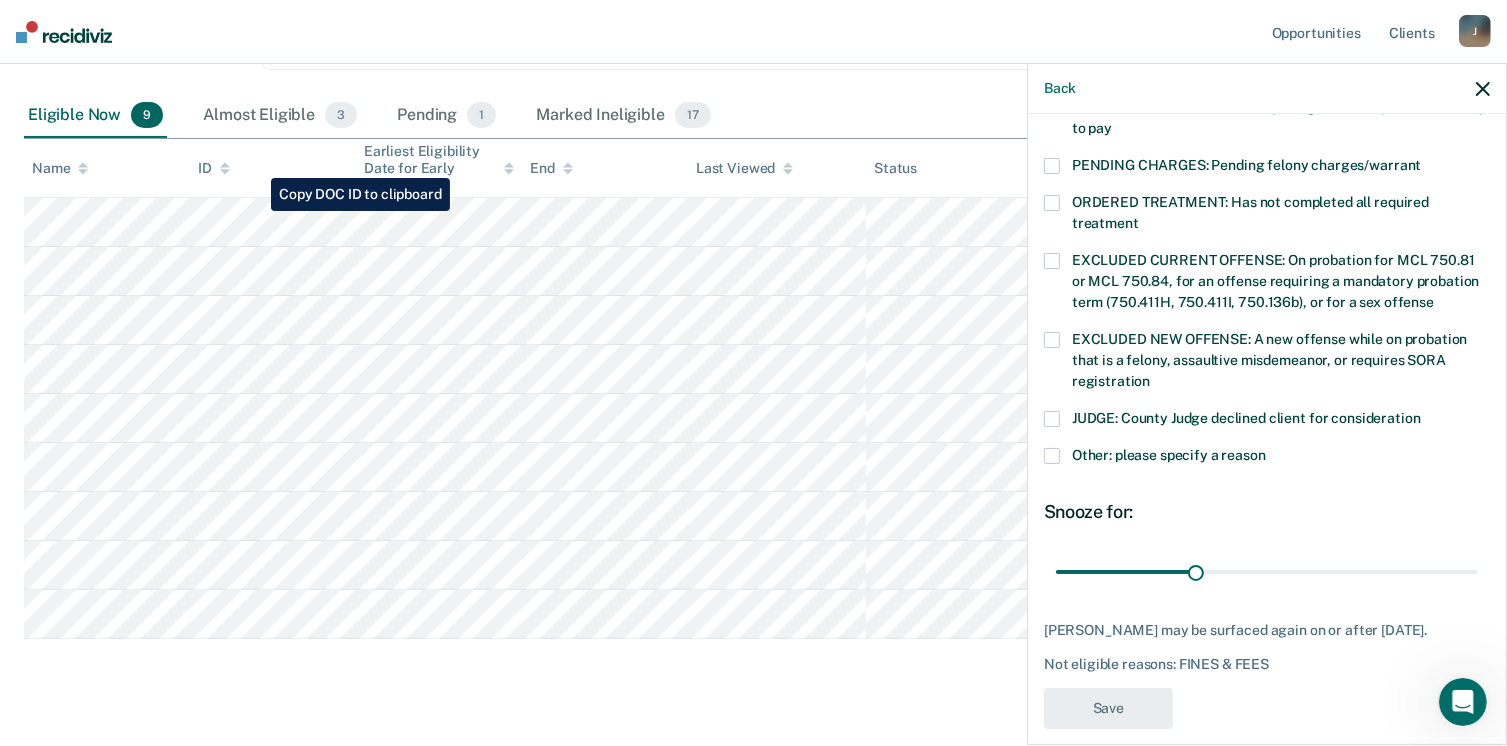scroll, scrollTop: 519, scrollLeft: 0, axis: vertical 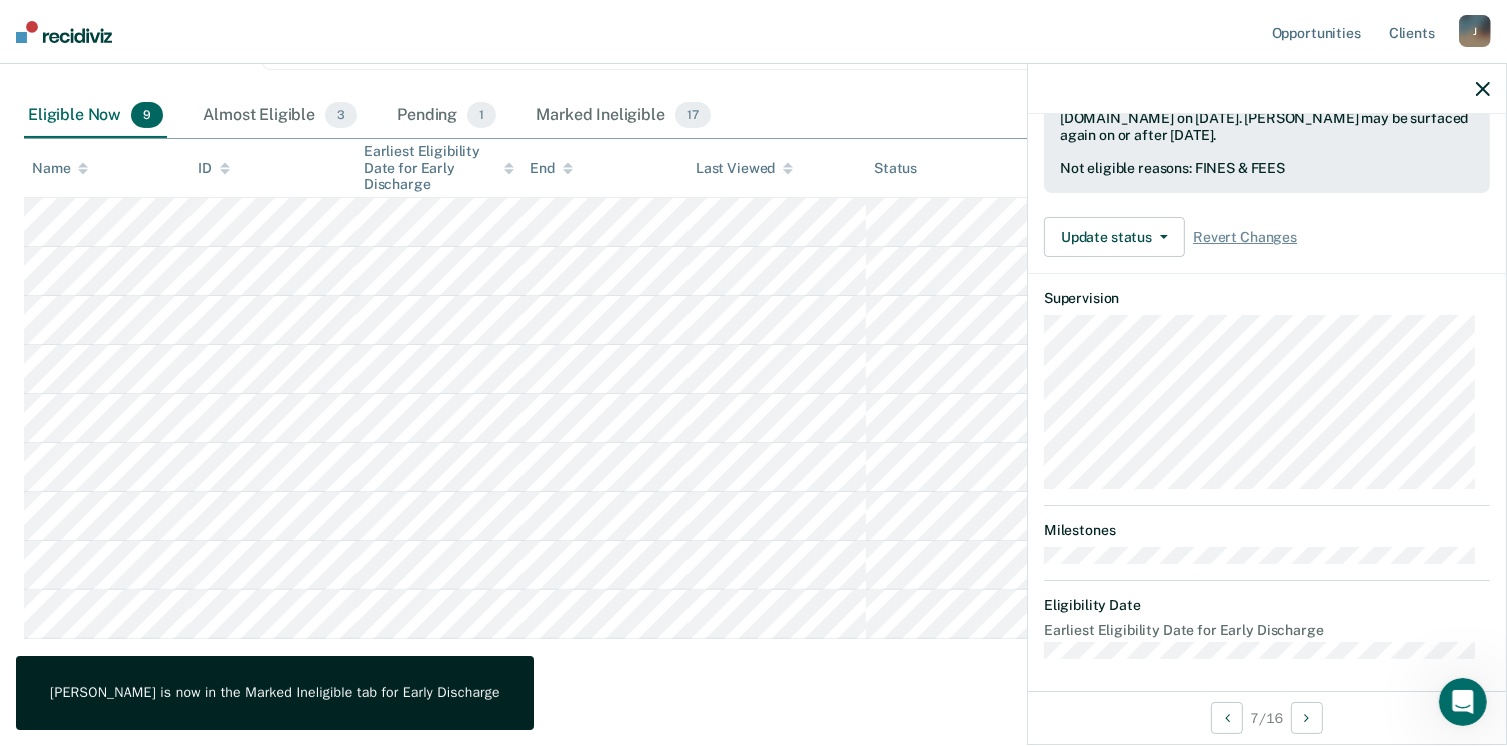 click on "Validated by data from COMS Completed at least half of probation   term   No active PPO ordered during the probation   term   Not involved in a felony, assaultive misdemeanor, or offense requiring SORA registration while on   probation   Not serving for an offense excluded from early discharge eligibility by   policy   Requirements to check Must have completed all required programming and   treatment Must have completed court-ordered restitution   payments   Must have paid or made a good faith effort to pay restitution, fees, court costs, fines, and other monetary   obligations   Must have no pending felony charges or   warrants   Marked ineligible by [EMAIL_ADDRESS][US_STATE][DOMAIN_NAME] on [DATE]. [PERSON_NAME] may be surfaced again on or after [DATE].     Not eligible reasons: FINES & FEES Update status Mark Pending Update Ineligibility Revert Changes" at bounding box center (1267, -5) 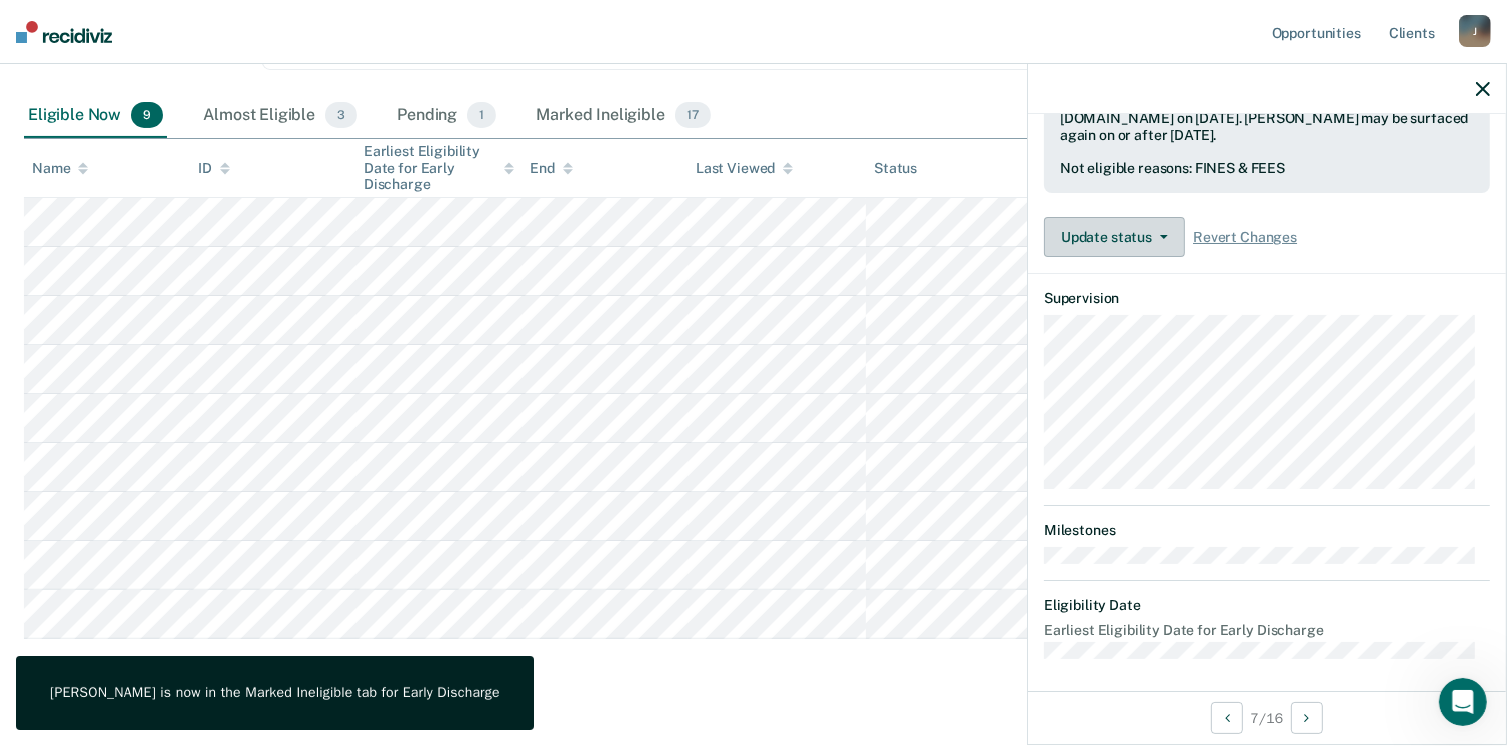 click on "Update status" at bounding box center [1114, 237] 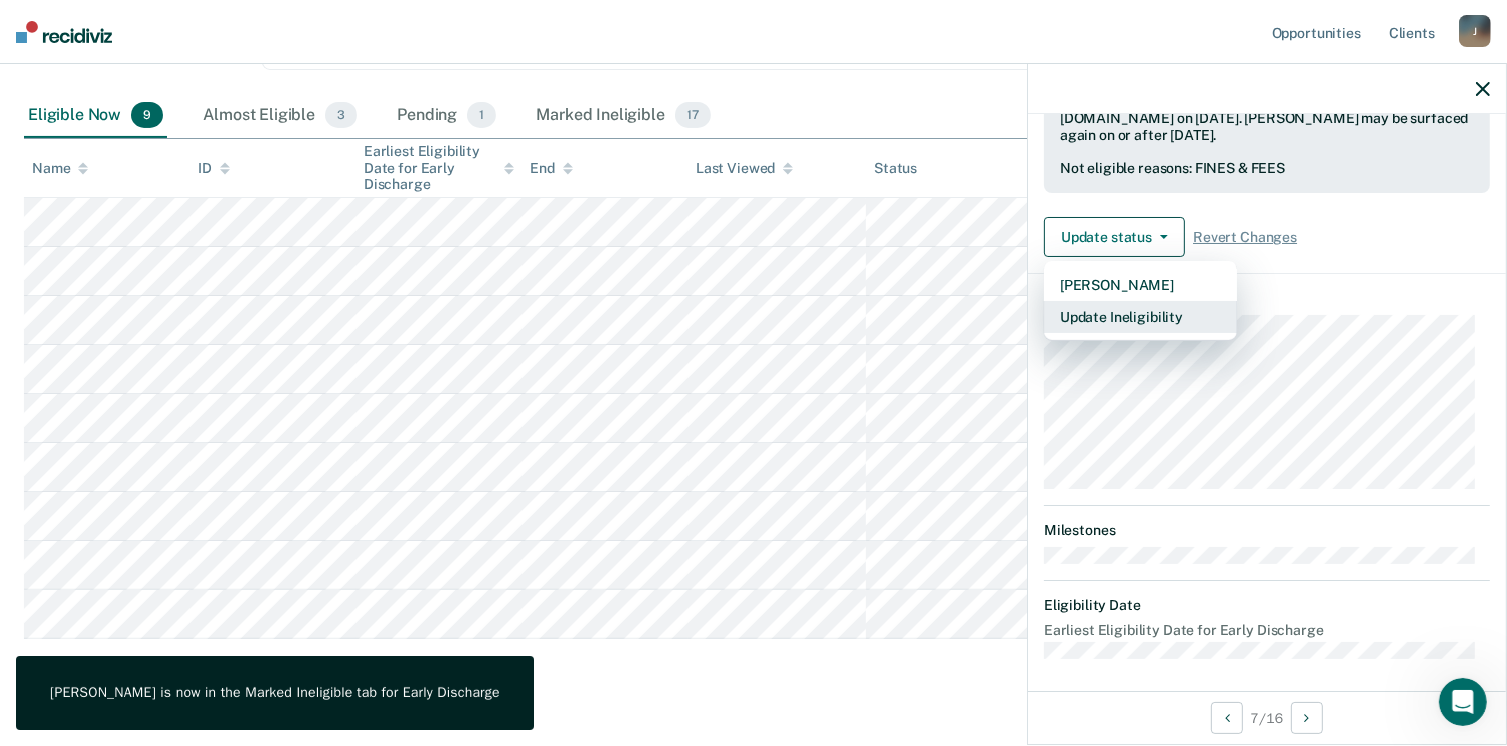 click on "Update Ineligibility" at bounding box center [1140, 317] 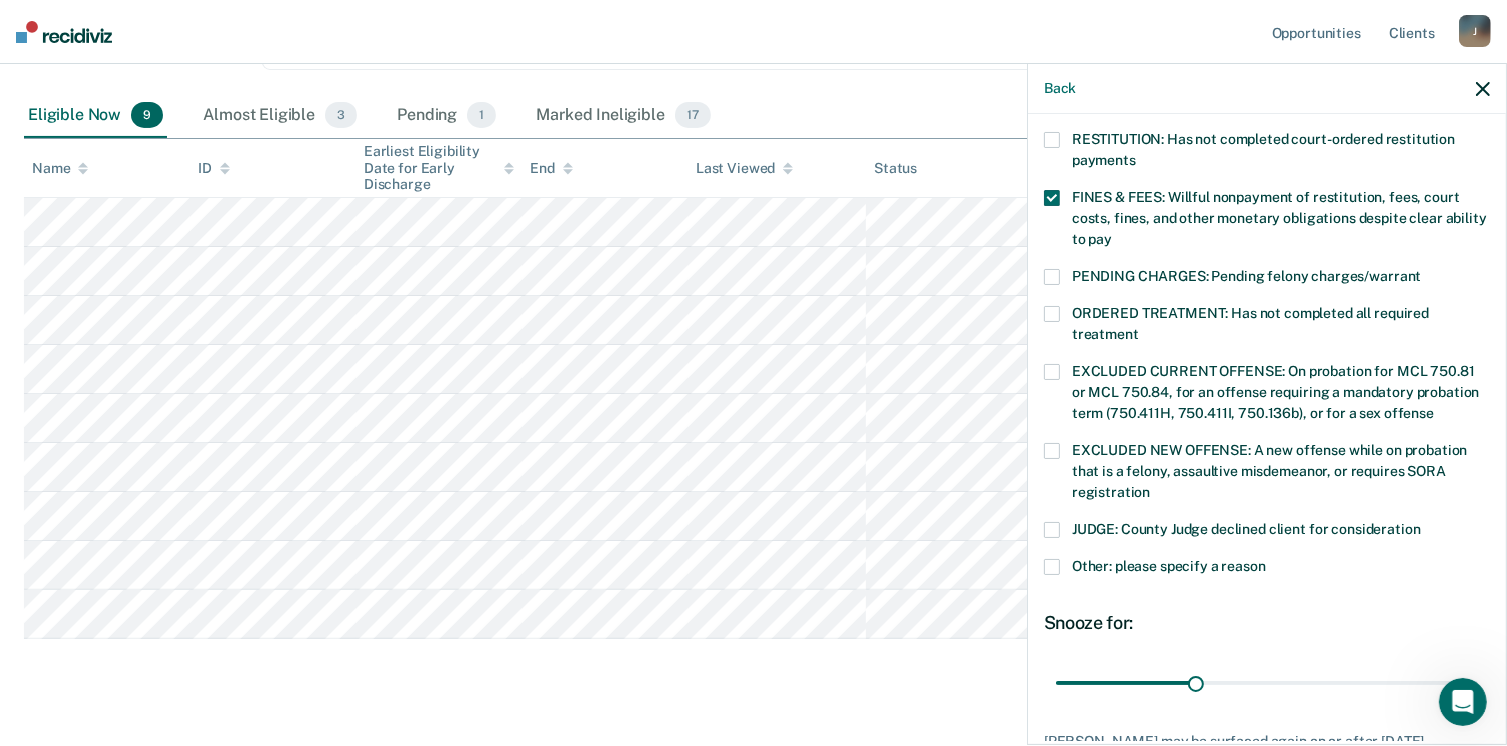 scroll, scrollTop: 630, scrollLeft: 0, axis: vertical 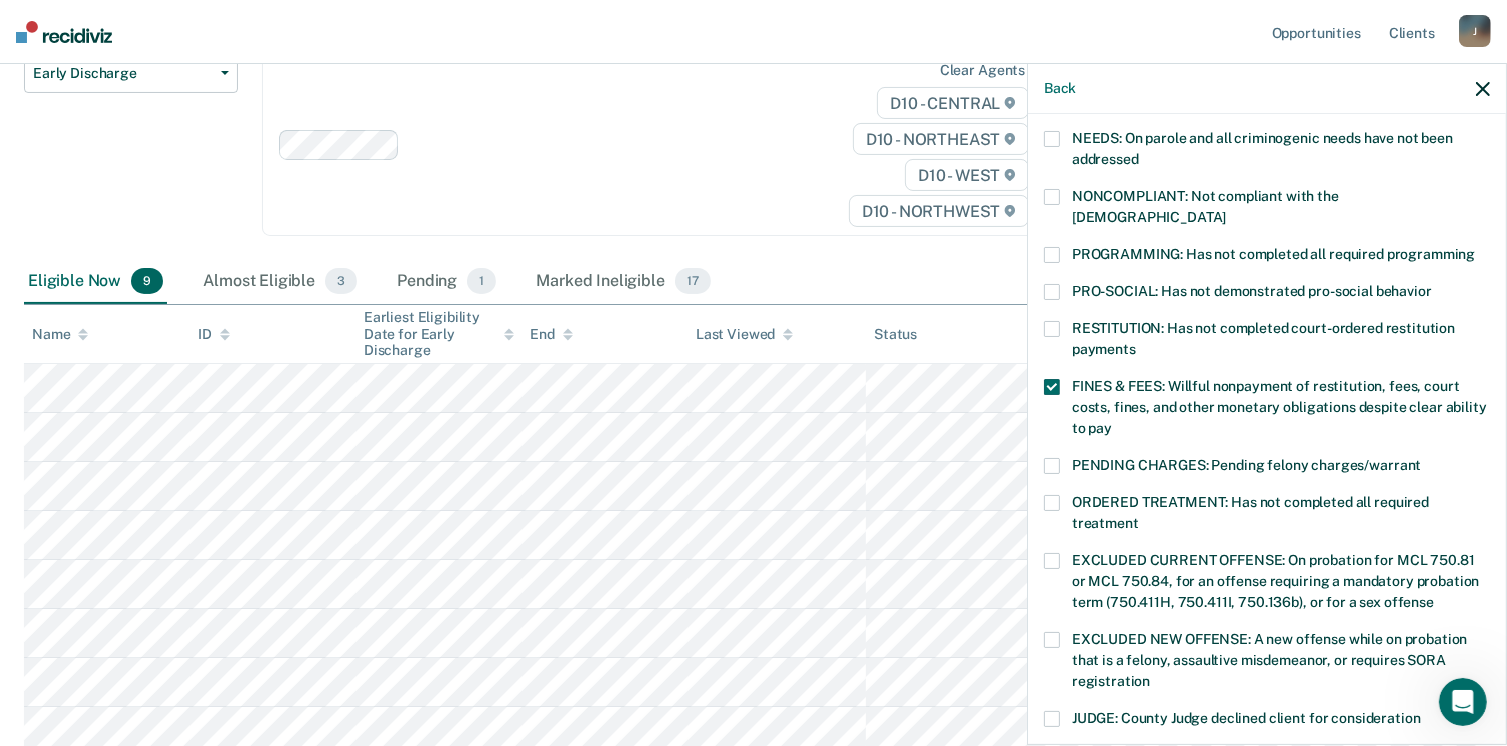 click on "RESTITUTION: Has not completed court-ordered restitution payments" at bounding box center [1267, 342] 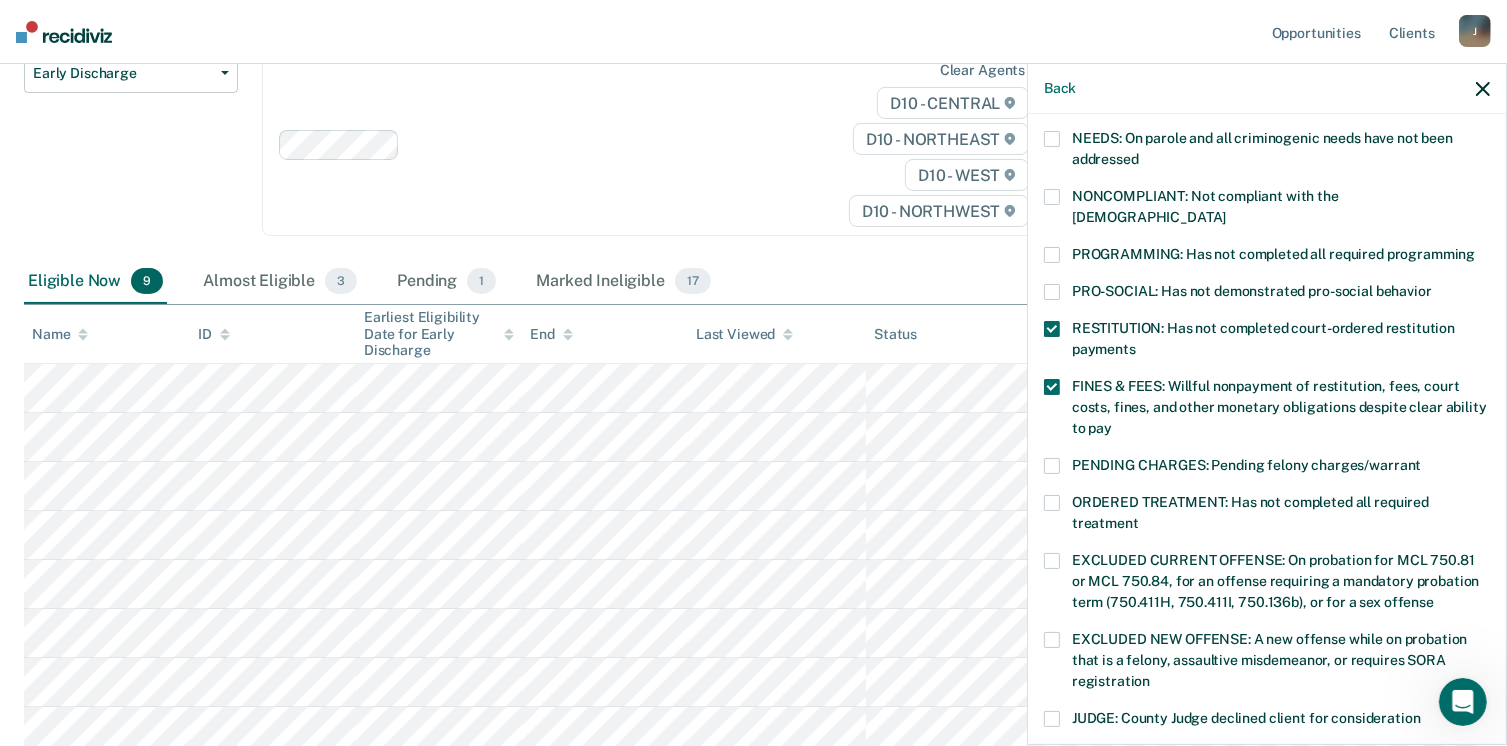 click at bounding box center (1052, 387) 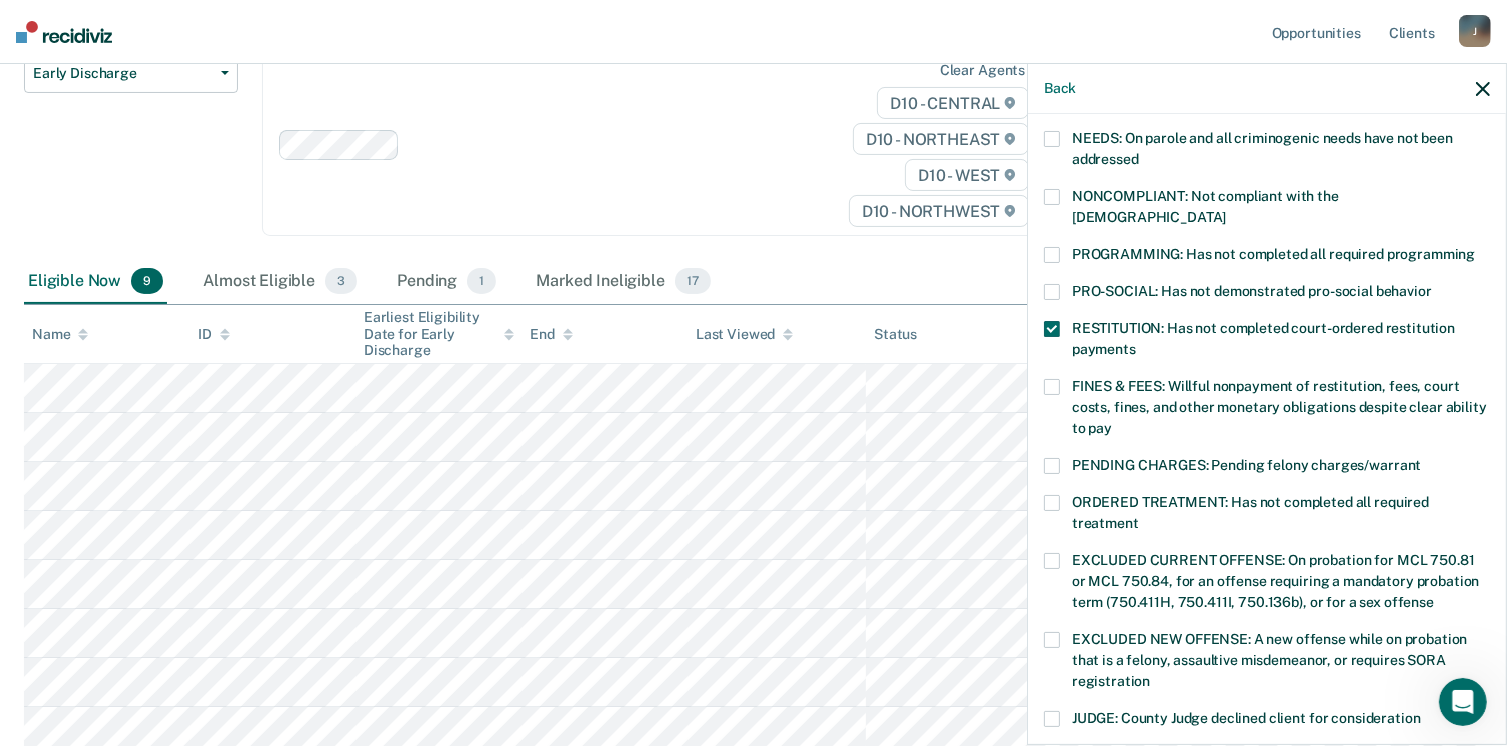 click at bounding box center [1052, 329] 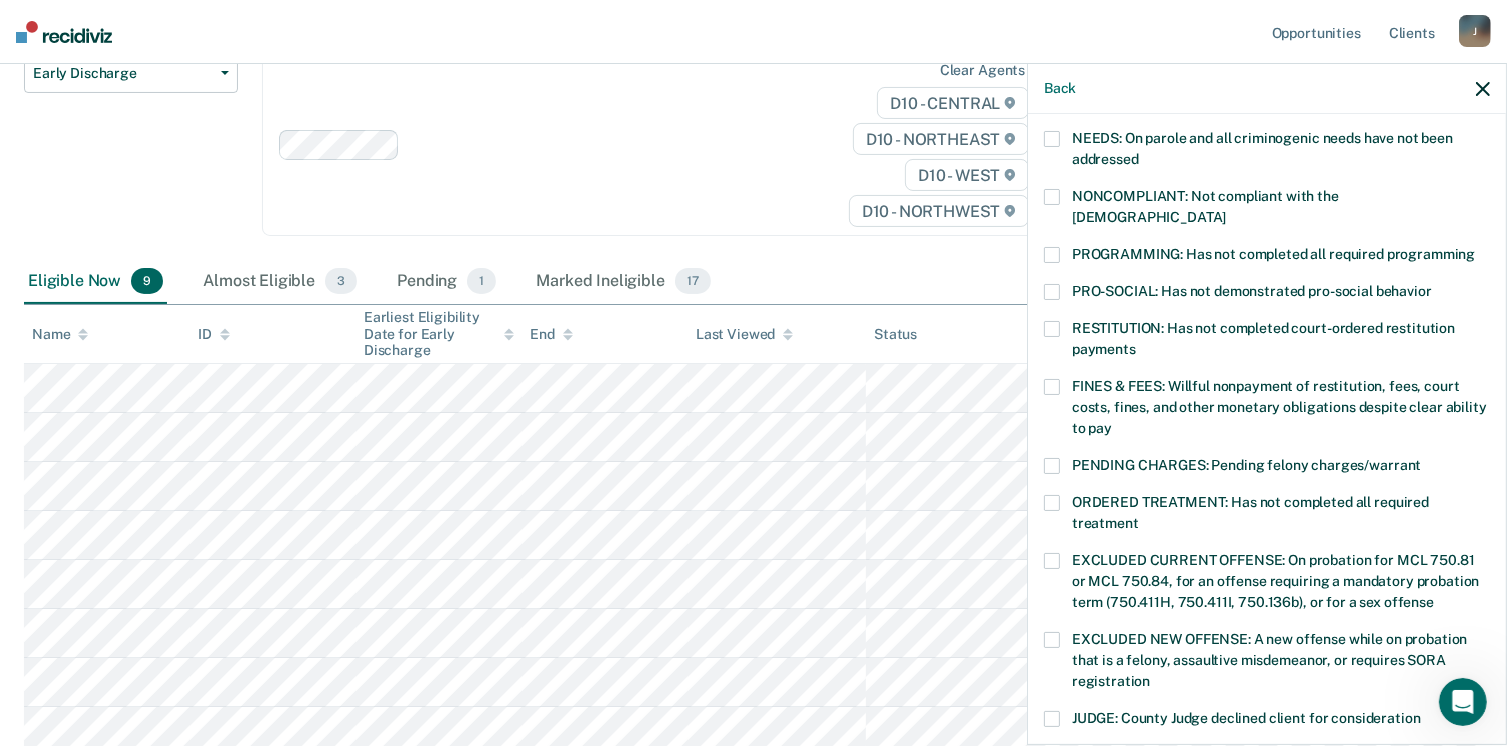 click at bounding box center [1052, 387] 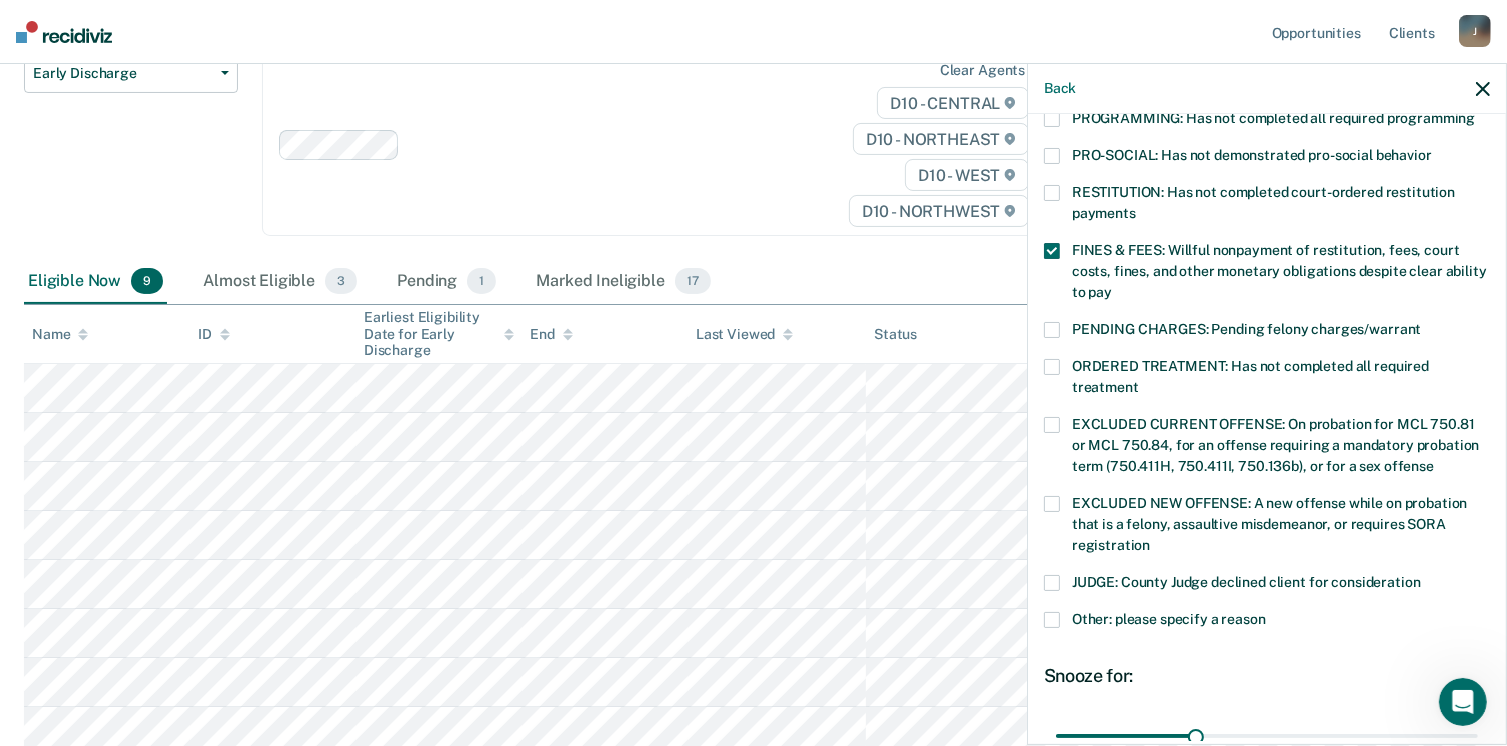 scroll, scrollTop: 630, scrollLeft: 0, axis: vertical 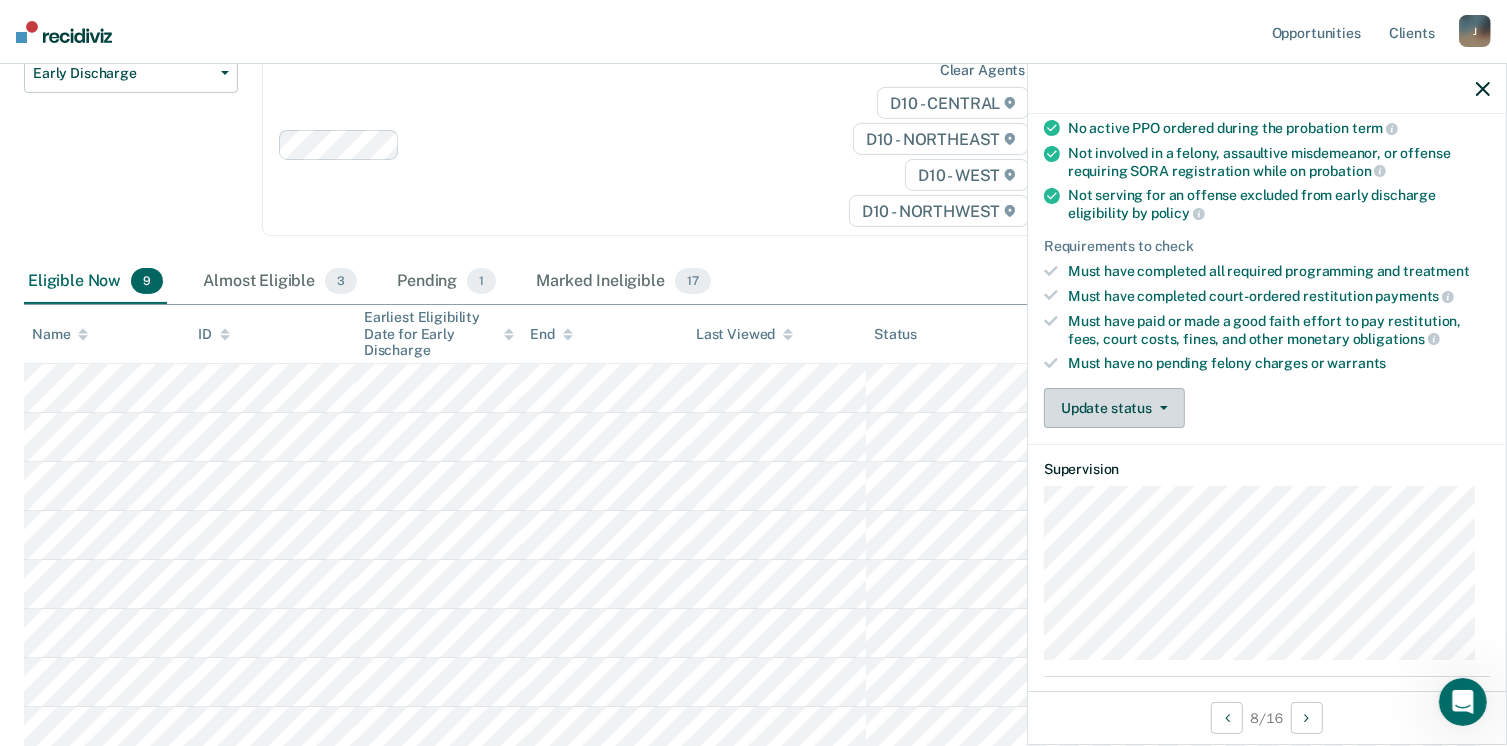 click on "Update status" at bounding box center [1114, 408] 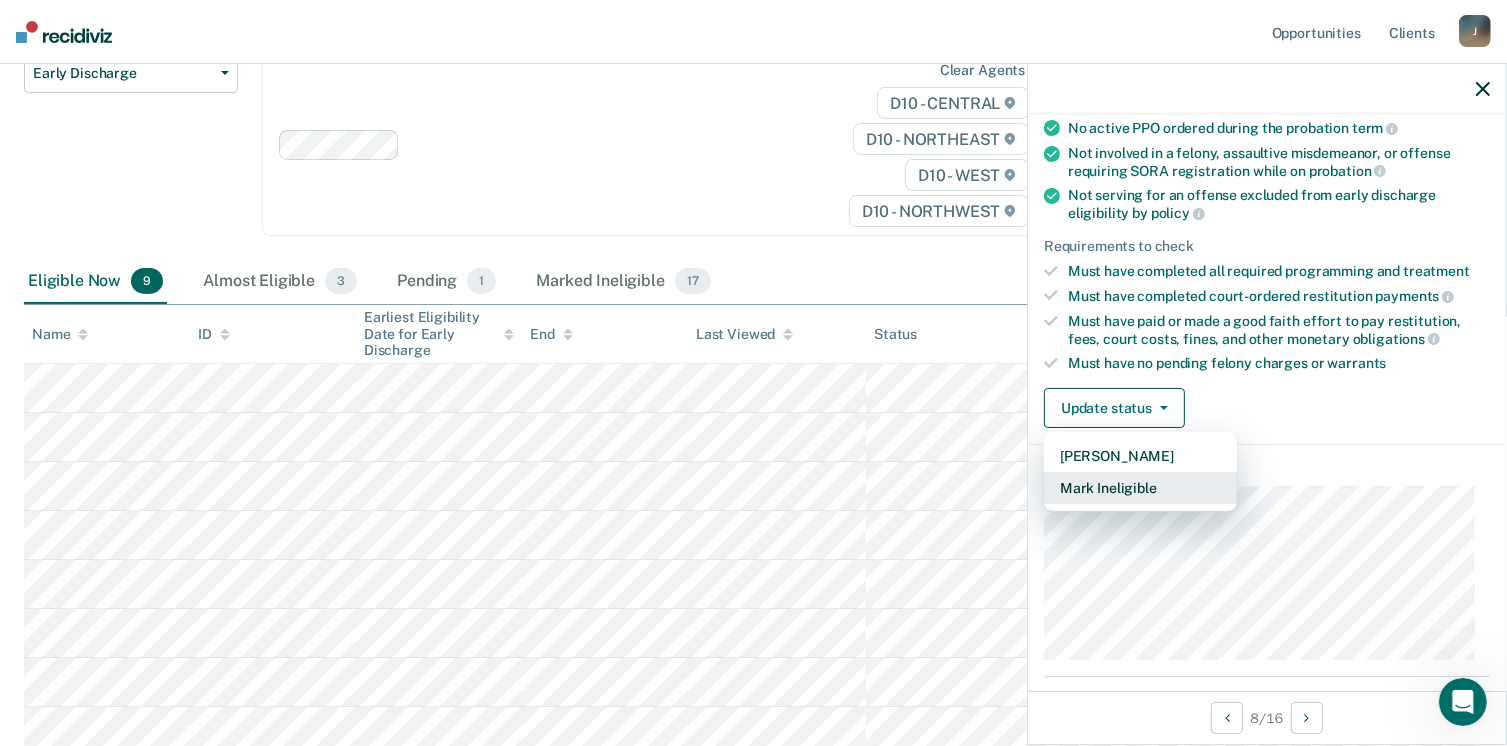 click on "Mark Ineligible" at bounding box center (1140, 488) 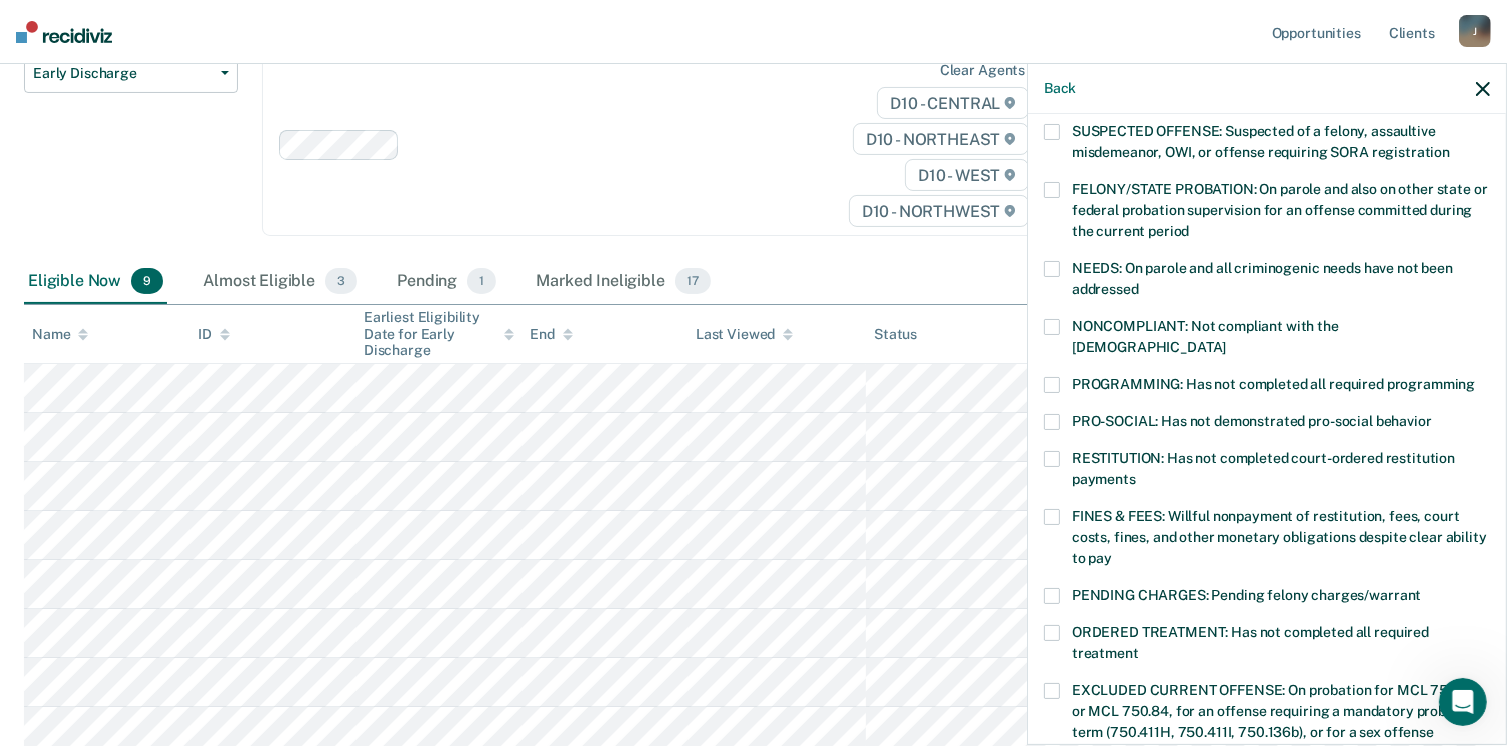 click on "RESTITUTION: Has not completed court-ordered restitution payments" at bounding box center [1267, 480] 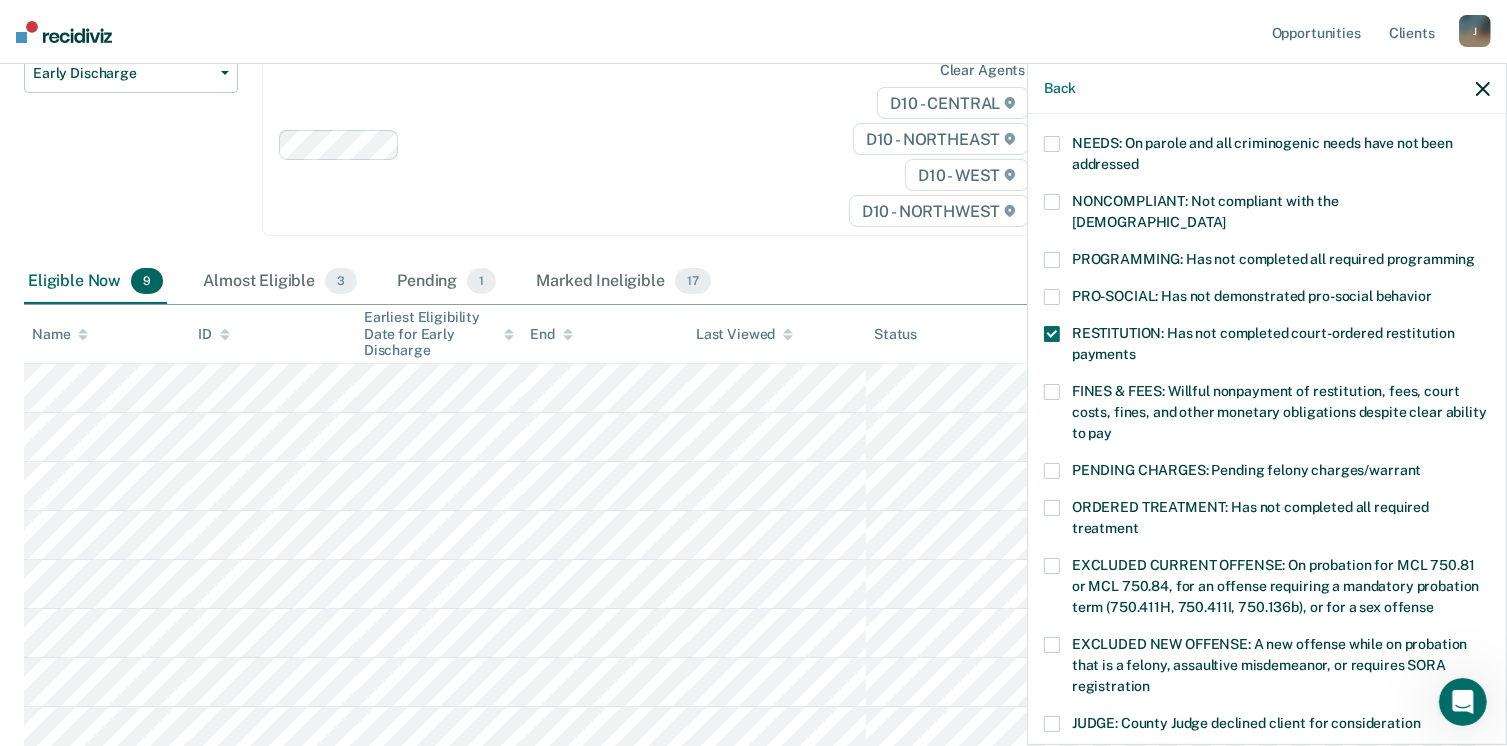 scroll, scrollTop: 500, scrollLeft: 0, axis: vertical 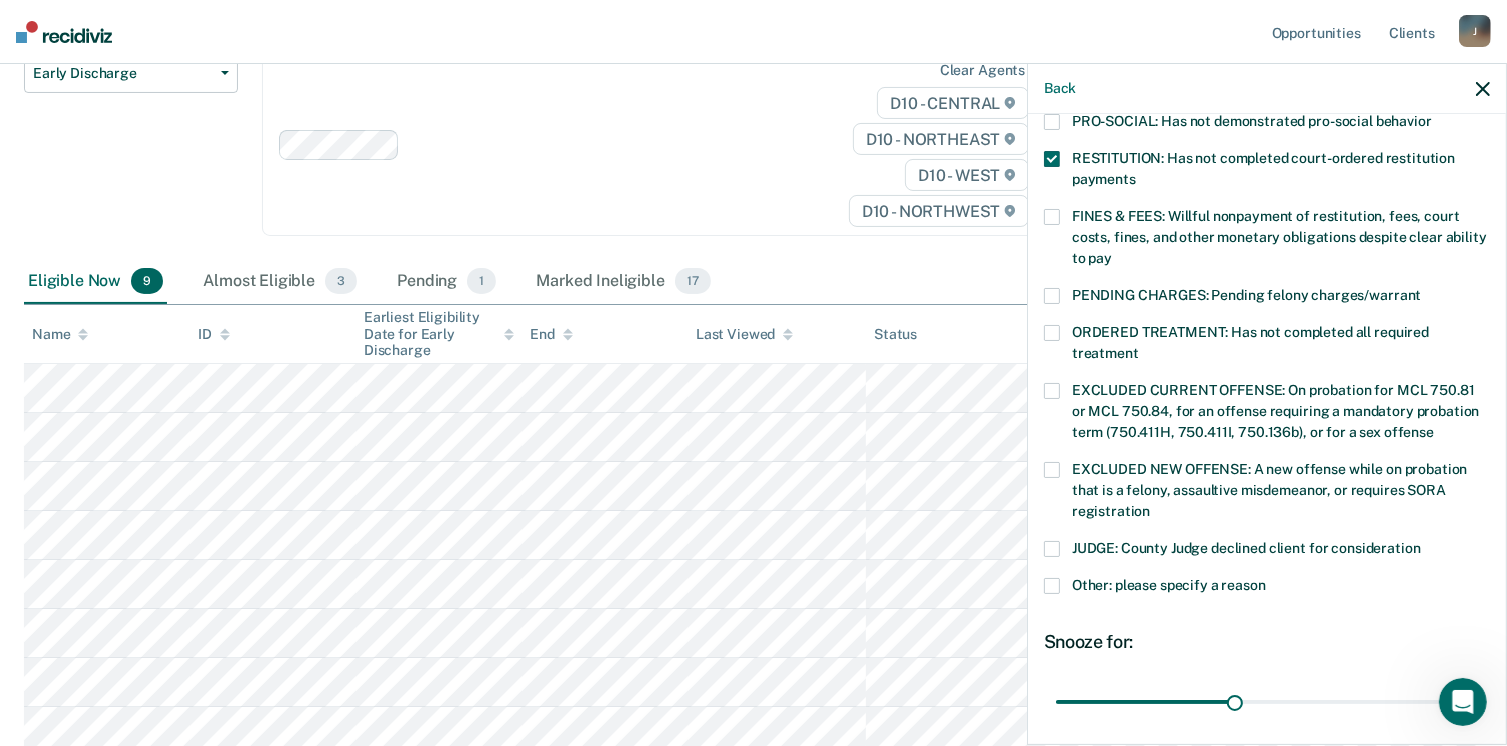 click at bounding box center [1052, 217] 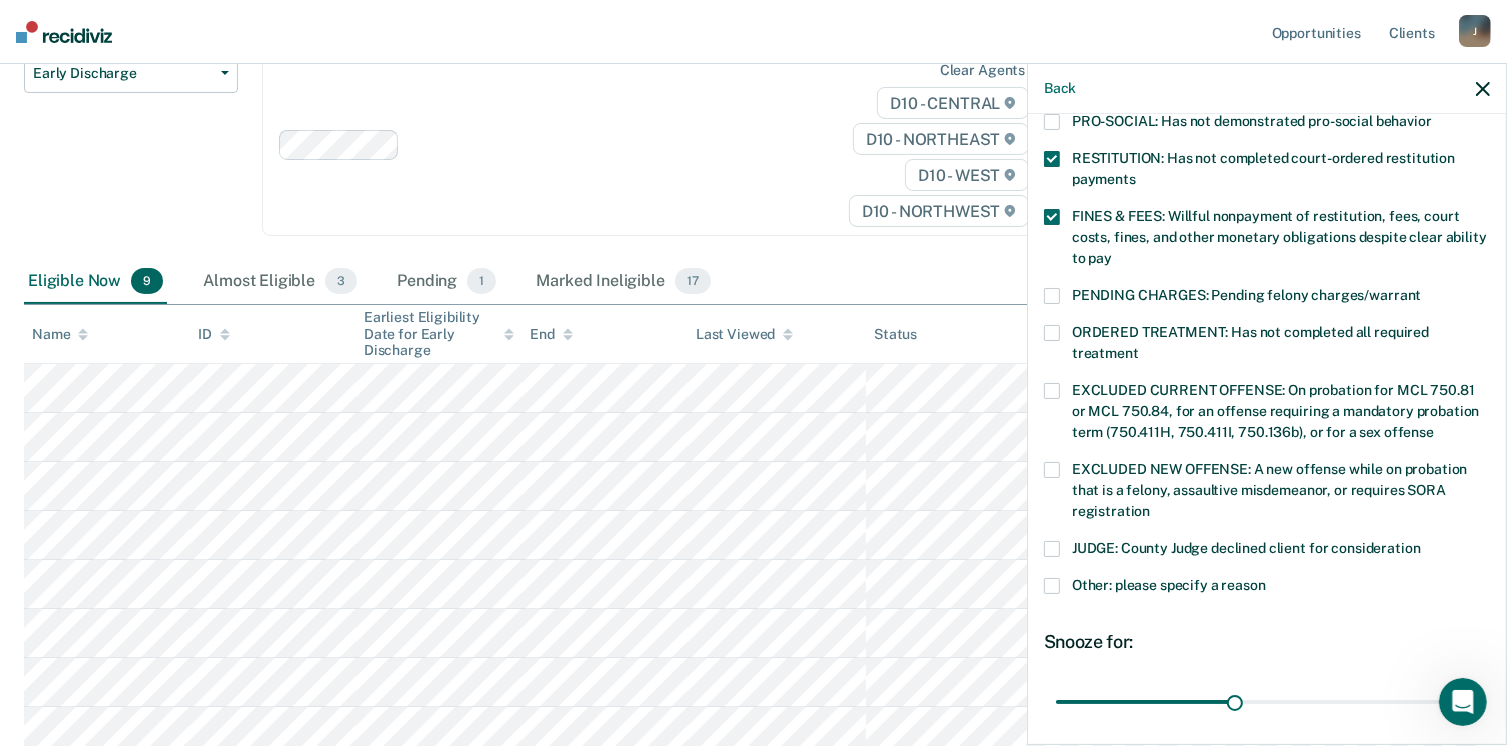 click at bounding box center (1052, 159) 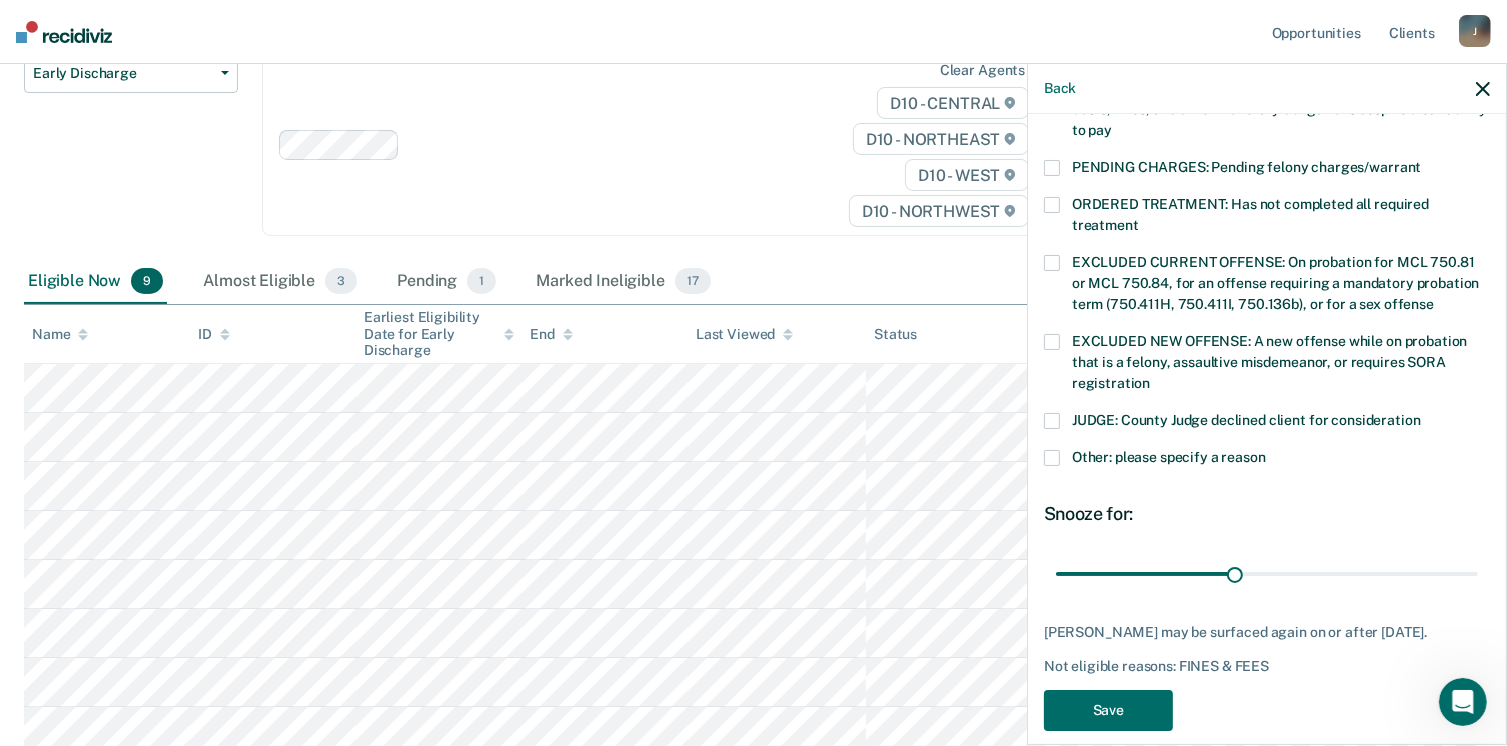 scroll, scrollTop: 630, scrollLeft: 0, axis: vertical 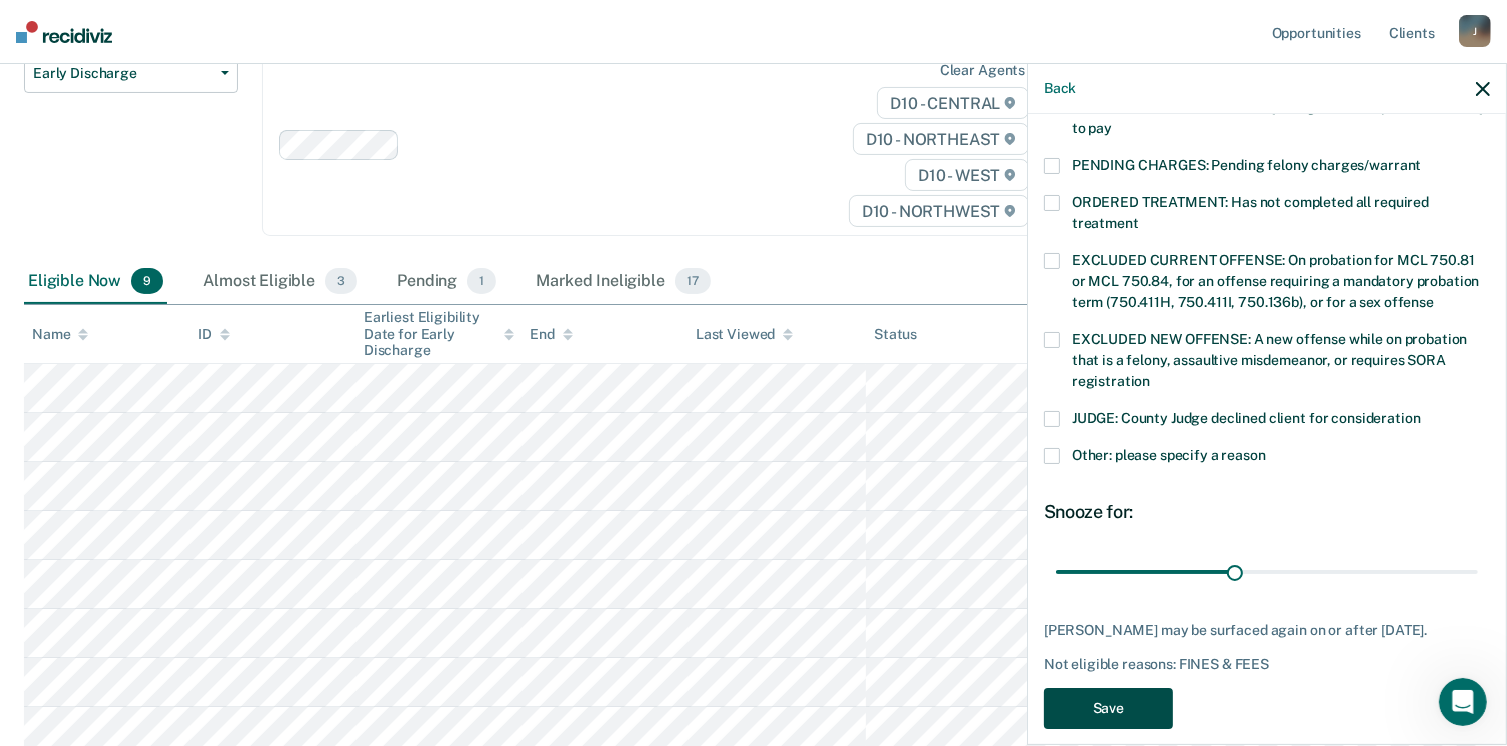 click on "Save" at bounding box center (1108, 708) 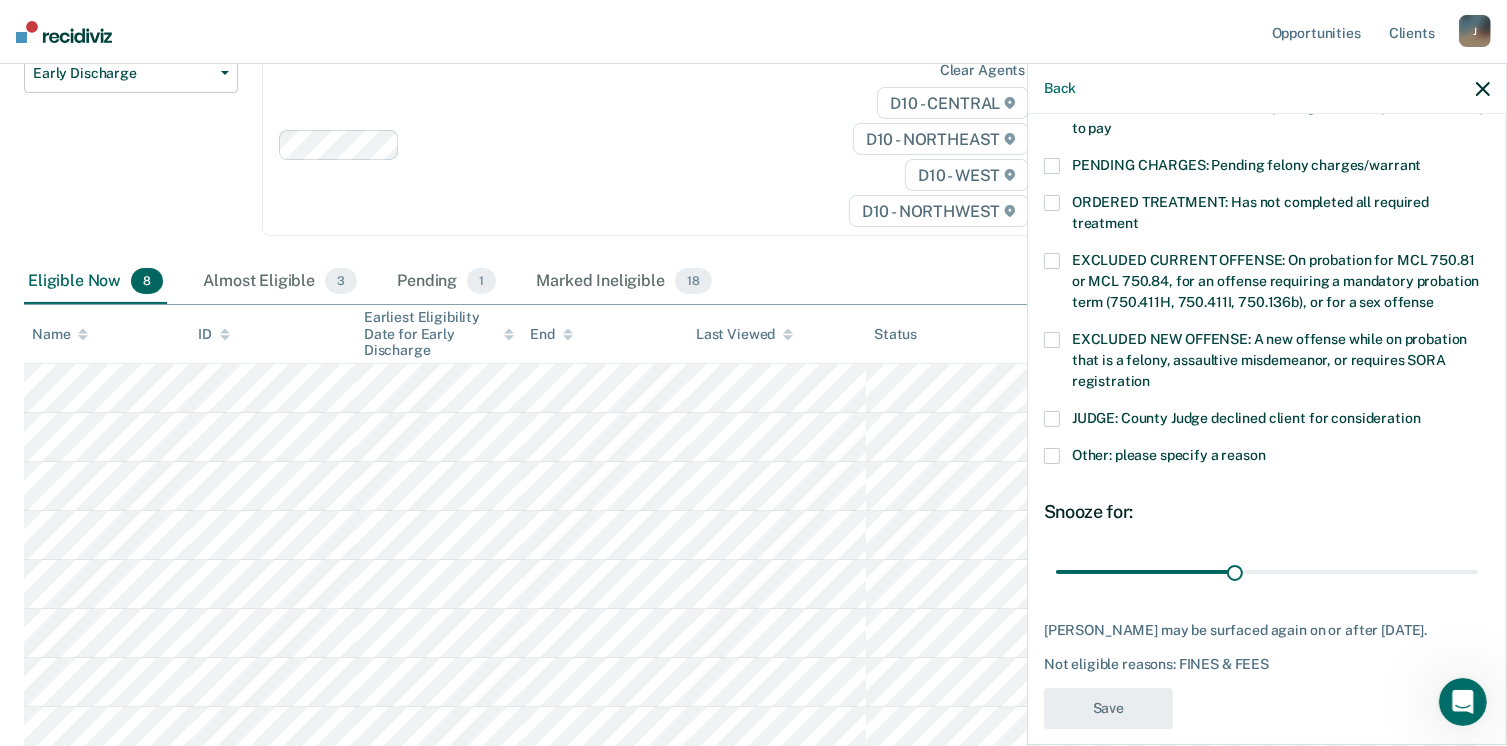 scroll, scrollTop: 519, scrollLeft: 0, axis: vertical 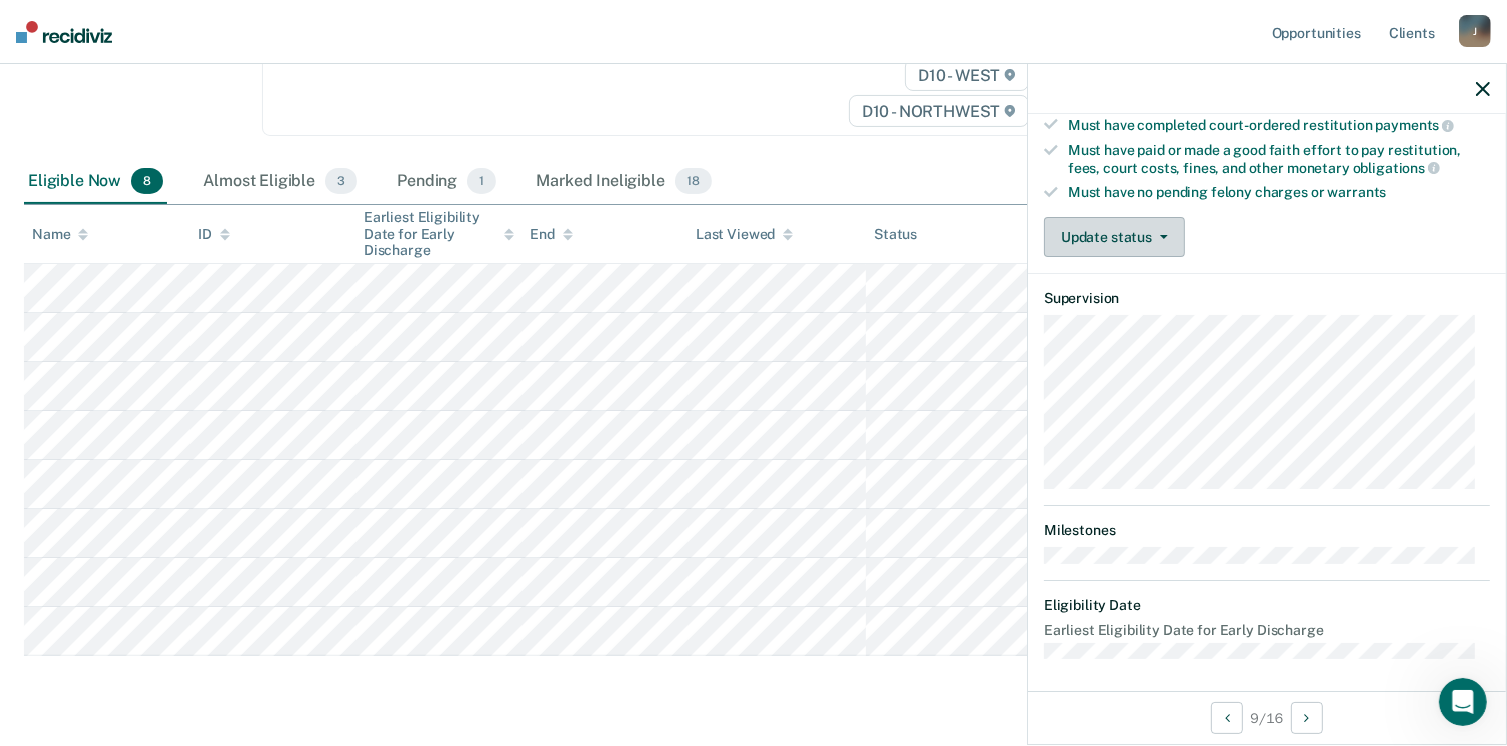 click on "Update status" at bounding box center (1114, 237) 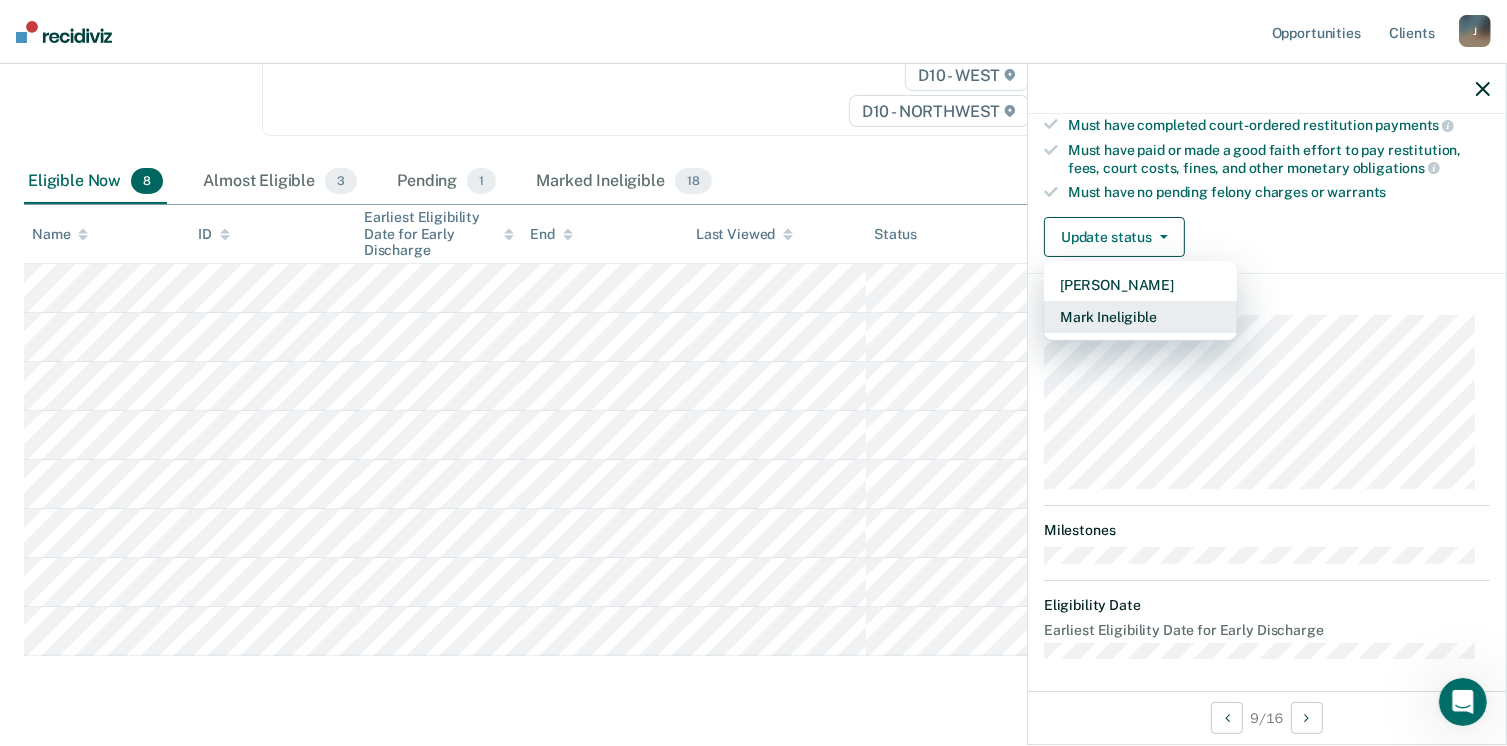 click on "Mark Ineligible" at bounding box center [1140, 317] 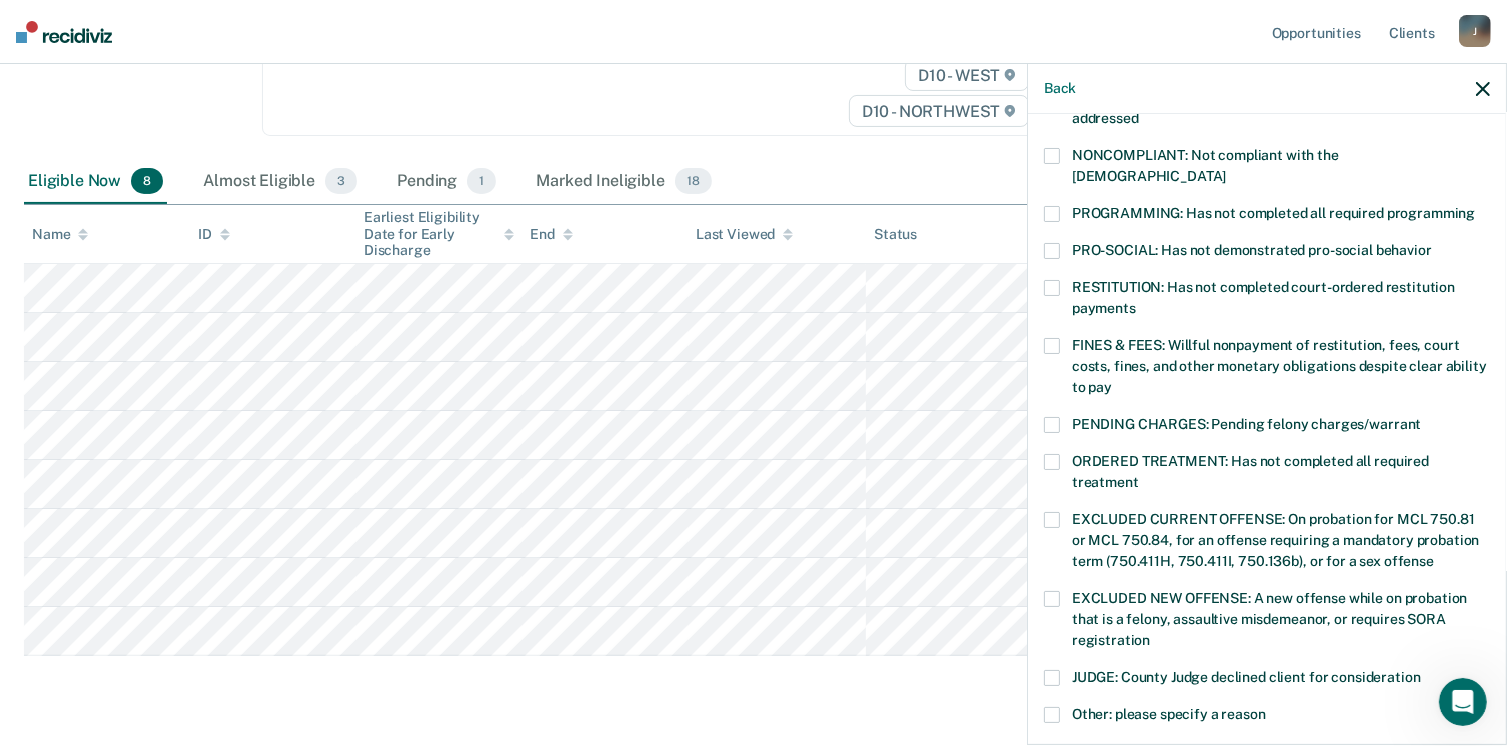click at bounding box center [1052, 346] 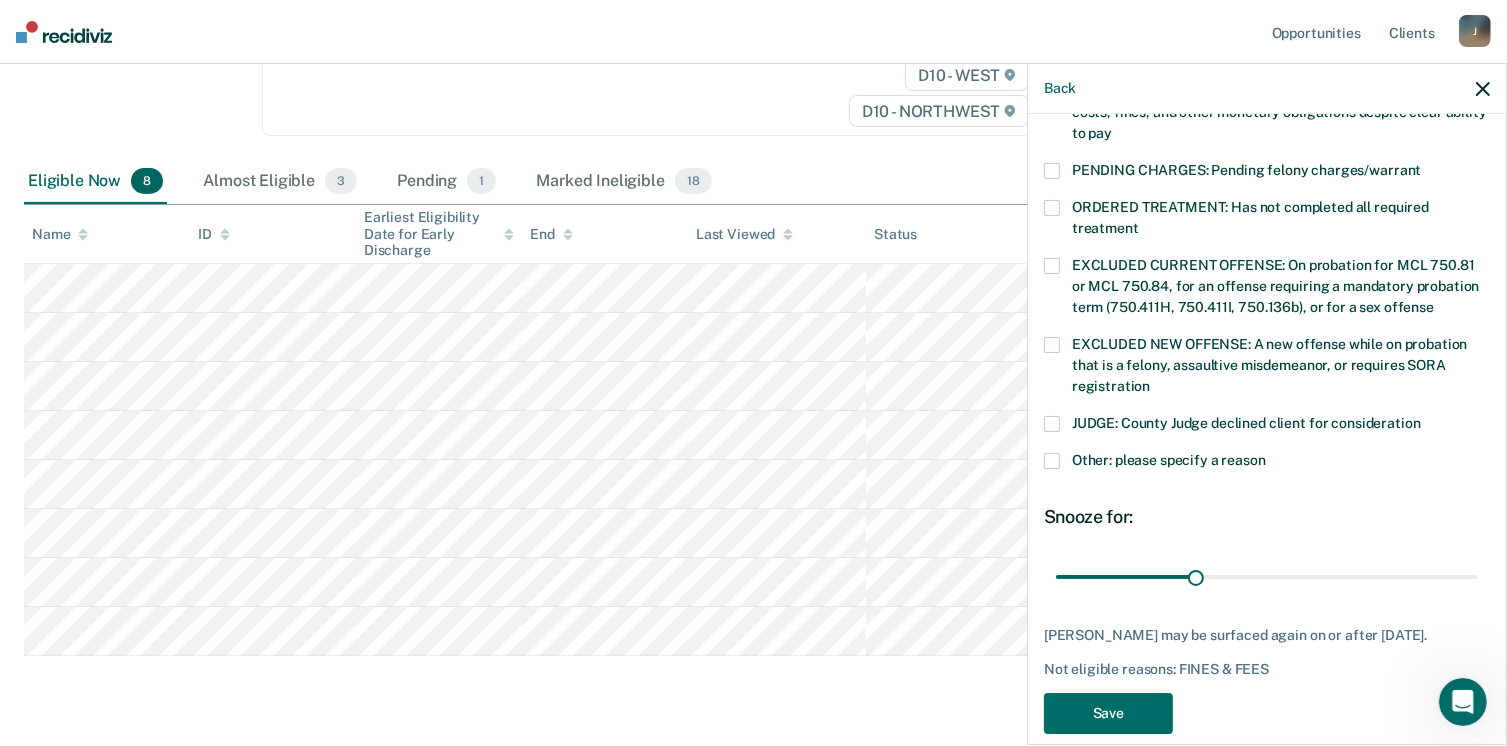 scroll, scrollTop: 630, scrollLeft: 0, axis: vertical 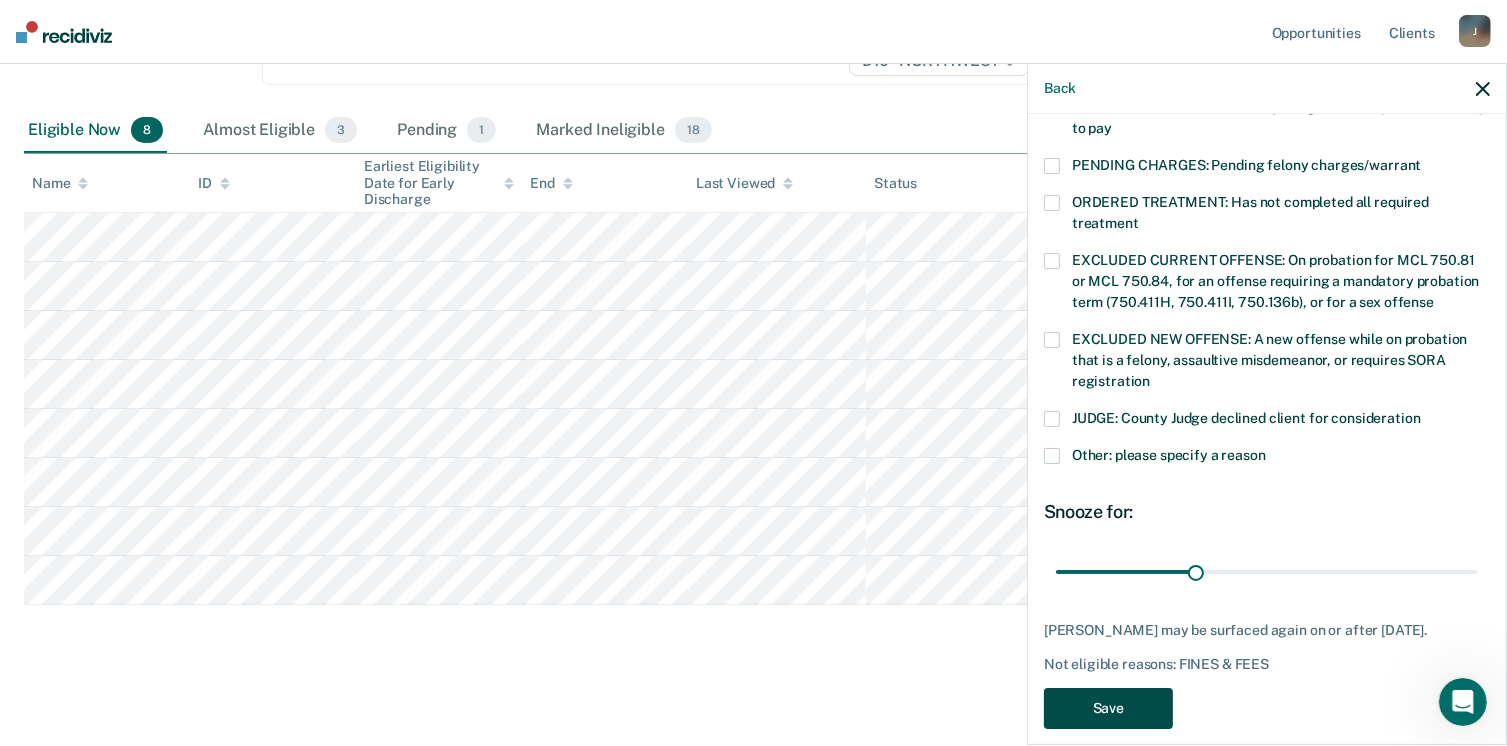 click on "Save" at bounding box center (1108, 708) 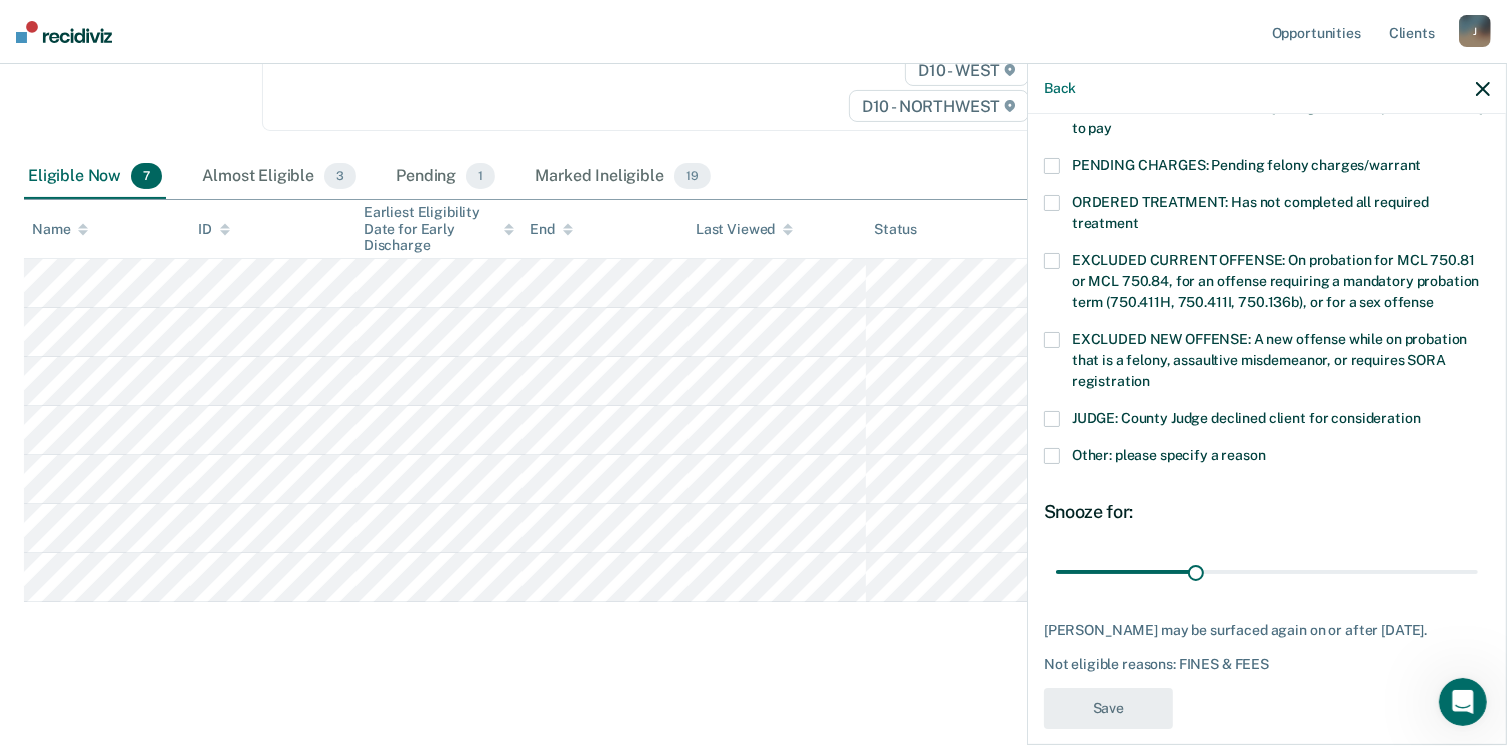scroll, scrollTop: 336, scrollLeft: 0, axis: vertical 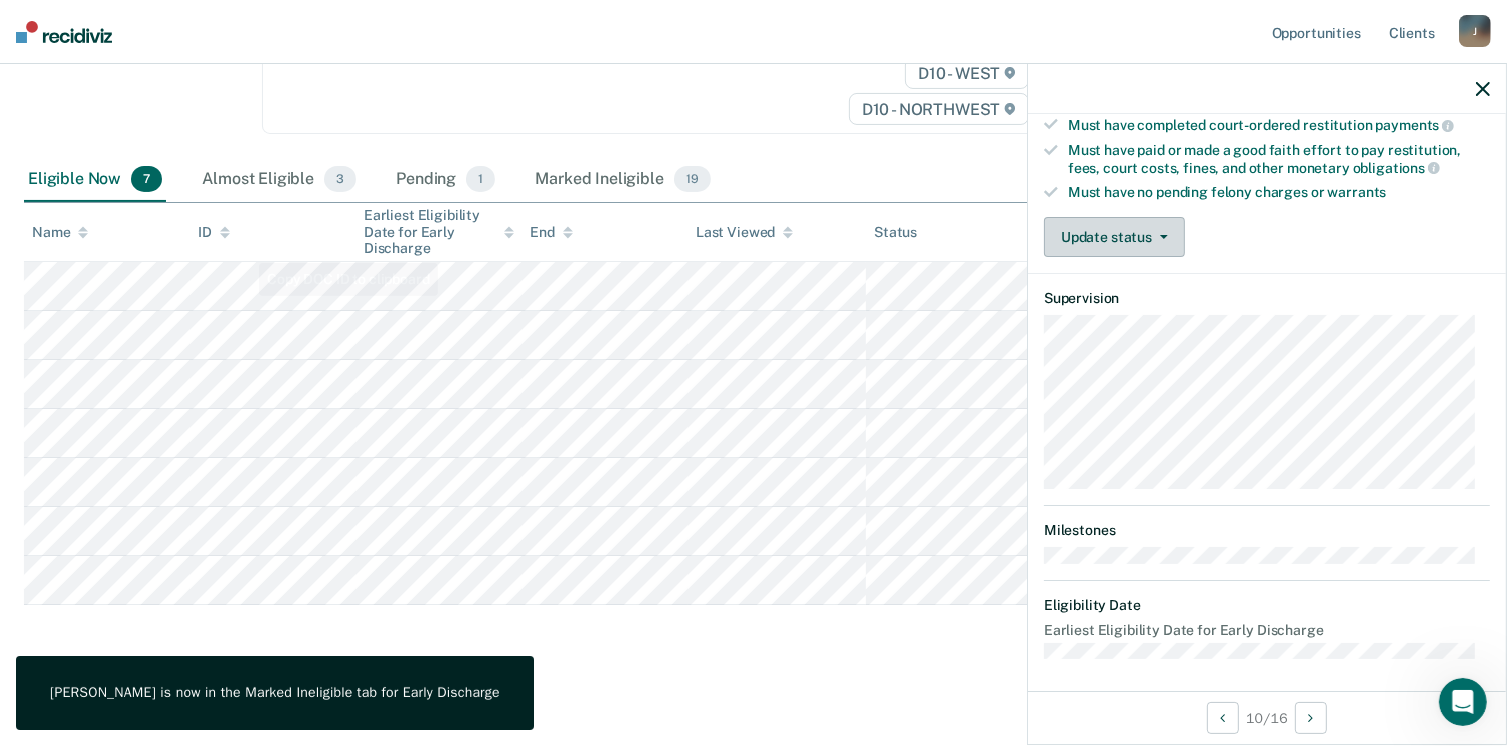 click on "Update status" at bounding box center (1114, 237) 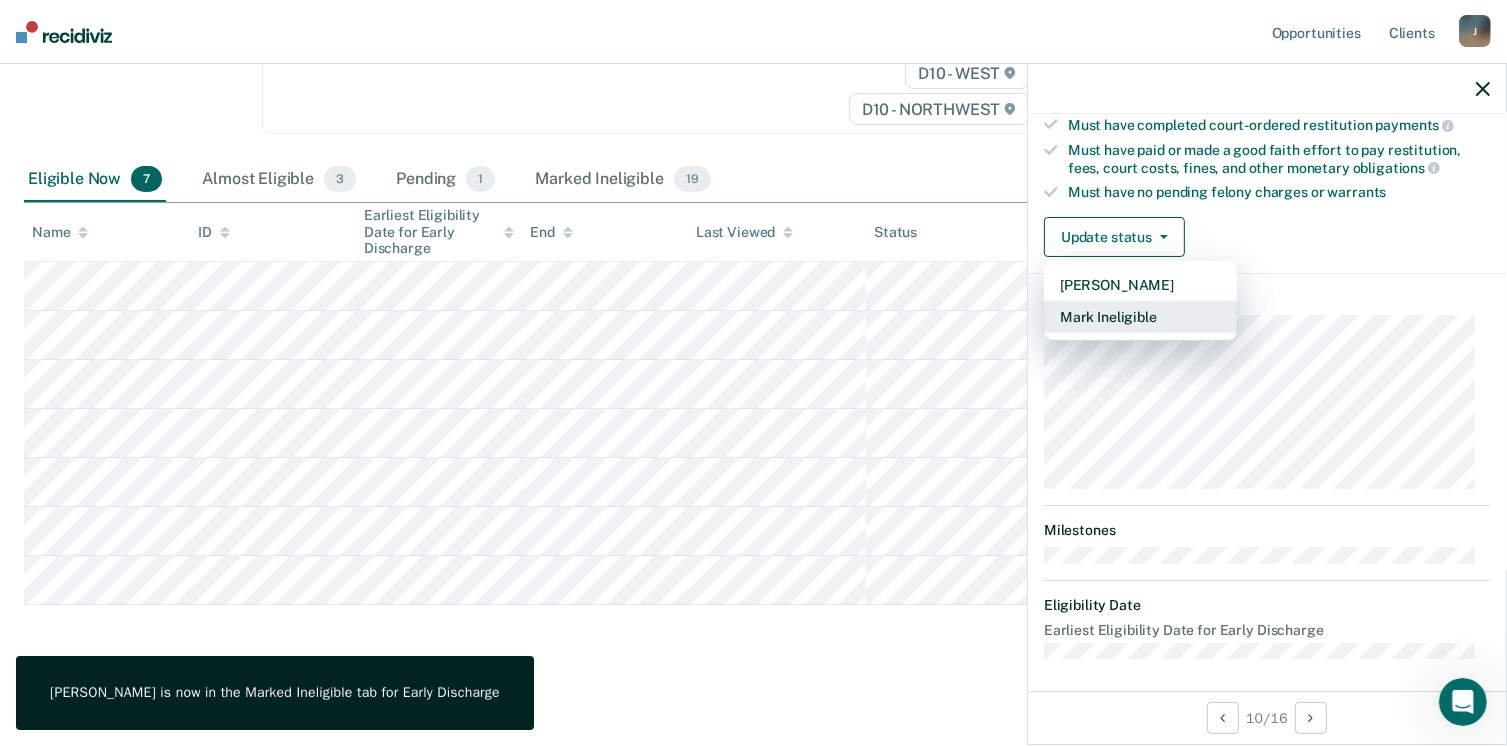 click on "Mark Ineligible" at bounding box center (1140, 317) 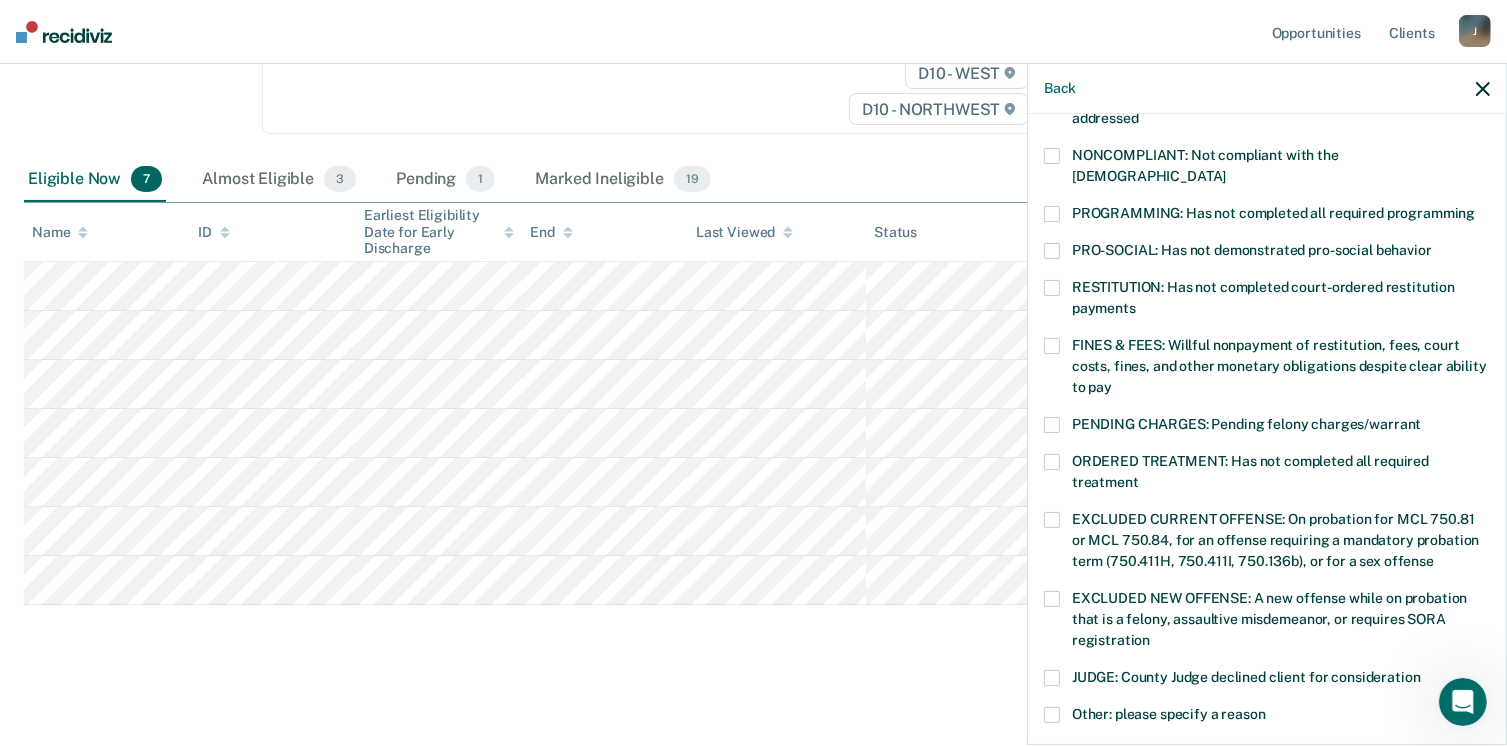 click at bounding box center (1052, 346) 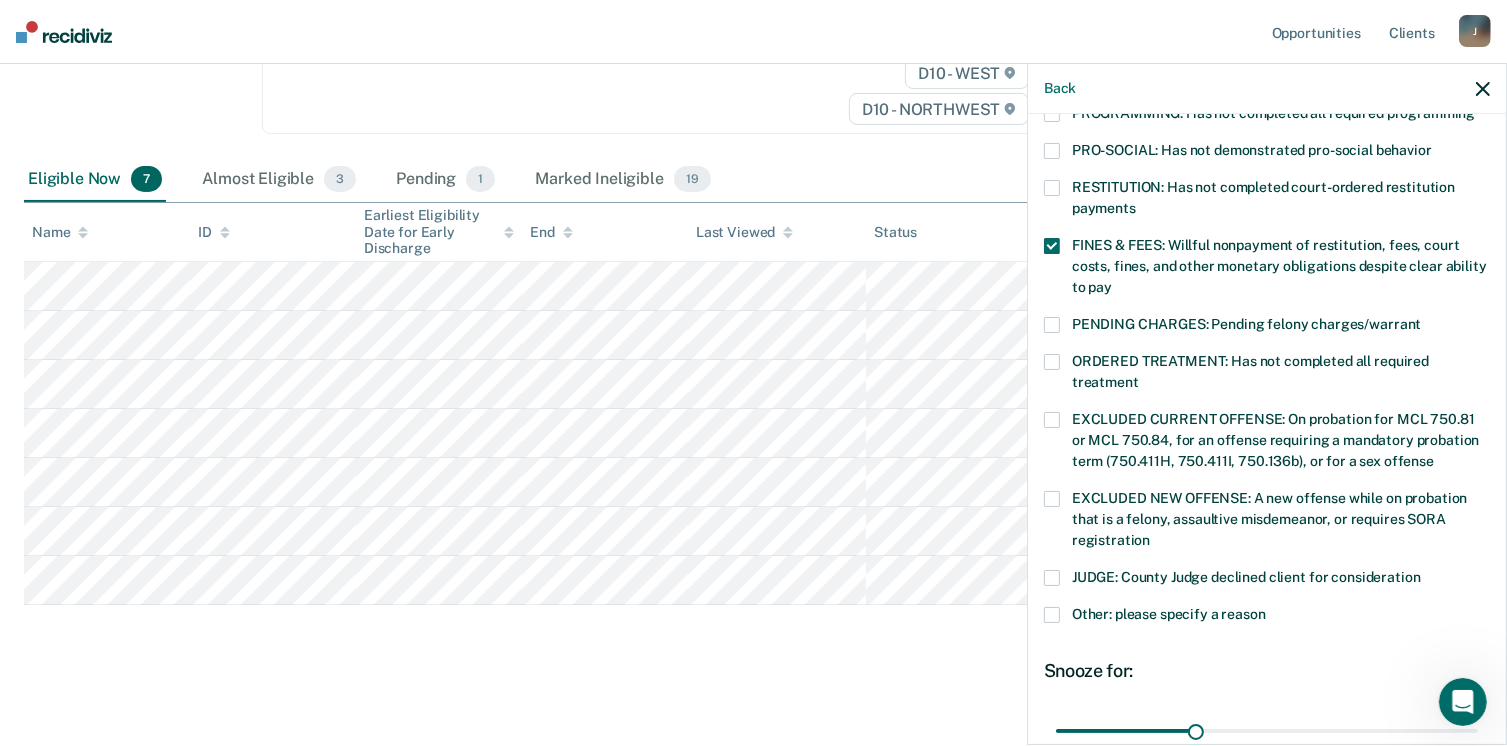 scroll, scrollTop: 371, scrollLeft: 0, axis: vertical 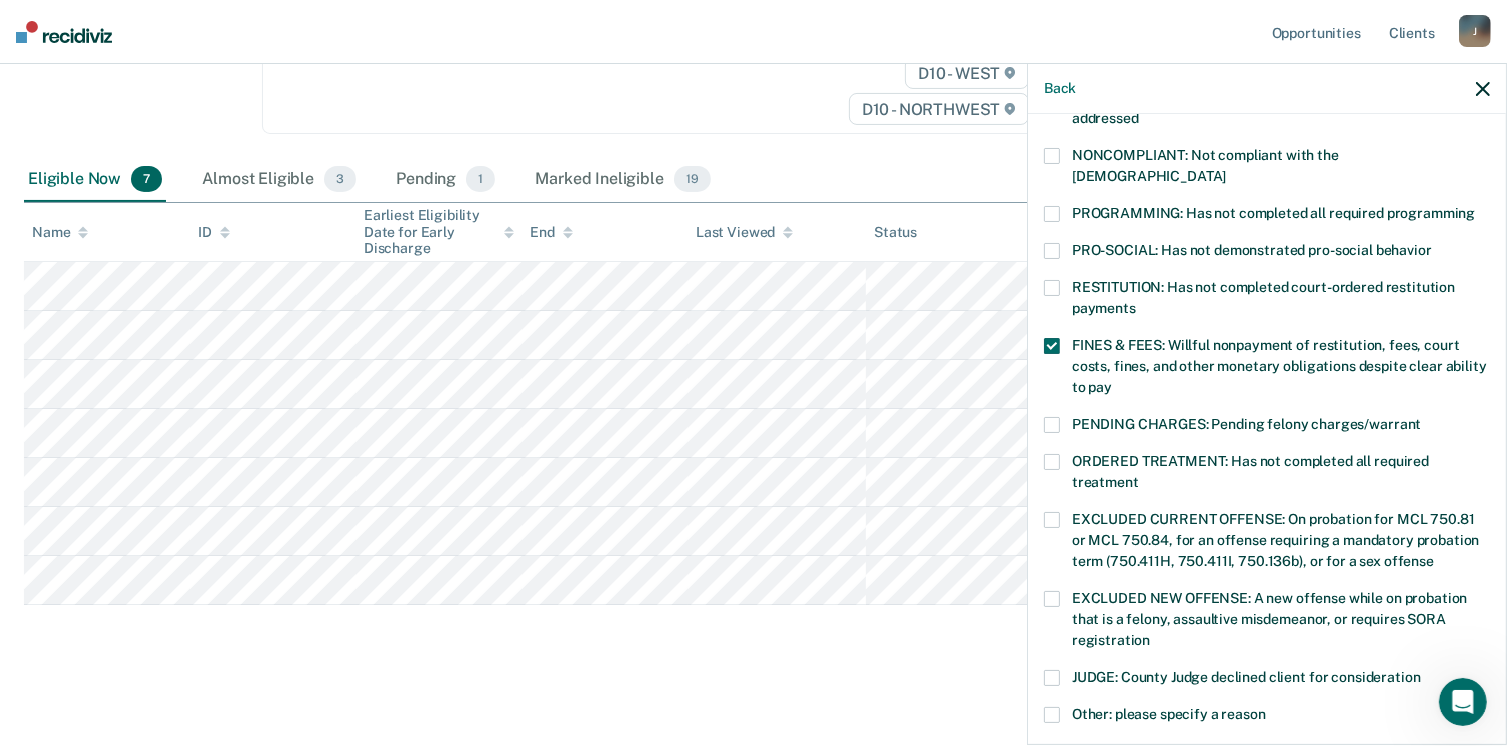 click at bounding box center (1052, 214) 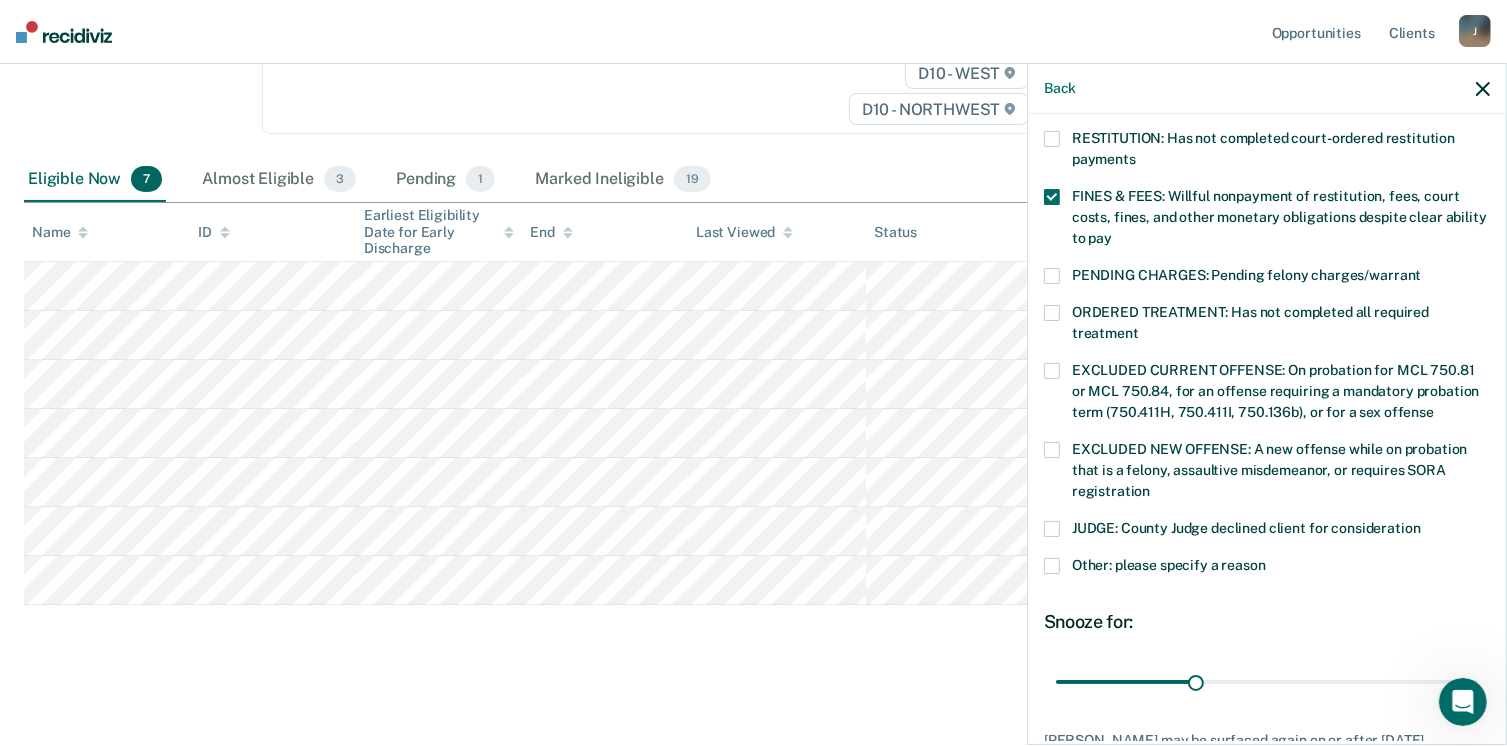 scroll, scrollTop: 630, scrollLeft: 0, axis: vertical 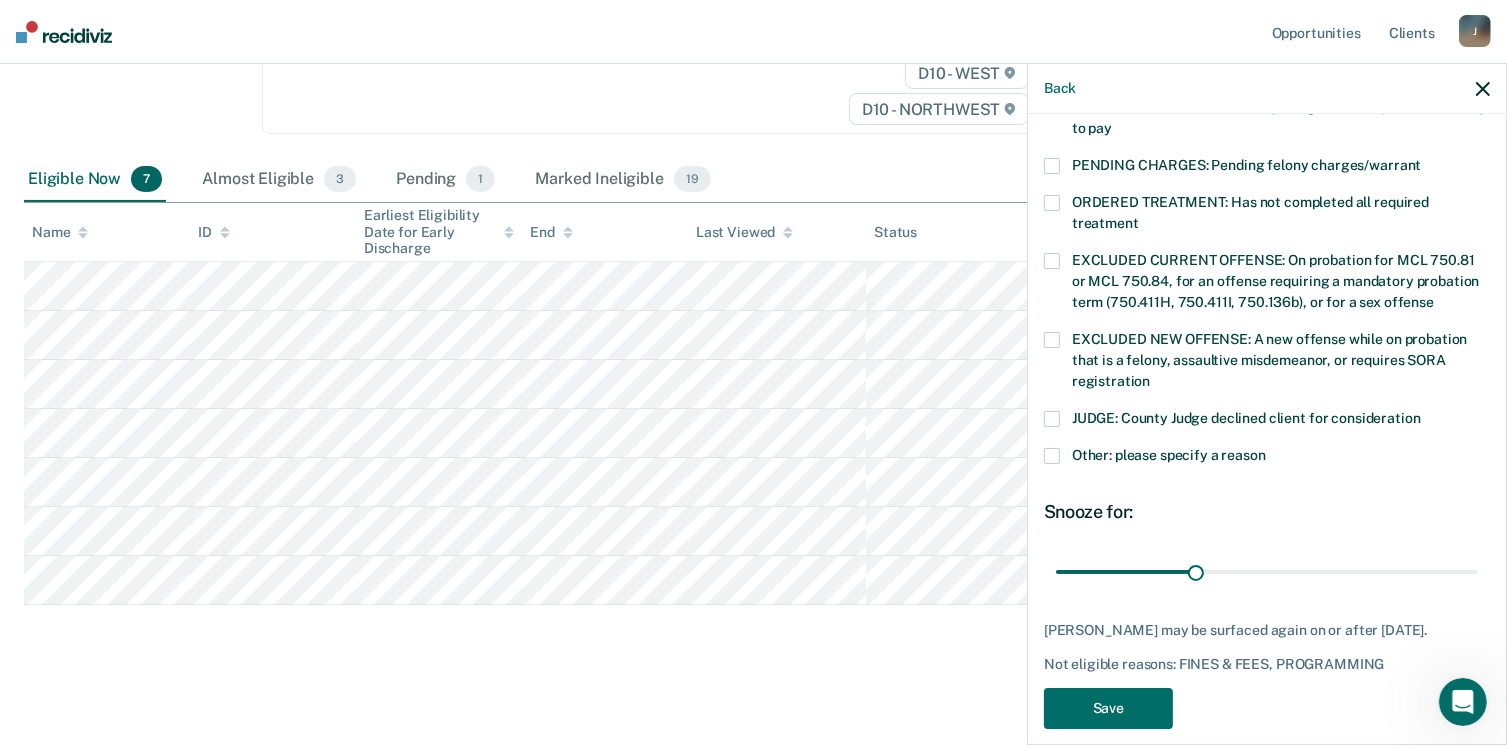 click at bounding box center [1052, 456] 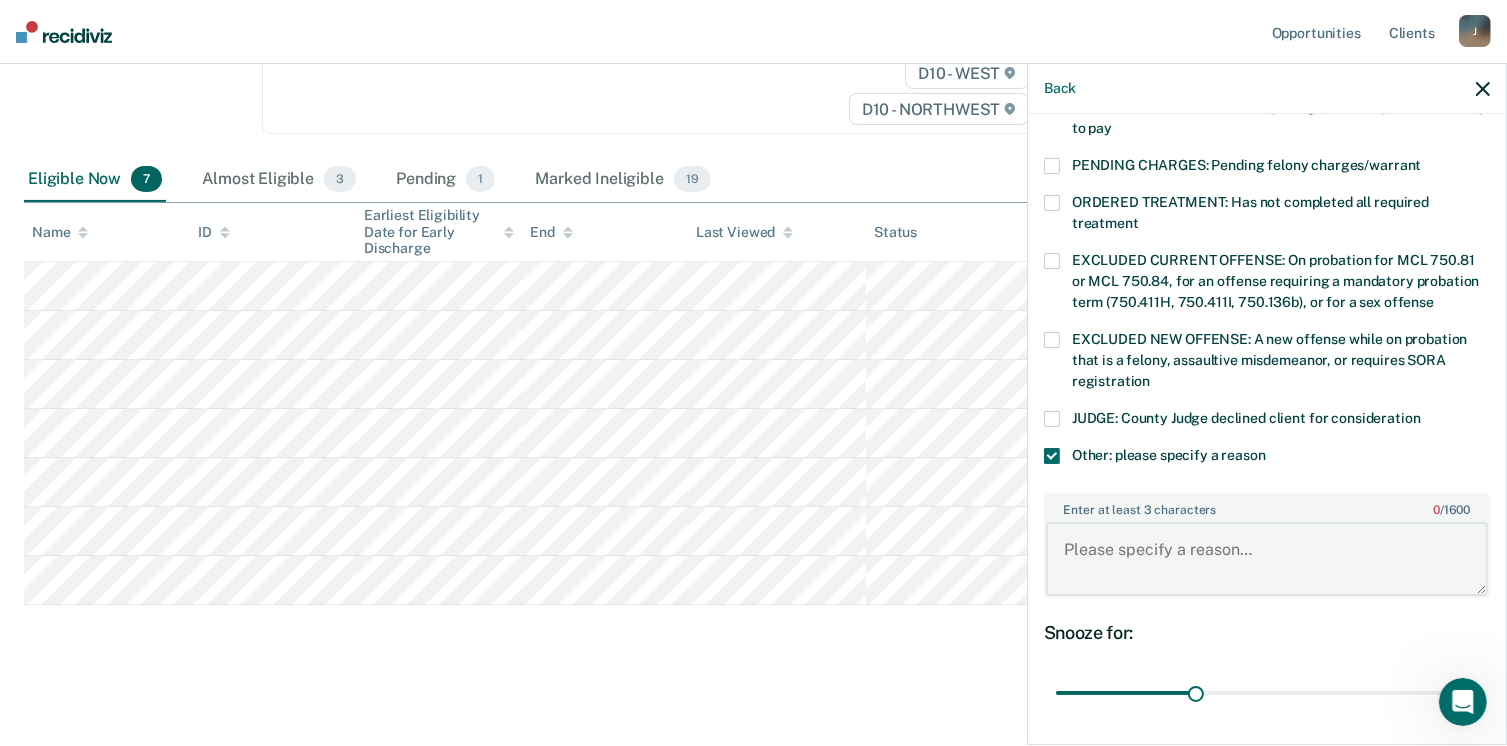 click on "Enter at least 3 characters 0  /  1600" at bounding box center [1267, 559] 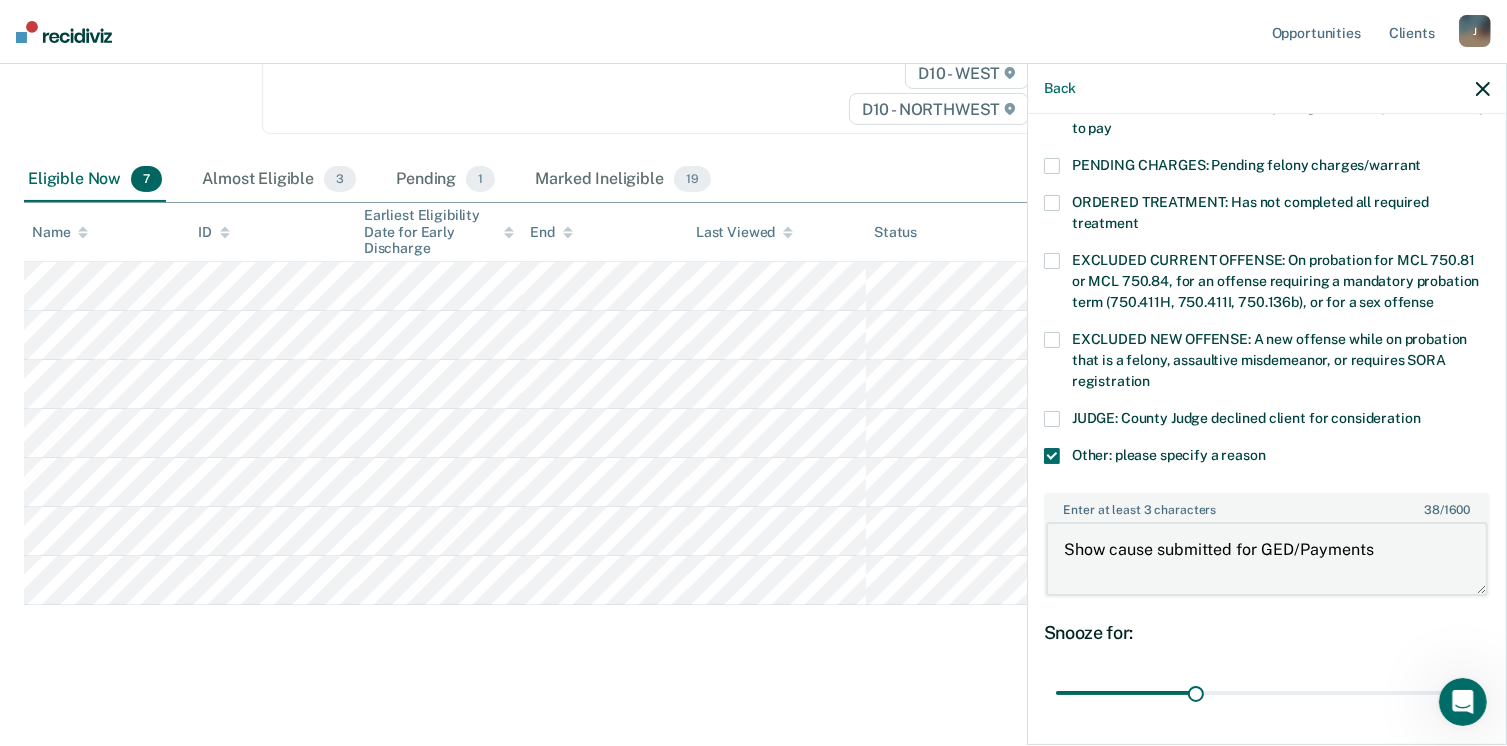 click on "Show cause submitted for GED/Payments" at bounding box center [1267, 559] 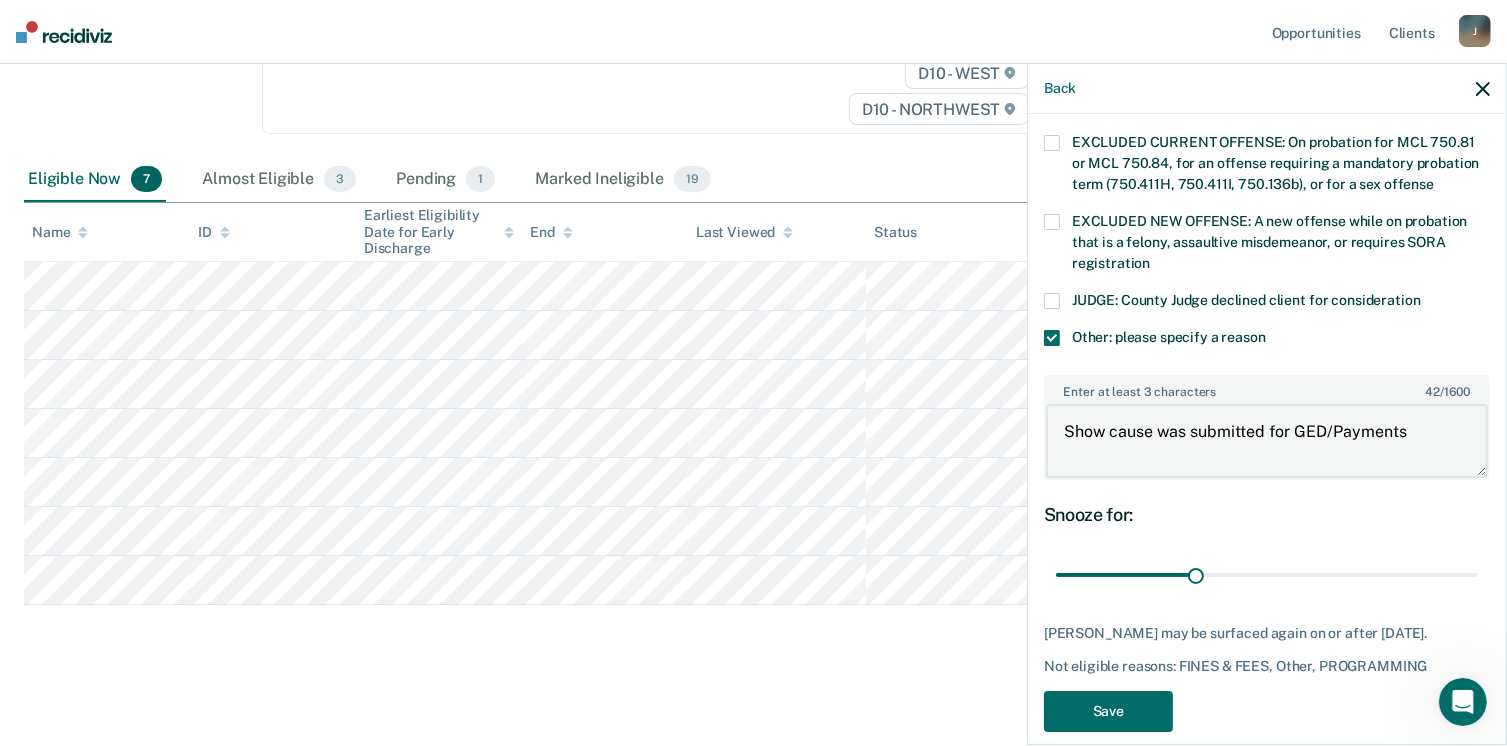 scroll, scrollTop: 749, scrollLeft: 0, axis: vertical 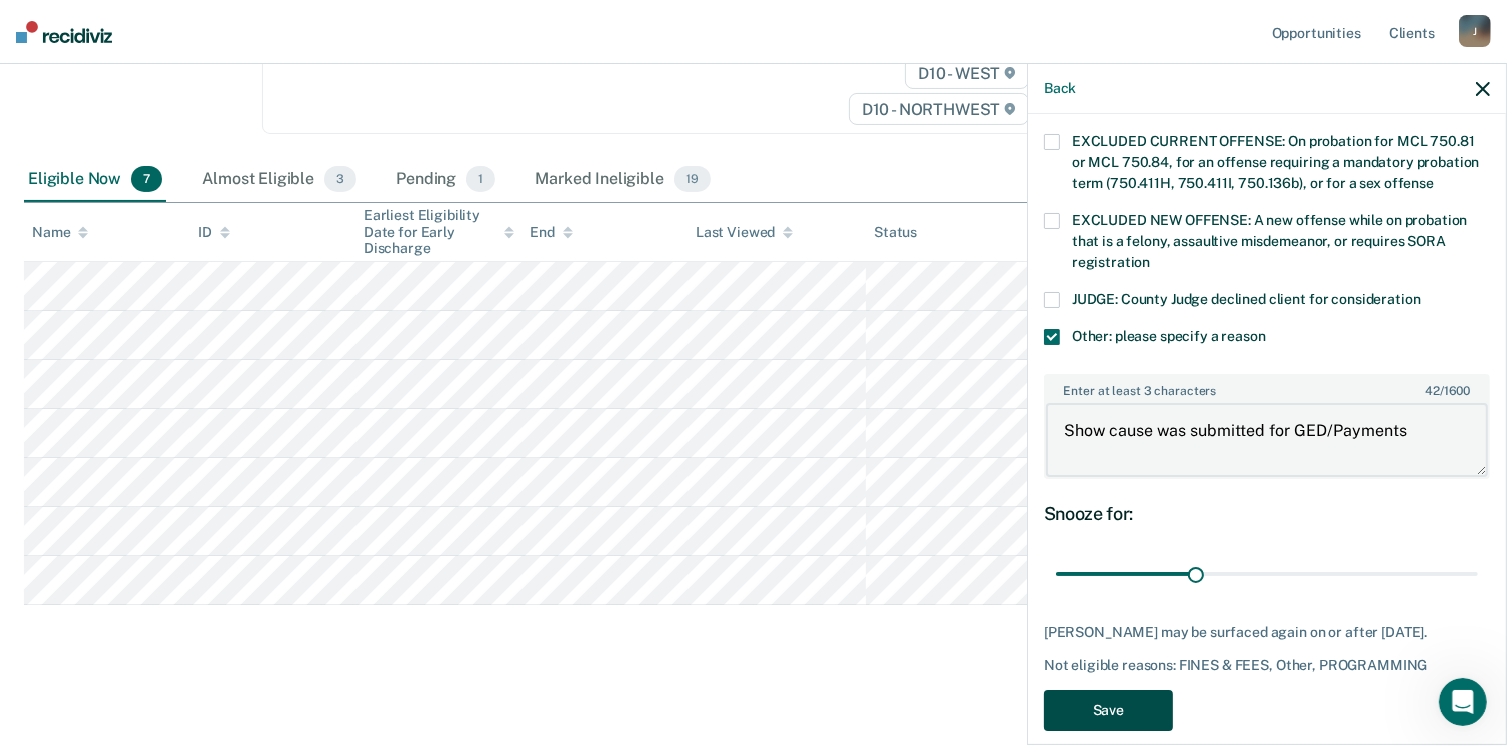 type on "Show cause was submitted for GED/Payments" 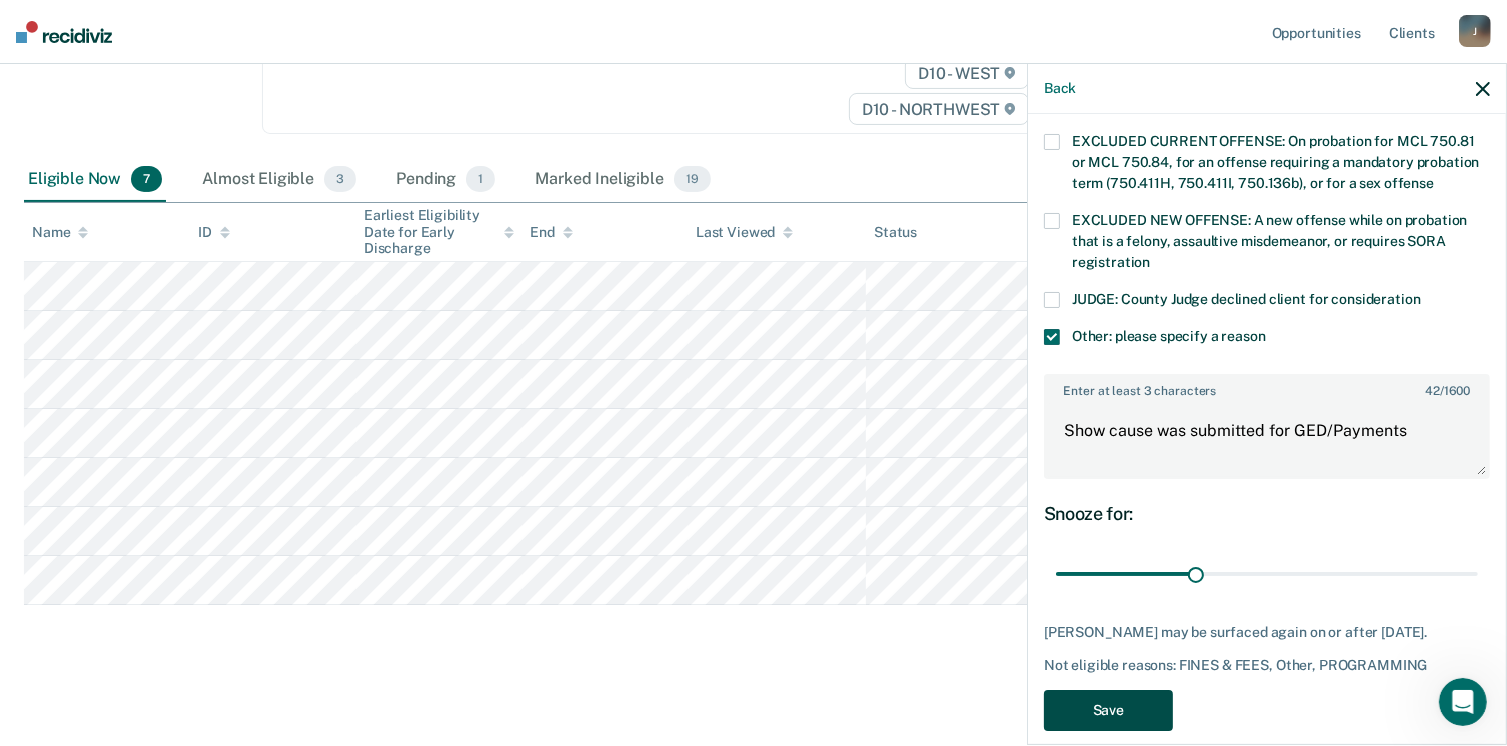 click on "Save" at bounding box center [1108, 710] 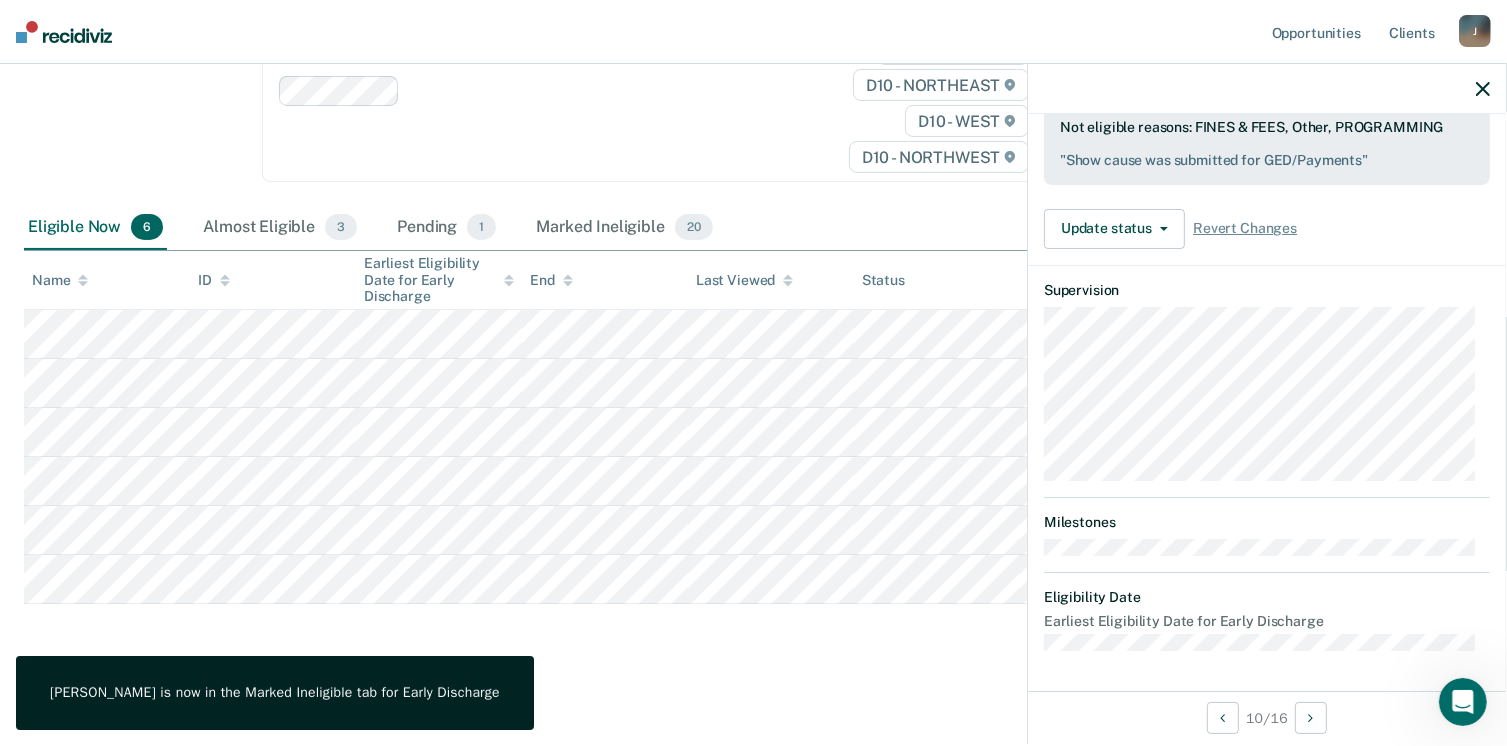 scroll, scrollTop: 552, scrollLeft: 0, axis: vertical 